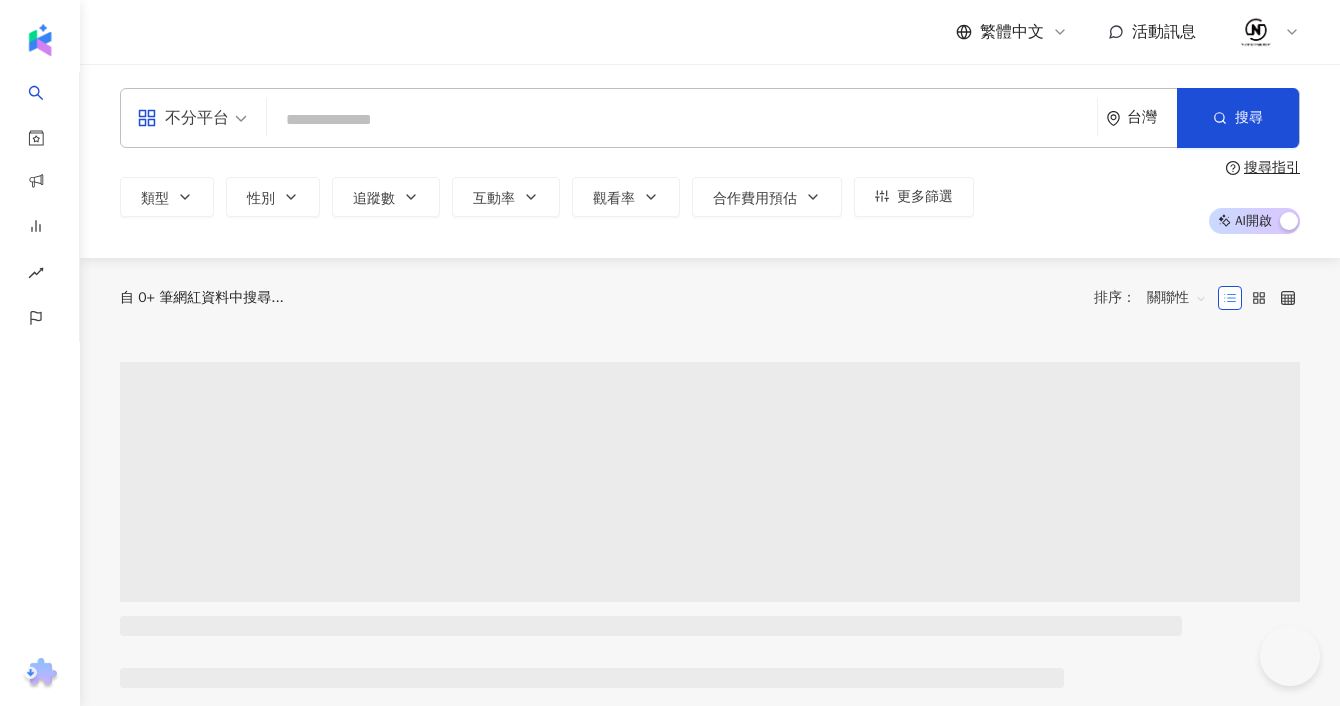 scroll, scrollTop: 0, scrollLeft: 0, axis: both 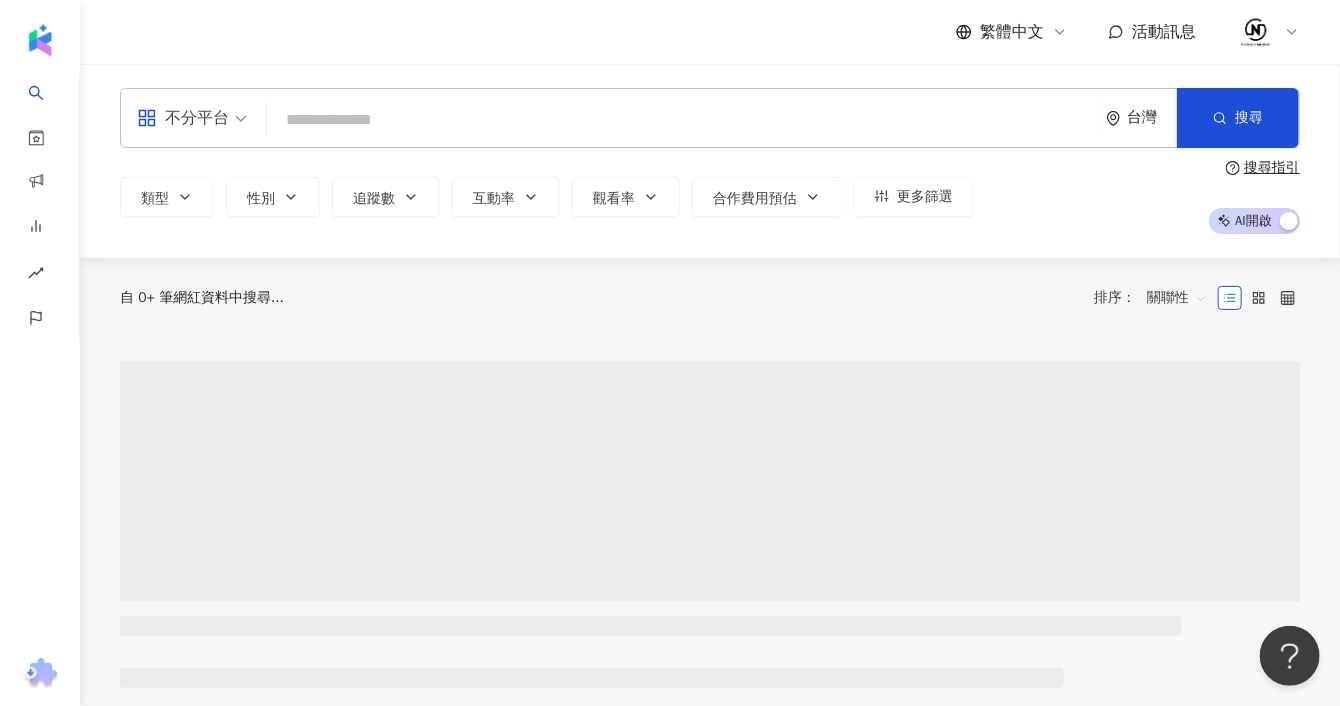 click at bounding box center [682, 120] 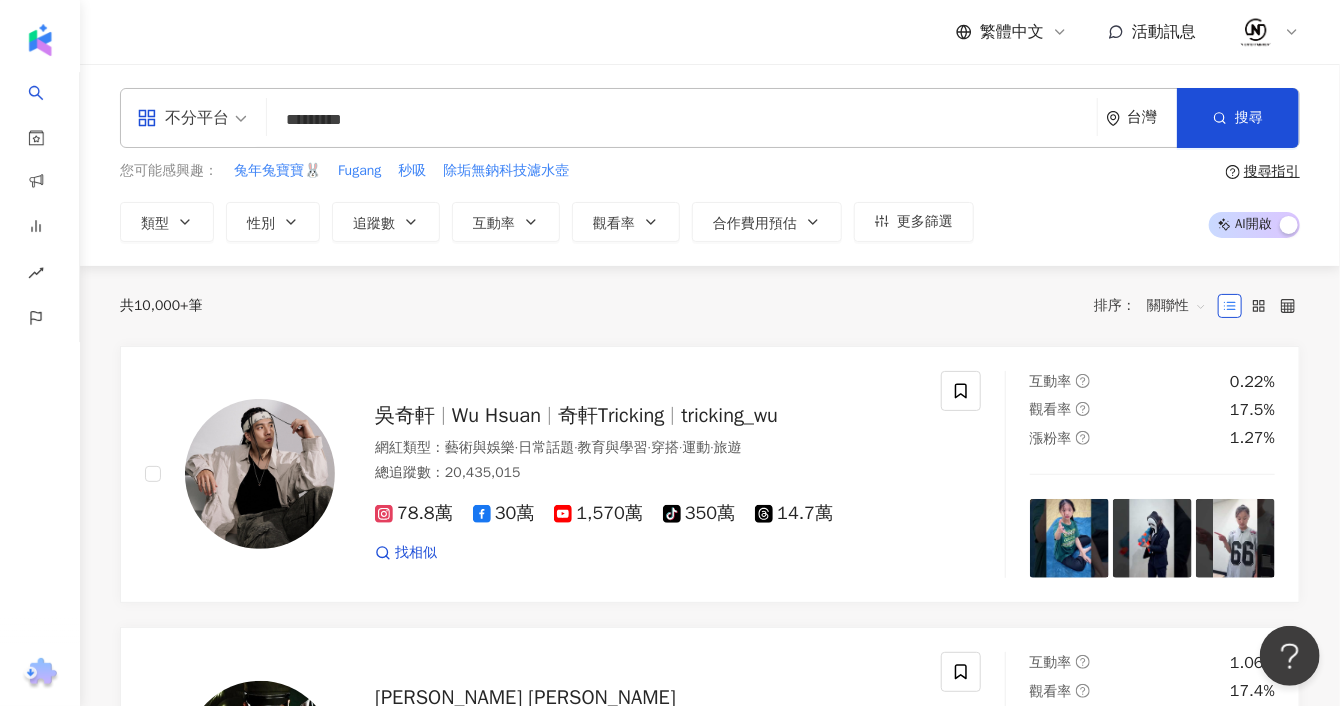 type on "*********" 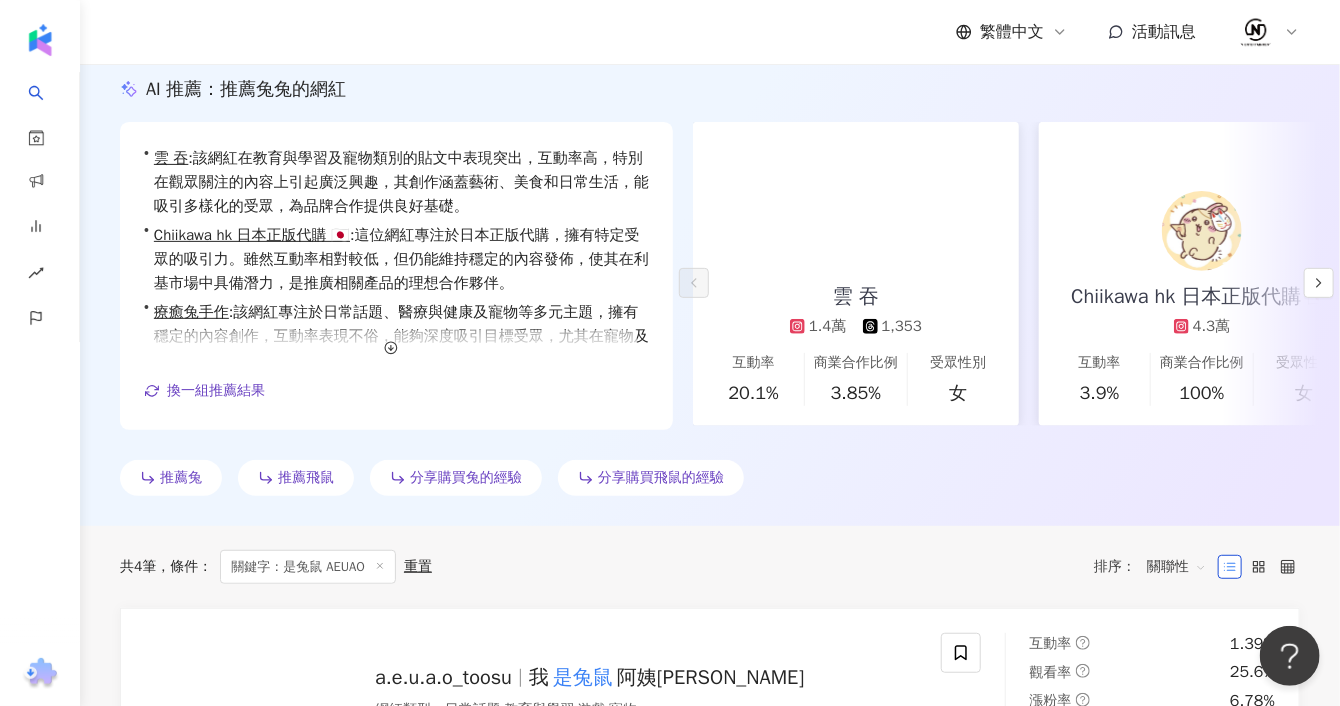 scroll, scrollTop: 555, scrollLeft: 0, axis: vertical 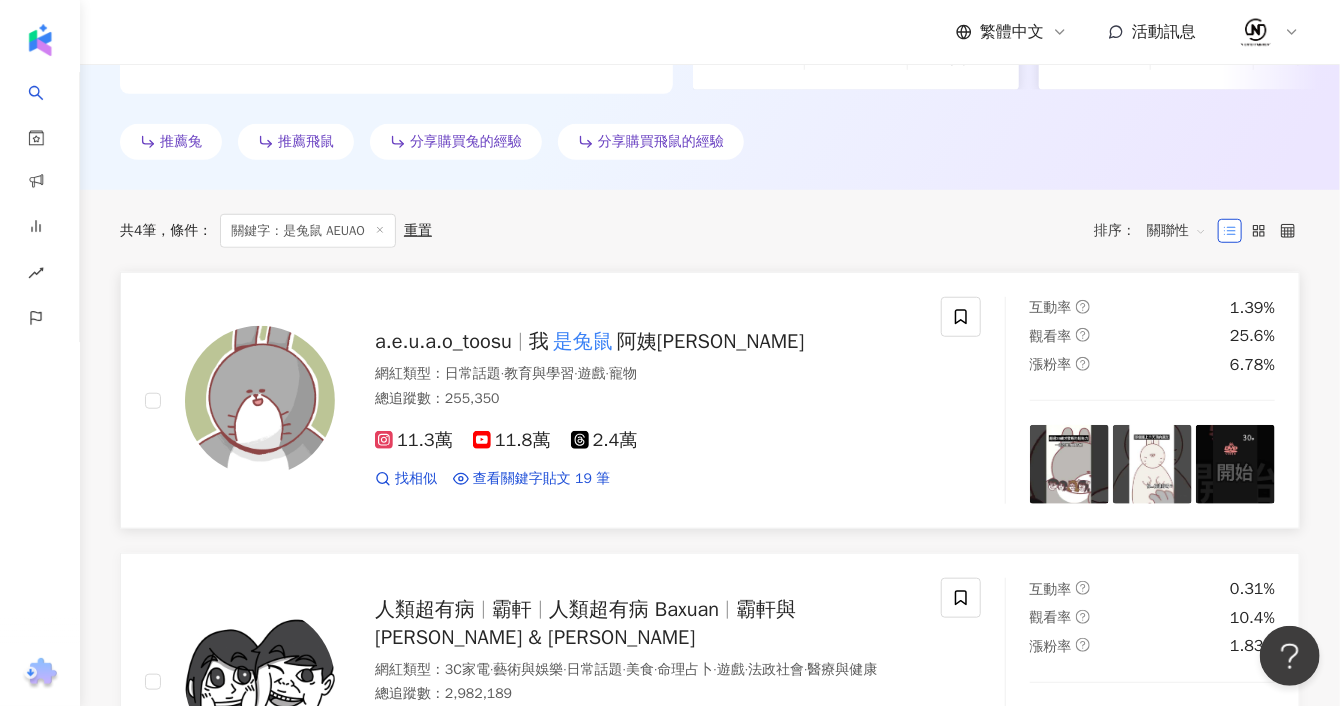 click at bounding box center (260, 401) 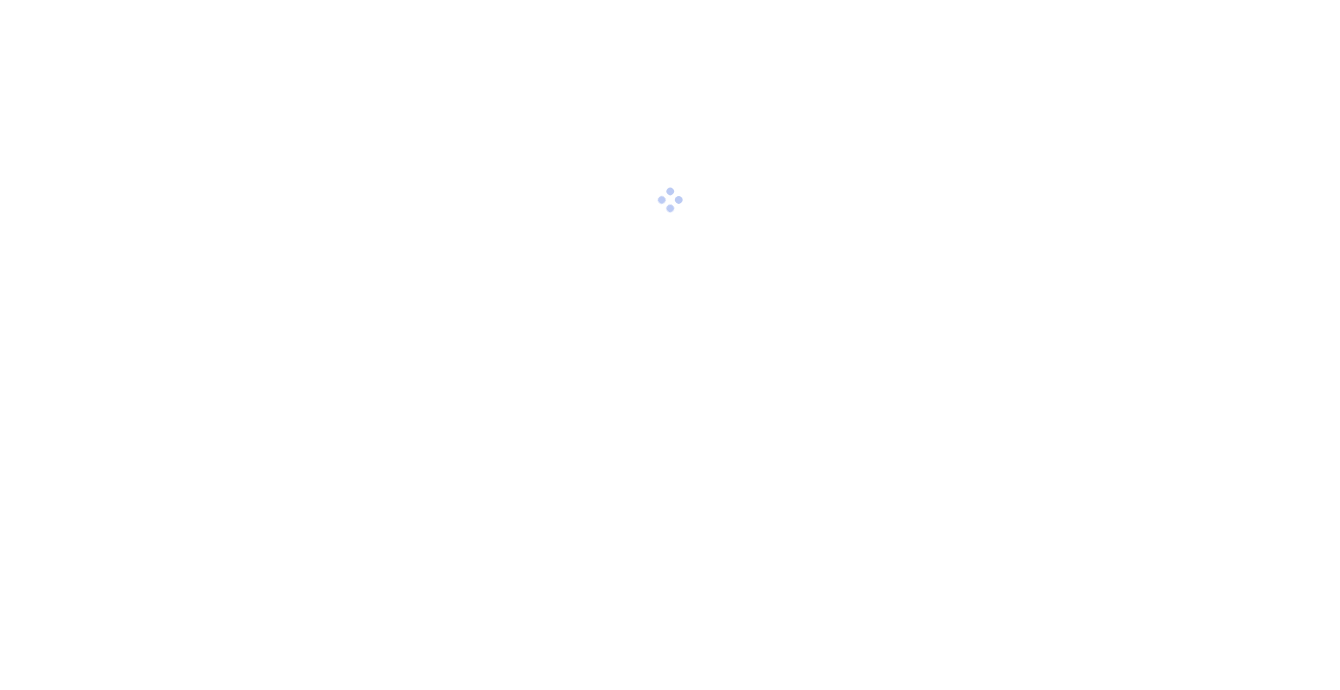 scroll, scrollTop: 0, scrollLeft: 0, axis: both 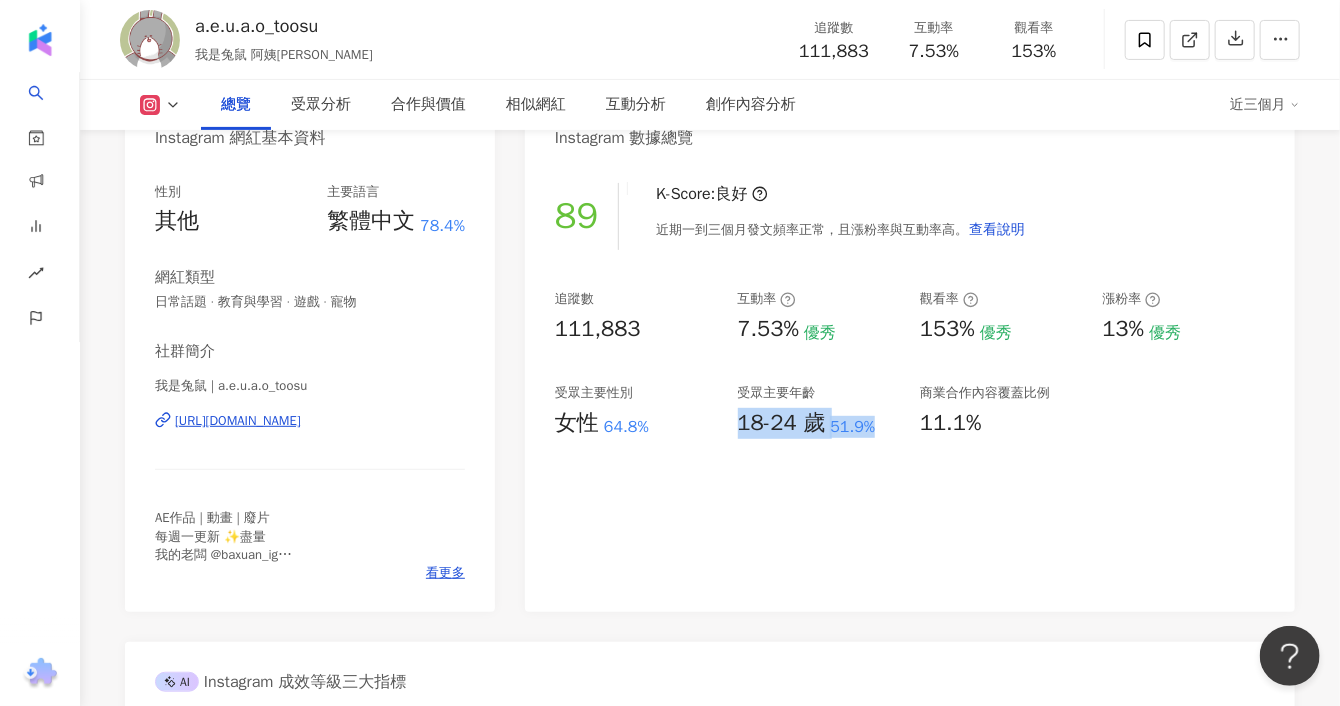 drag, startPoint x: 889, startPoint y: 429, endPoint x: 730, endPoint y: 429, distance: 159 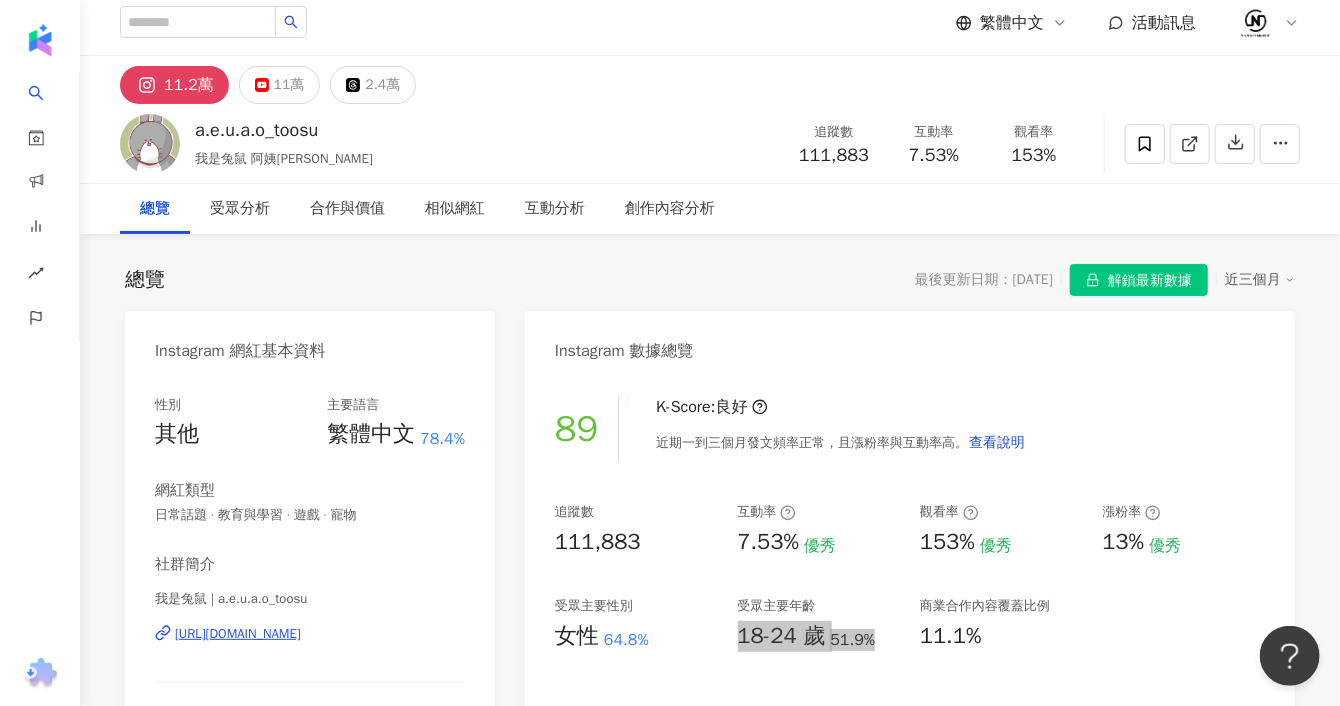 scroll, scrollTop: 0, scrollLeft: 0, axis: both 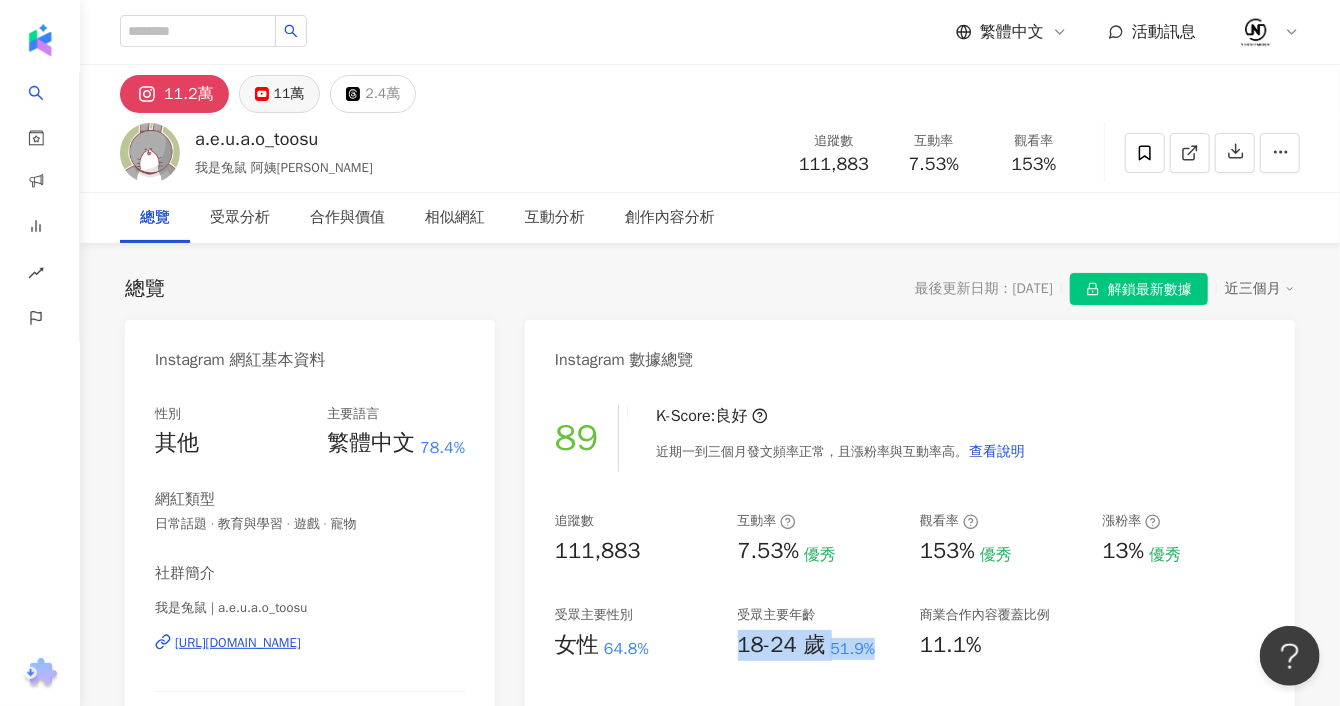 click on "11萬" at bounding box center (289, 94) 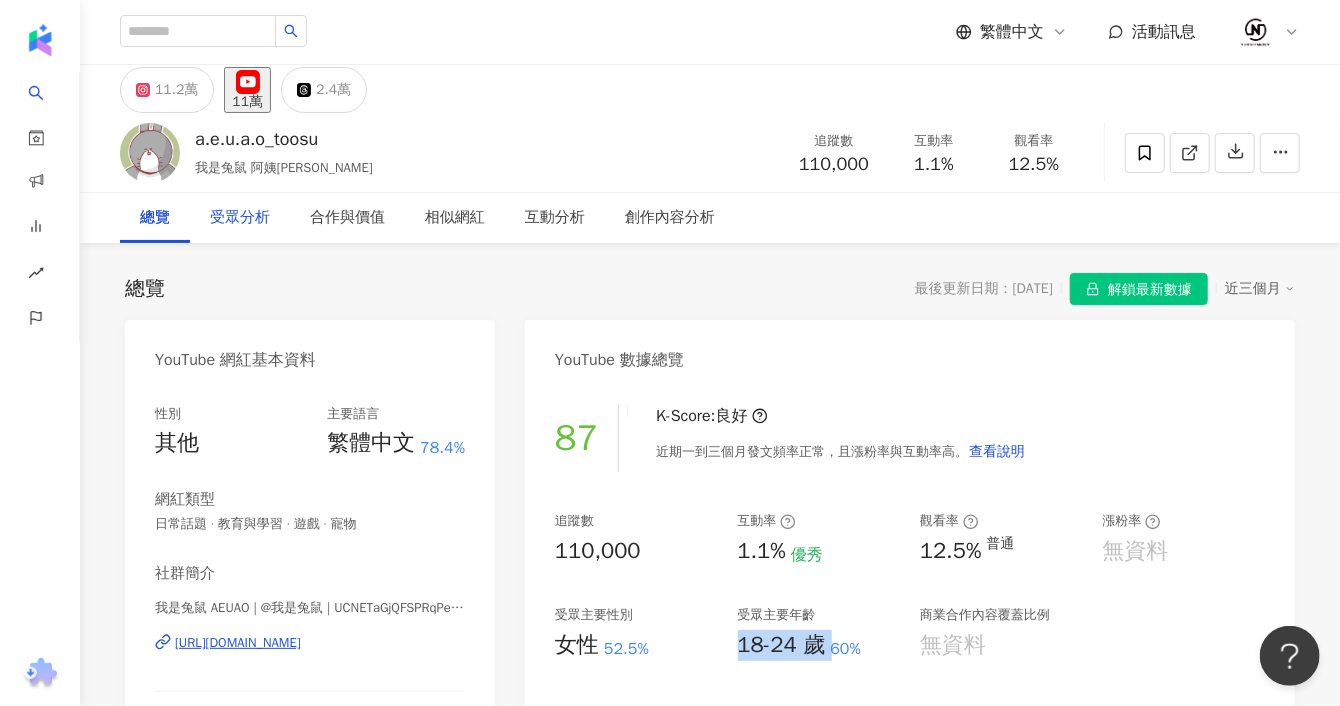 click on "受眾分析" at bounding box center (240, 218) 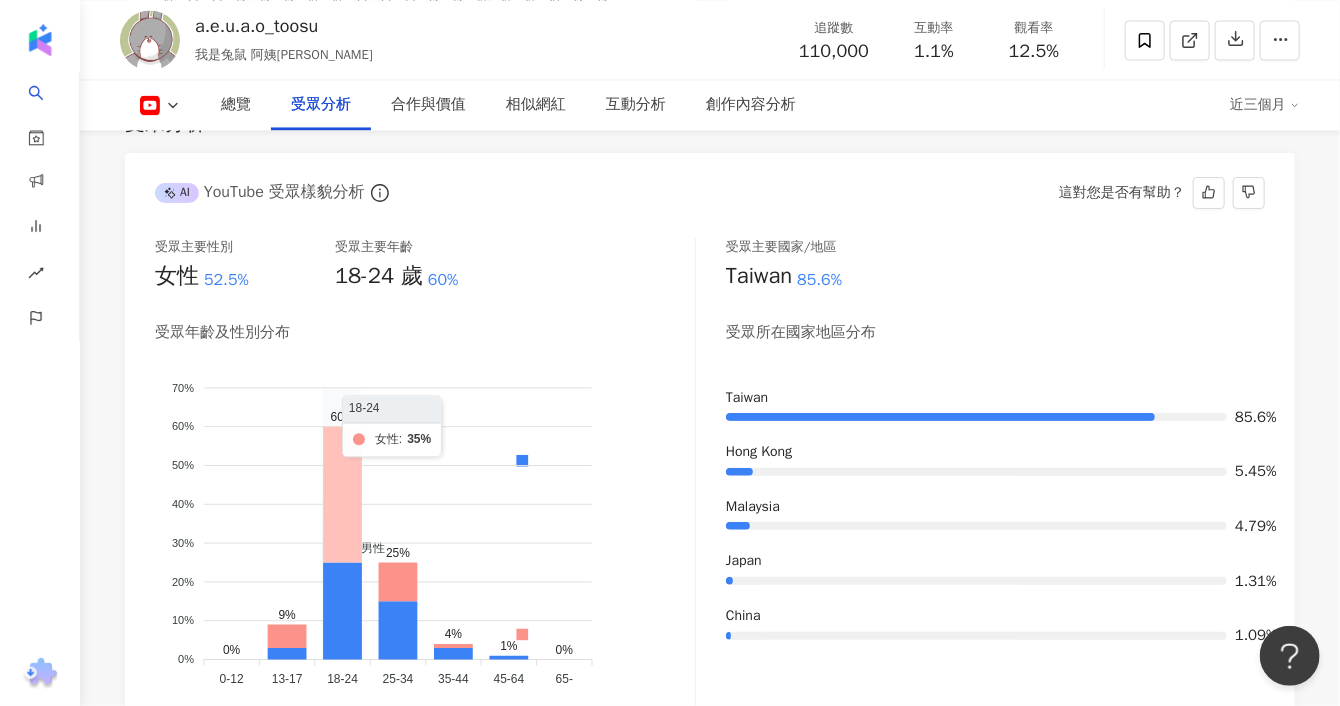 scroll, scrollTop: 1713, scrollLeft: 0, axis: vertical 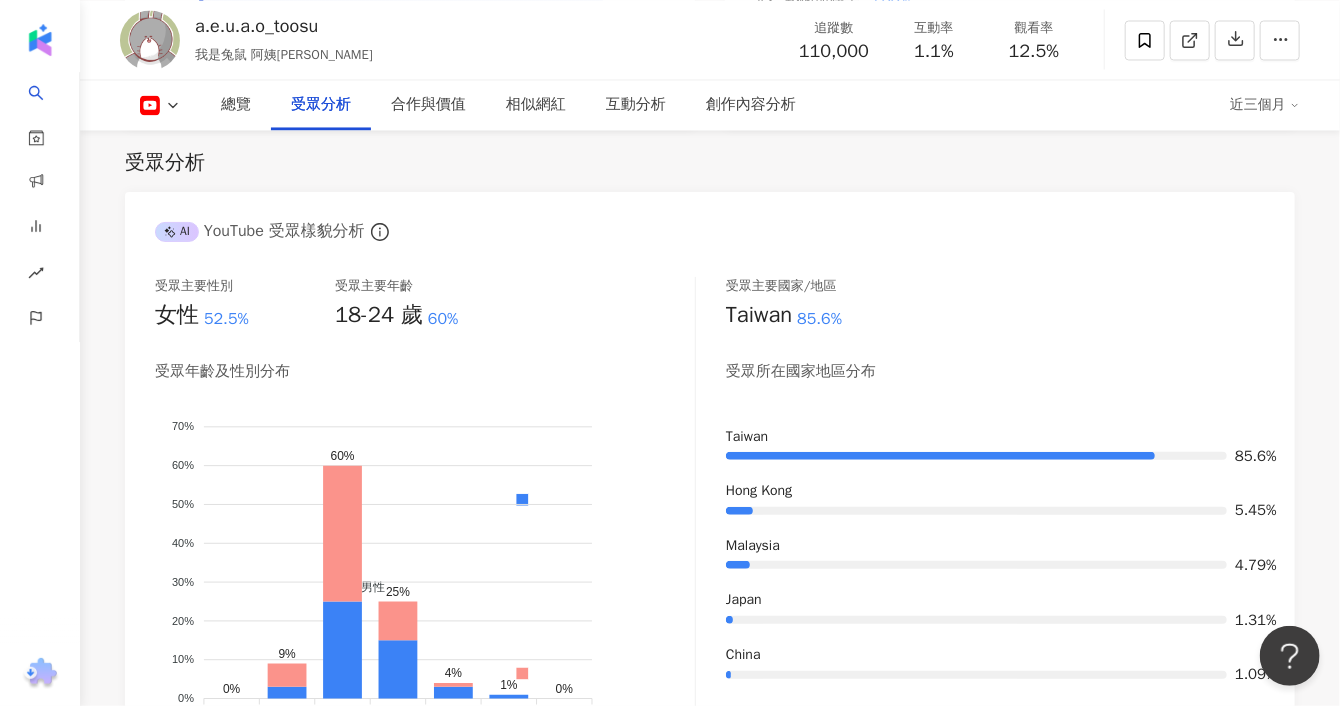 click 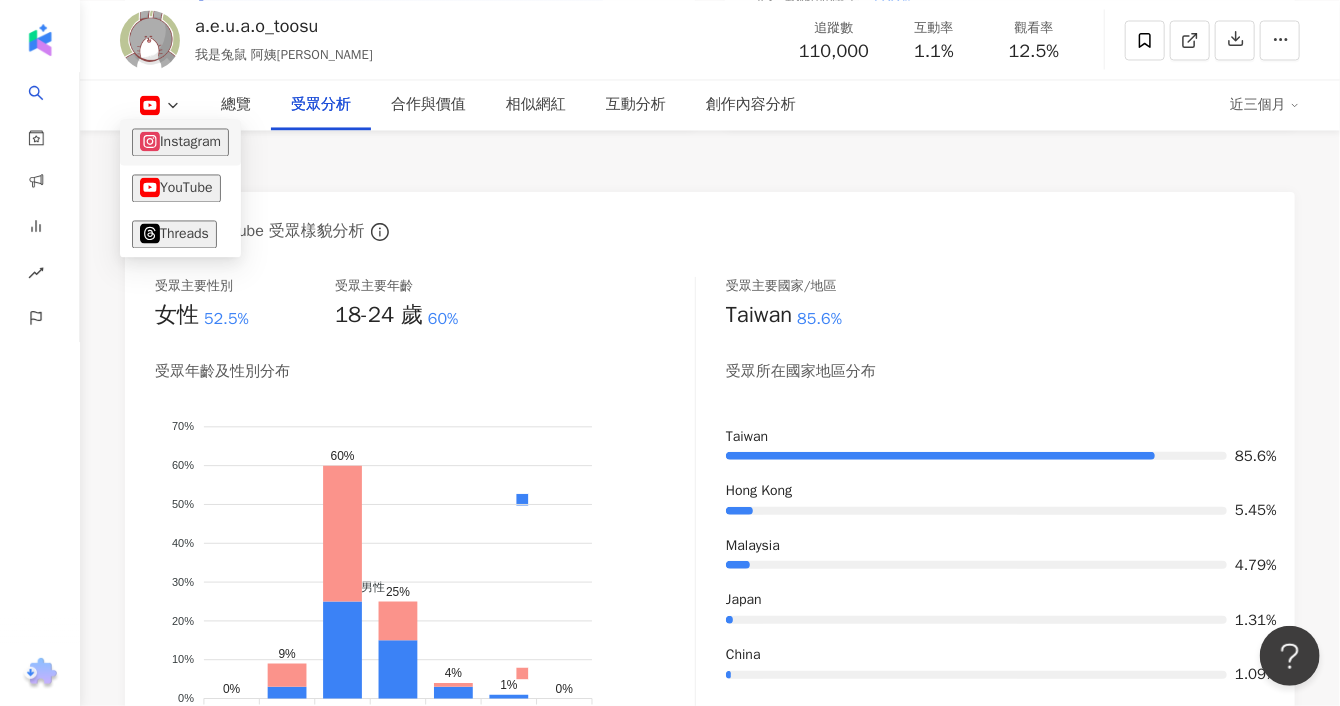 click on "Instagram" at bounding box center (180, 142) 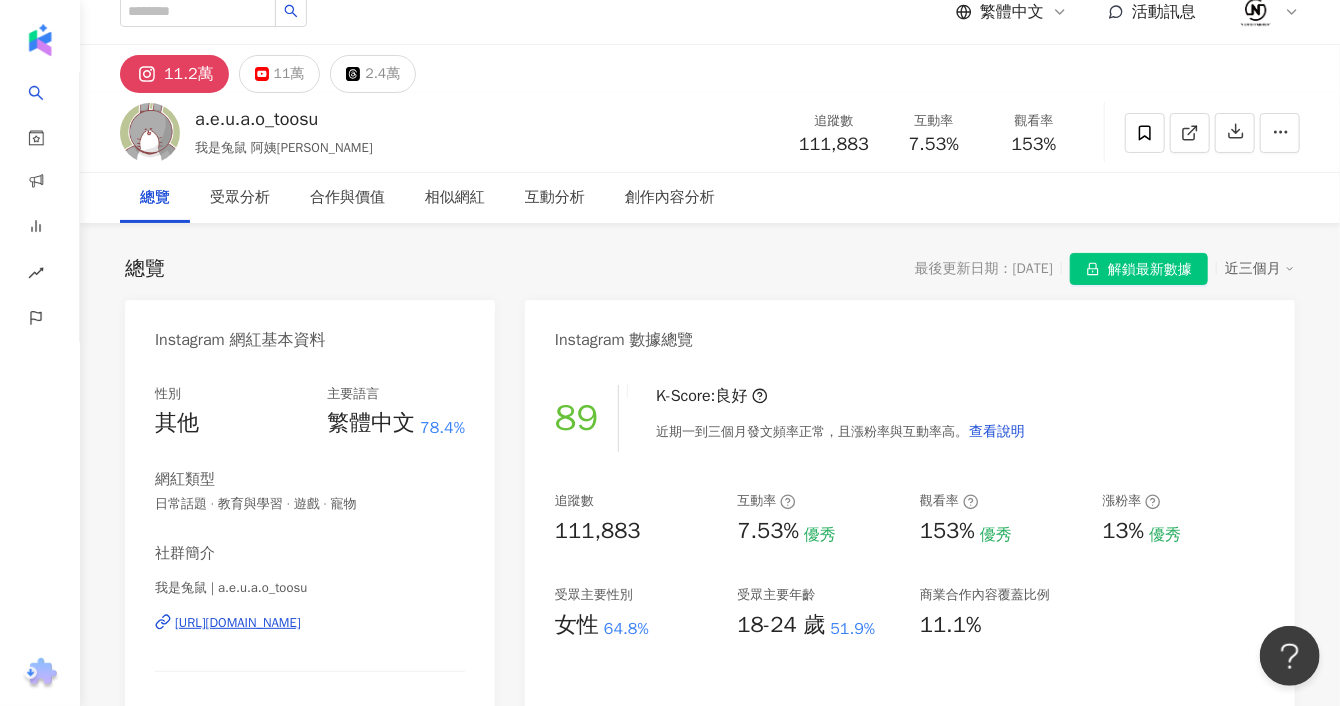 scroll, scrollTop: 0, scrollLeft: 0, axis: both 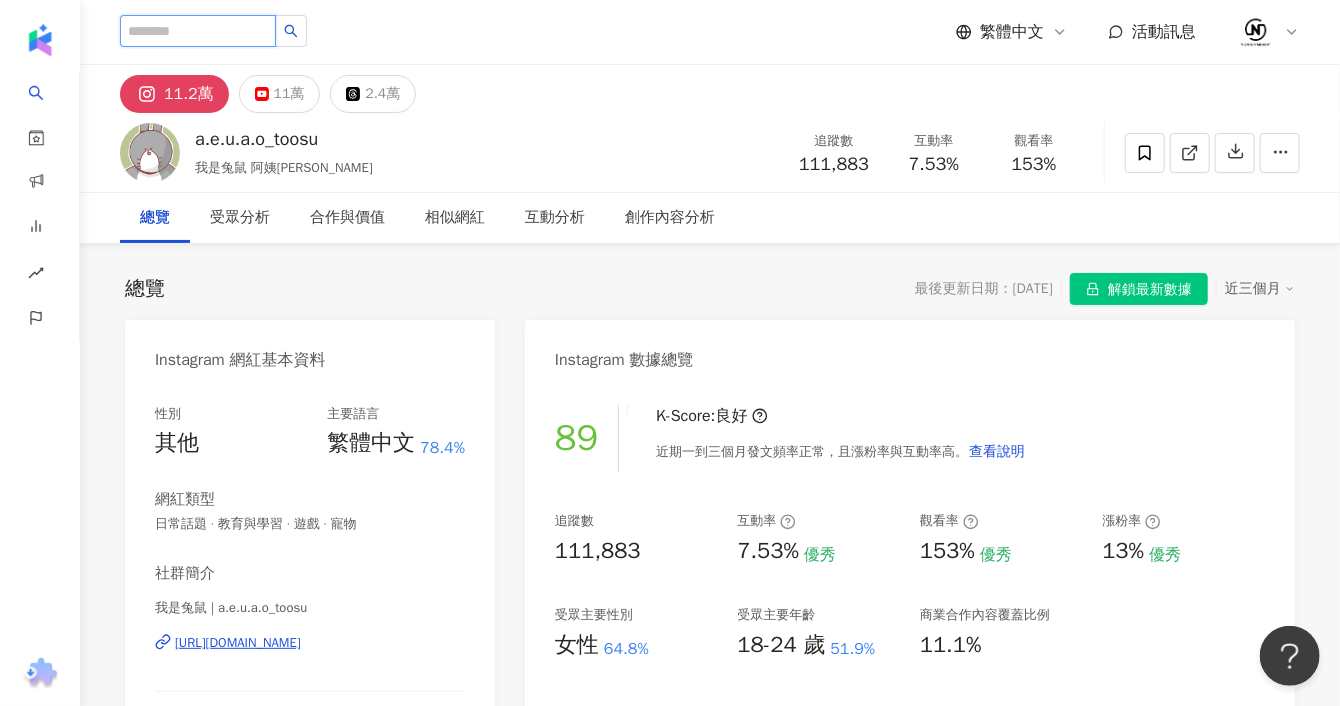 click at bounding box center [198, 31] 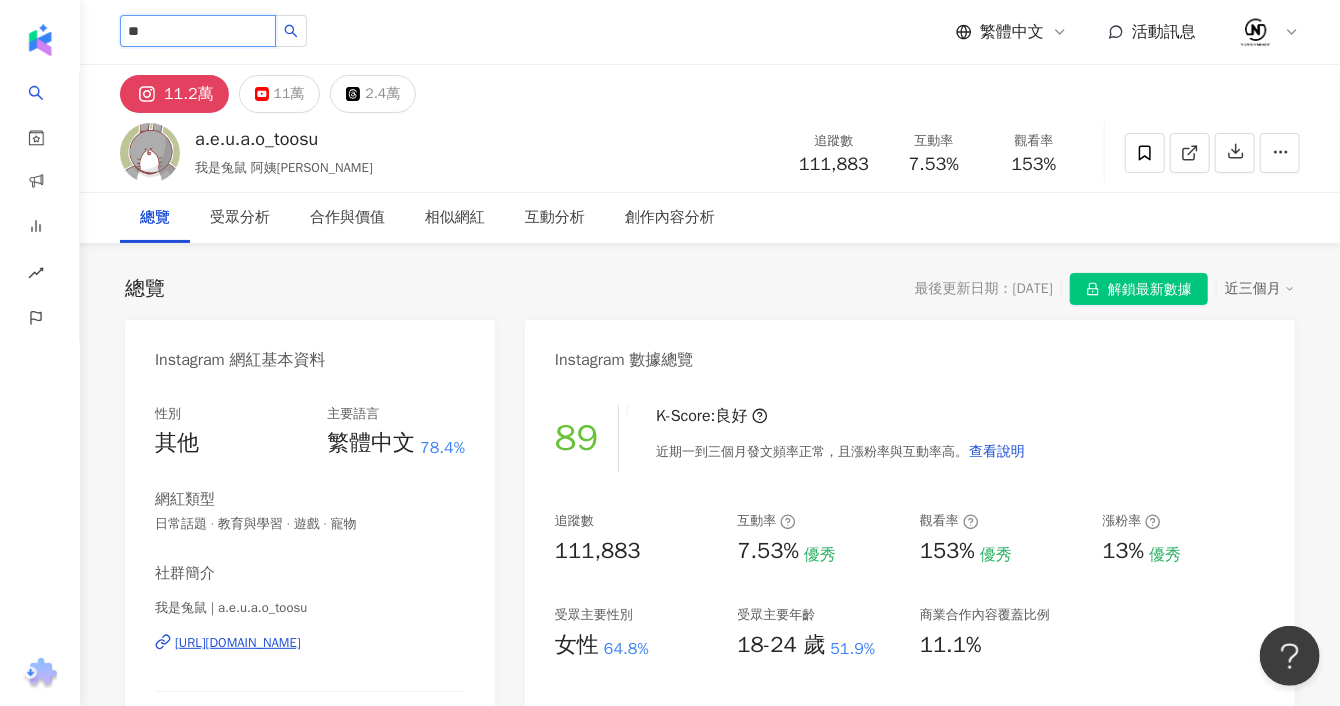 type on "**" 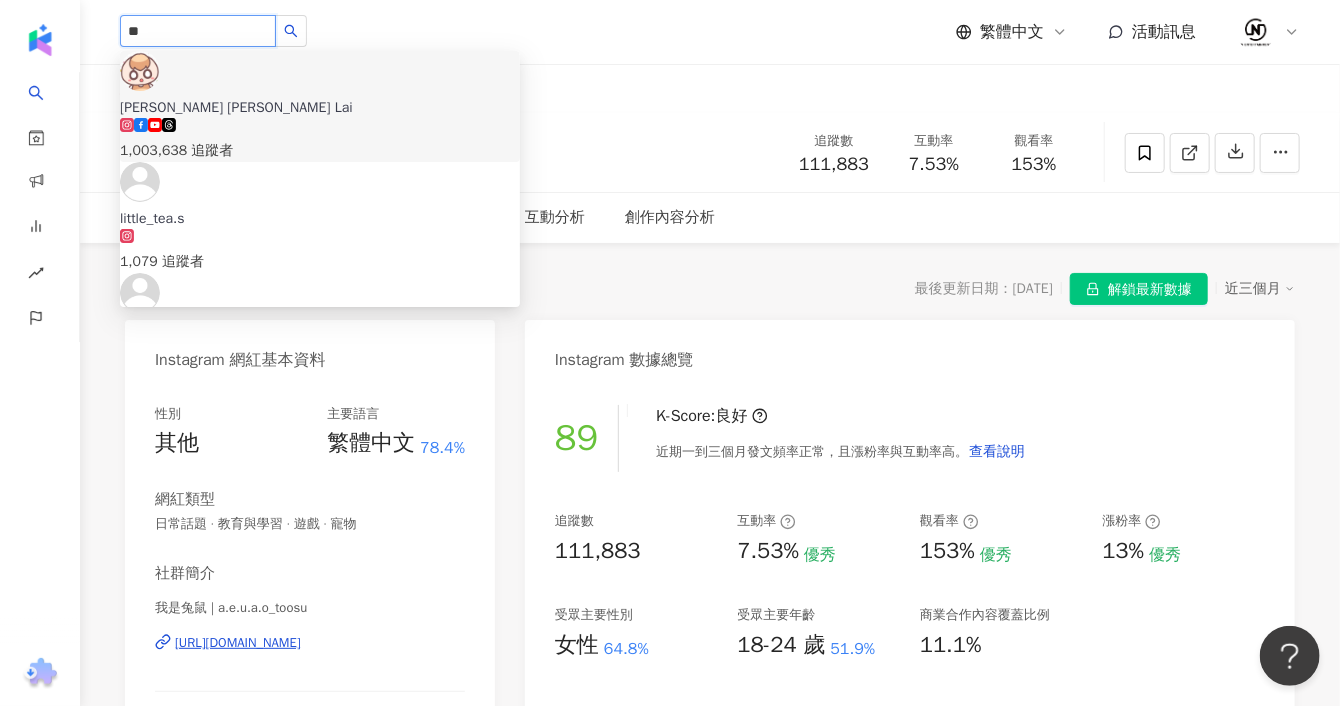 click on "Choi Choi Lai" at bounding box center (320, 108) 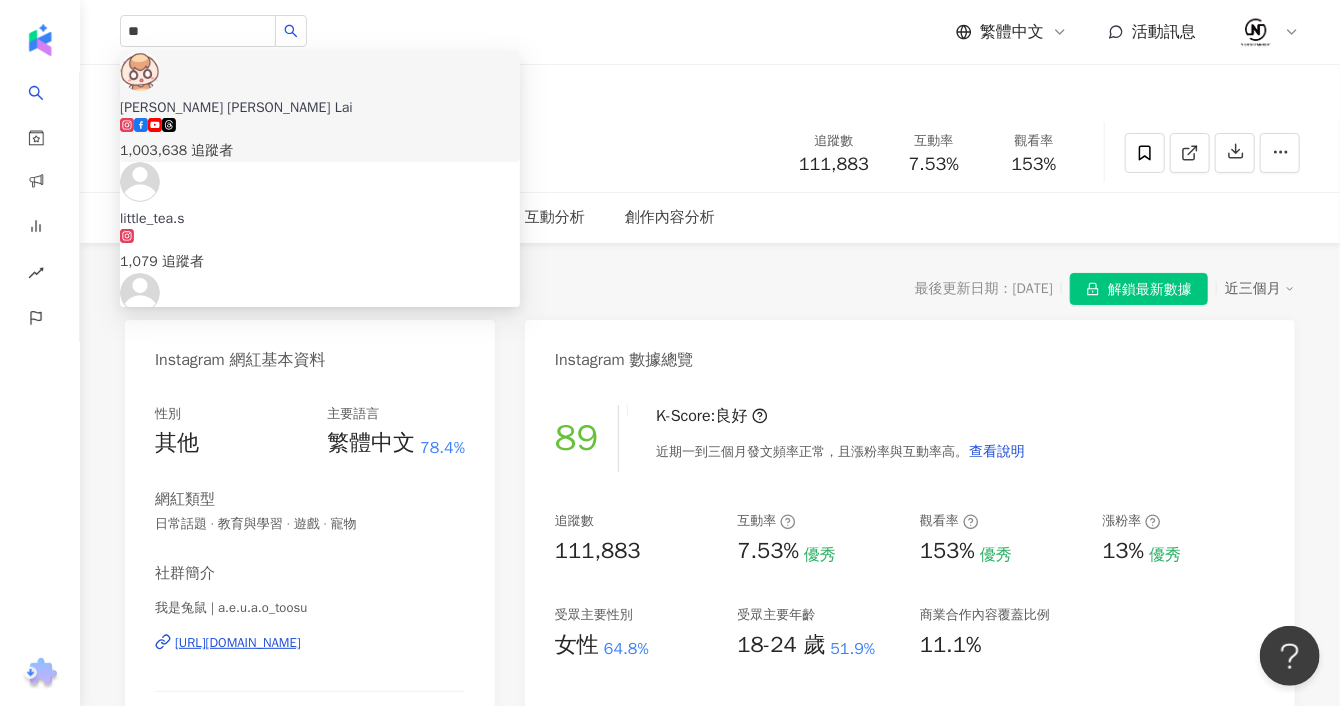 type 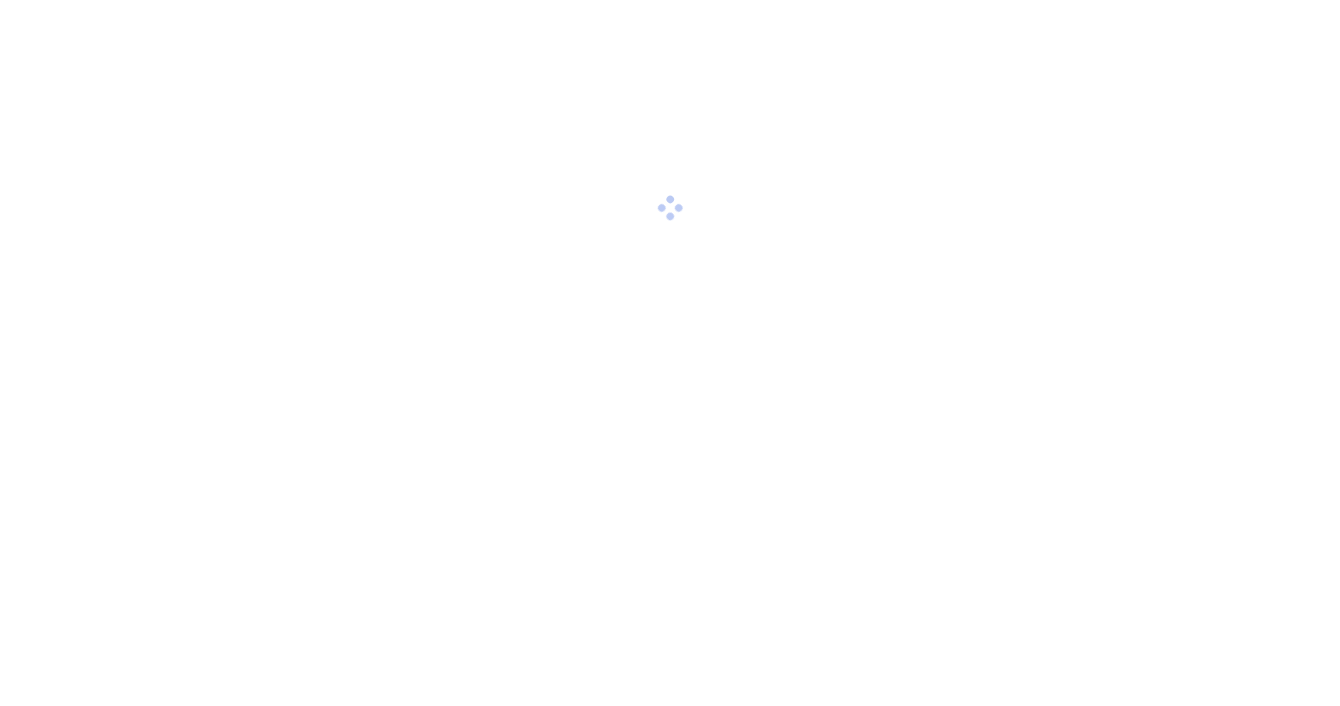 scroll, scrollTop: 0, scrollLeft: 0, axis: both 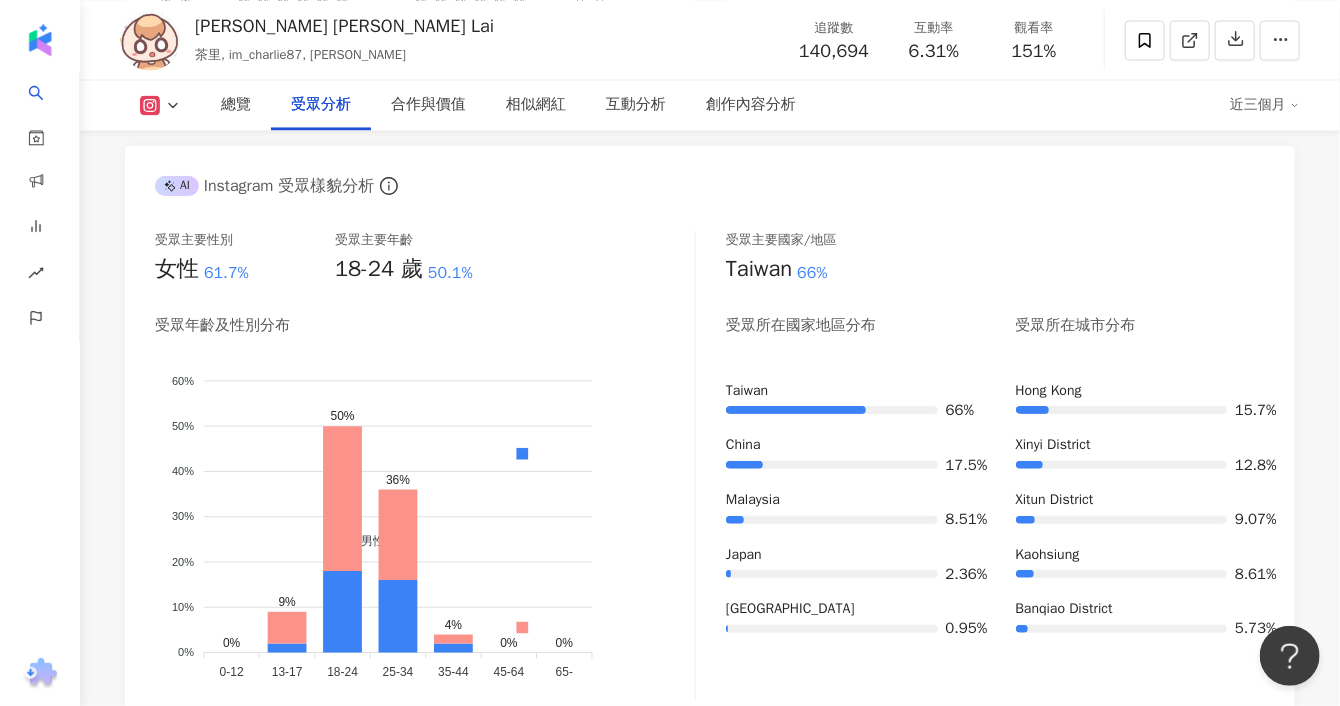 click 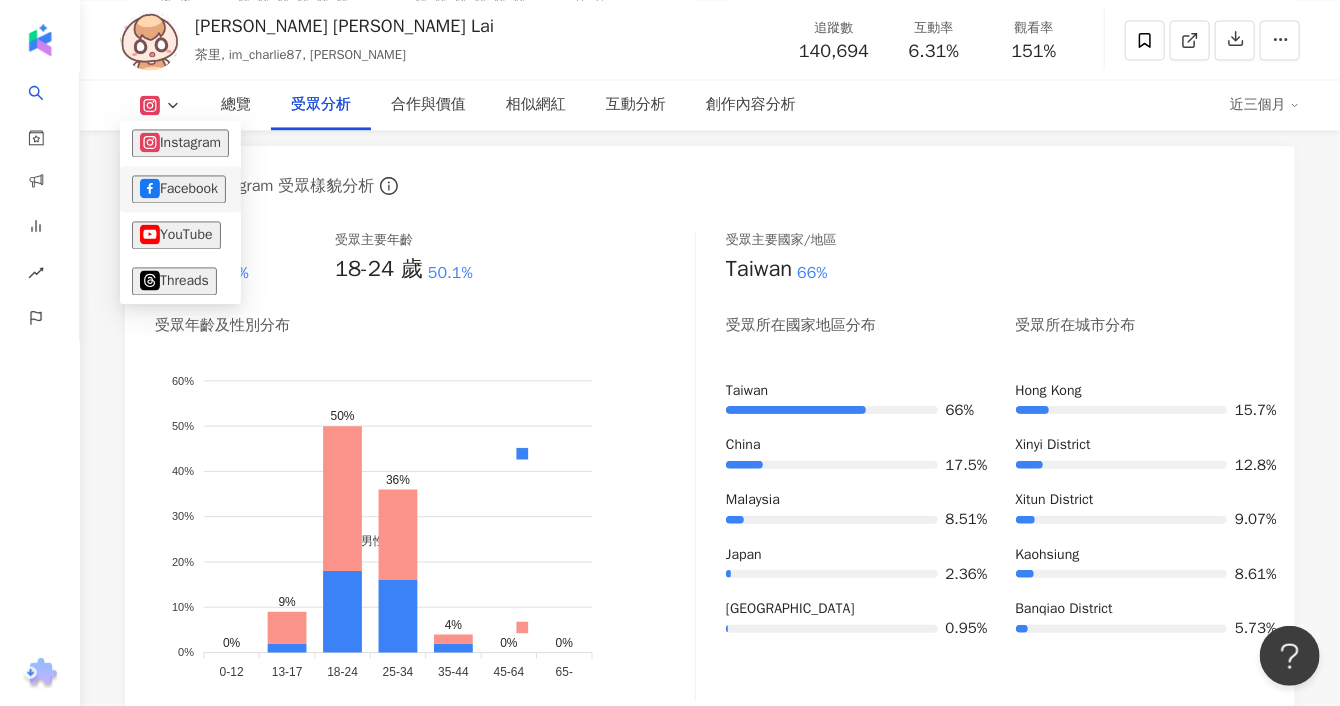 click on "Facebook" at bounding box center [179, 189] 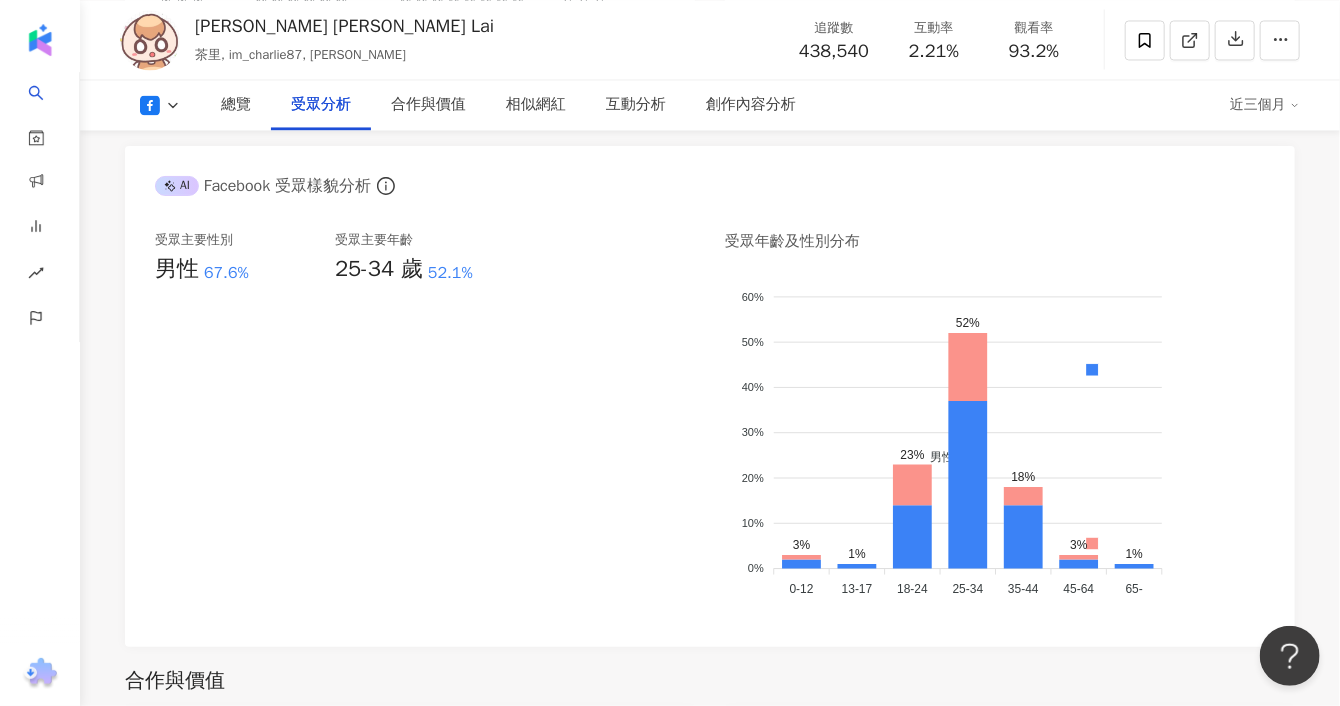 scroll, scrollTop: 1808, scrollLeft: 0, axis: vertical 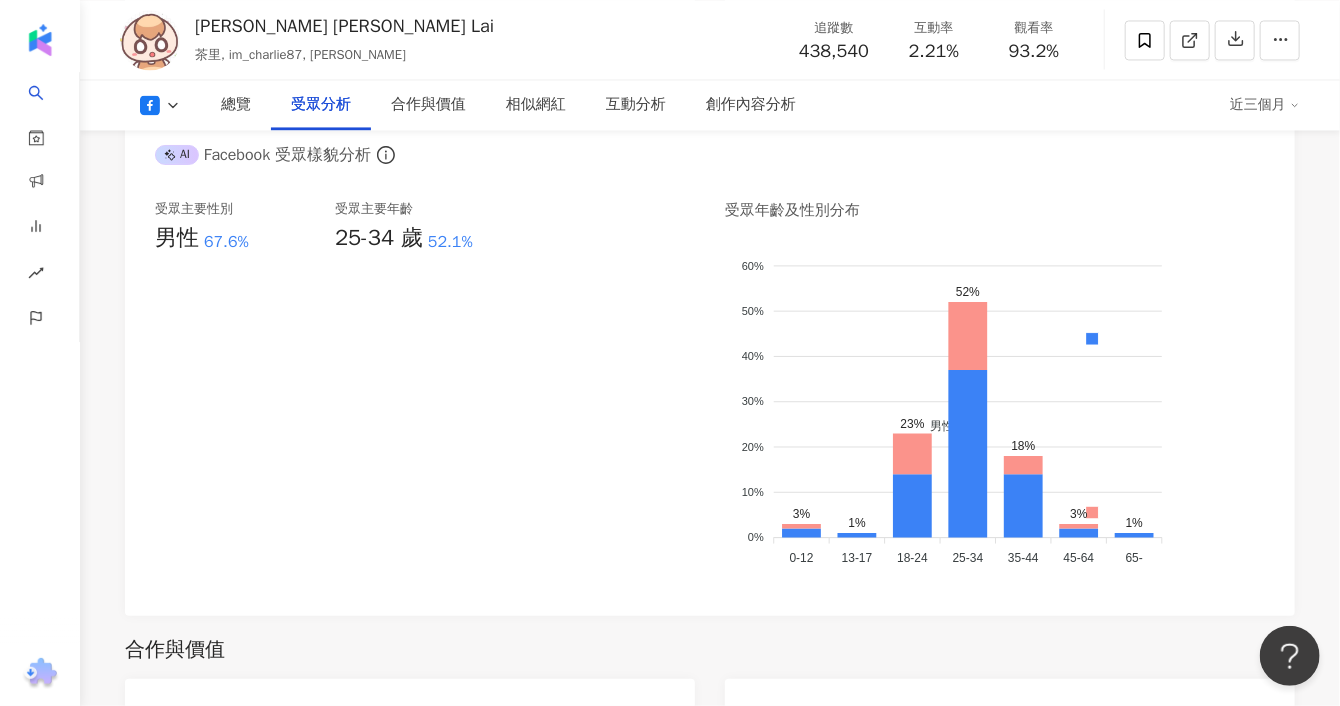 click 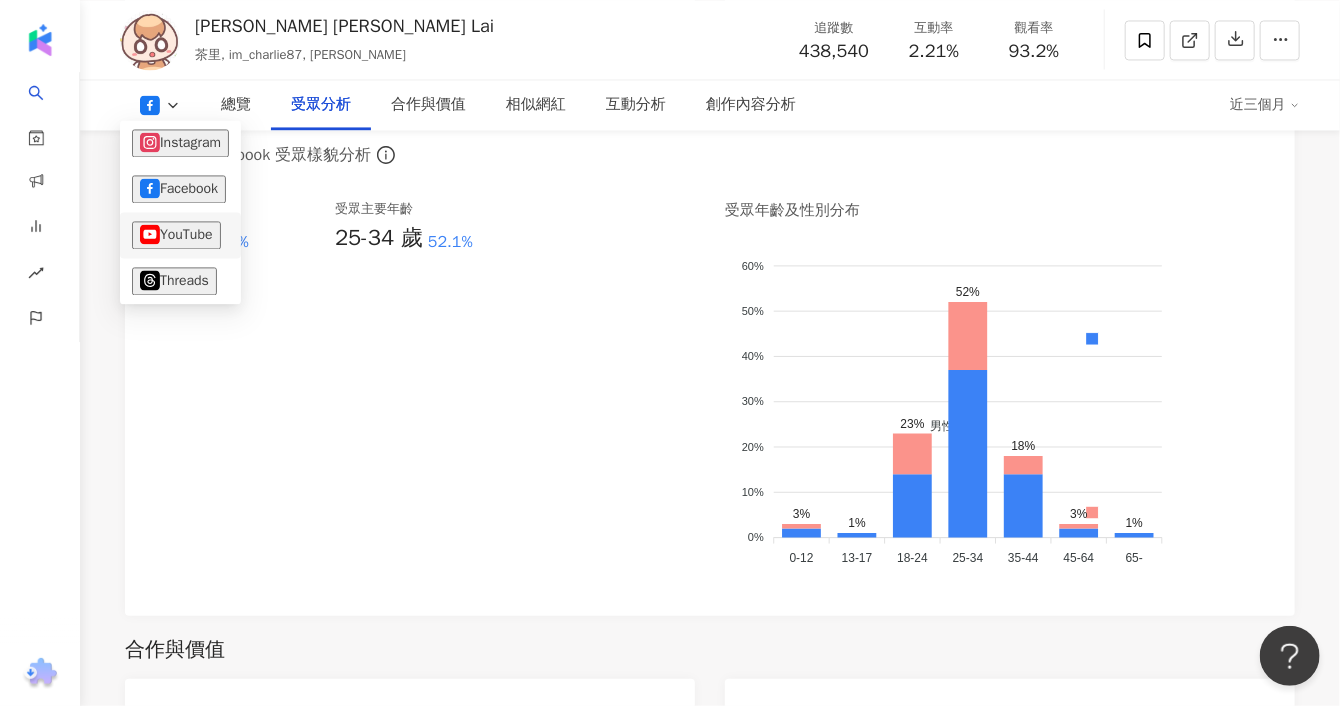 click on "YouTube" at bounding box center (176, 235) 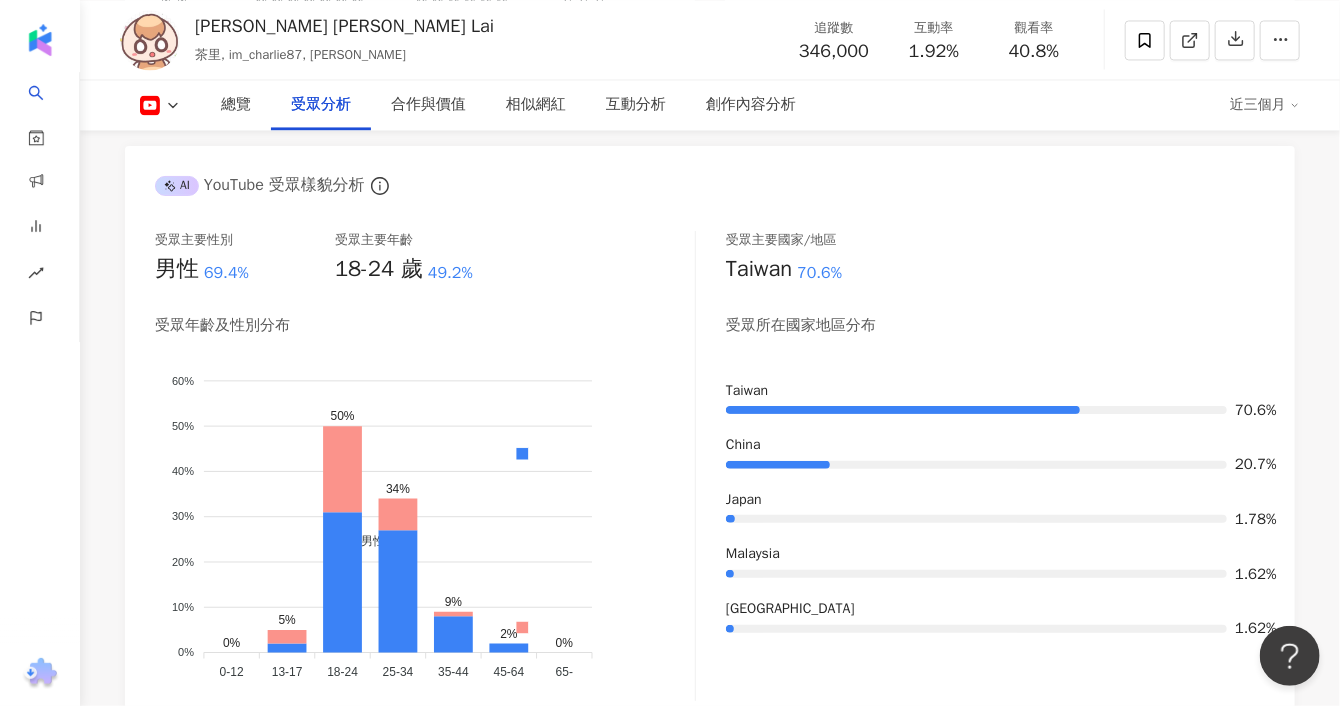 click at bounding box center [160, 105] 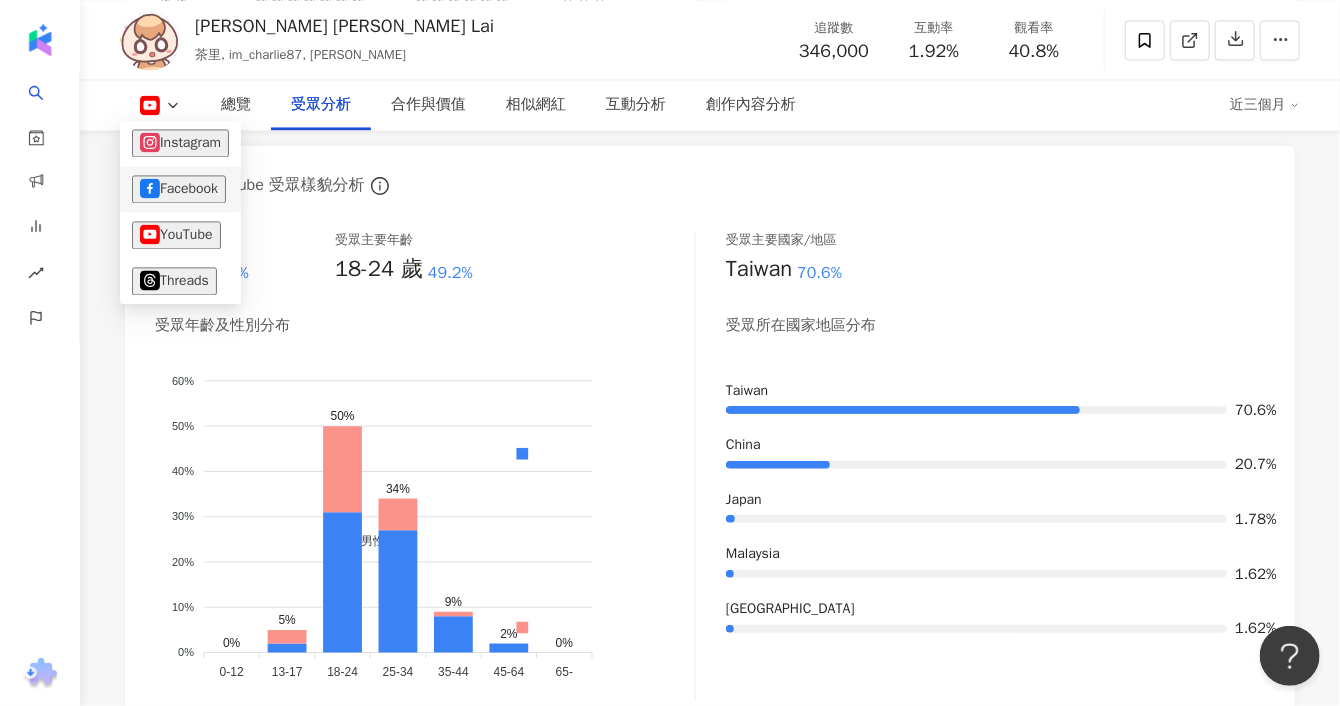 click on "Facebook" at bounding box center (179, 189) 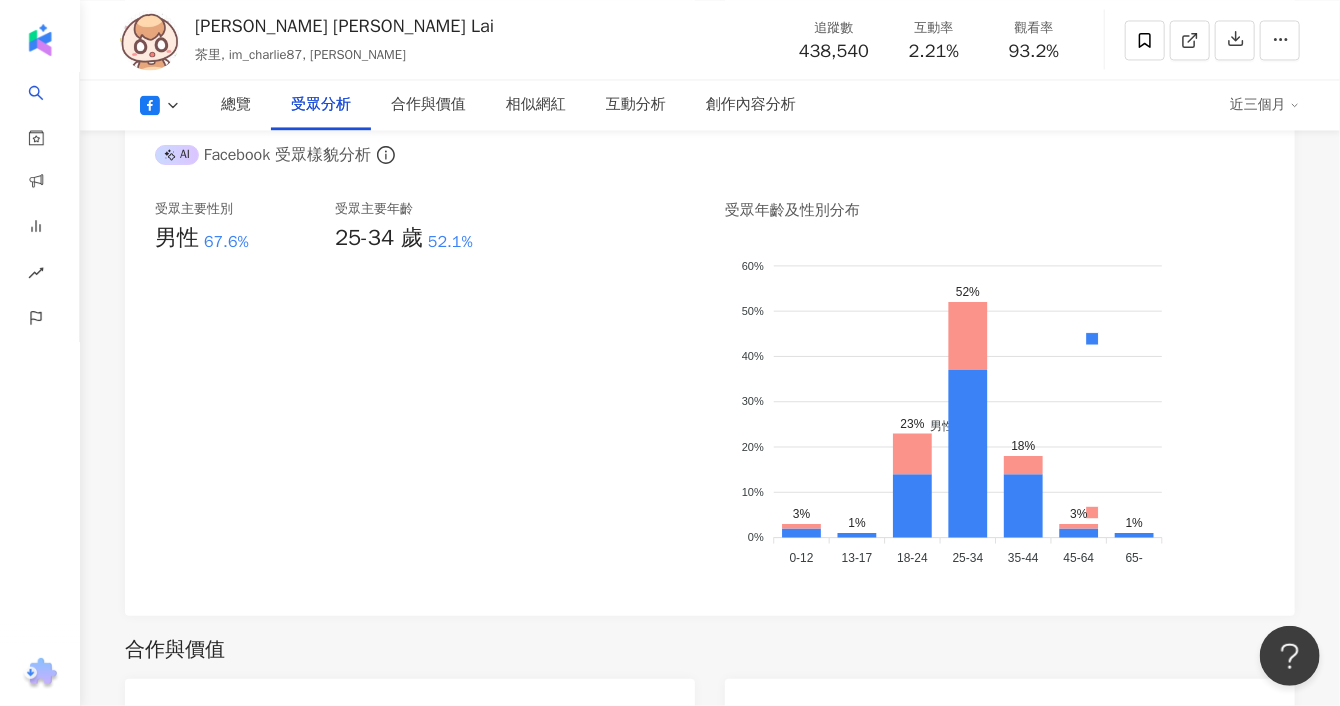 click 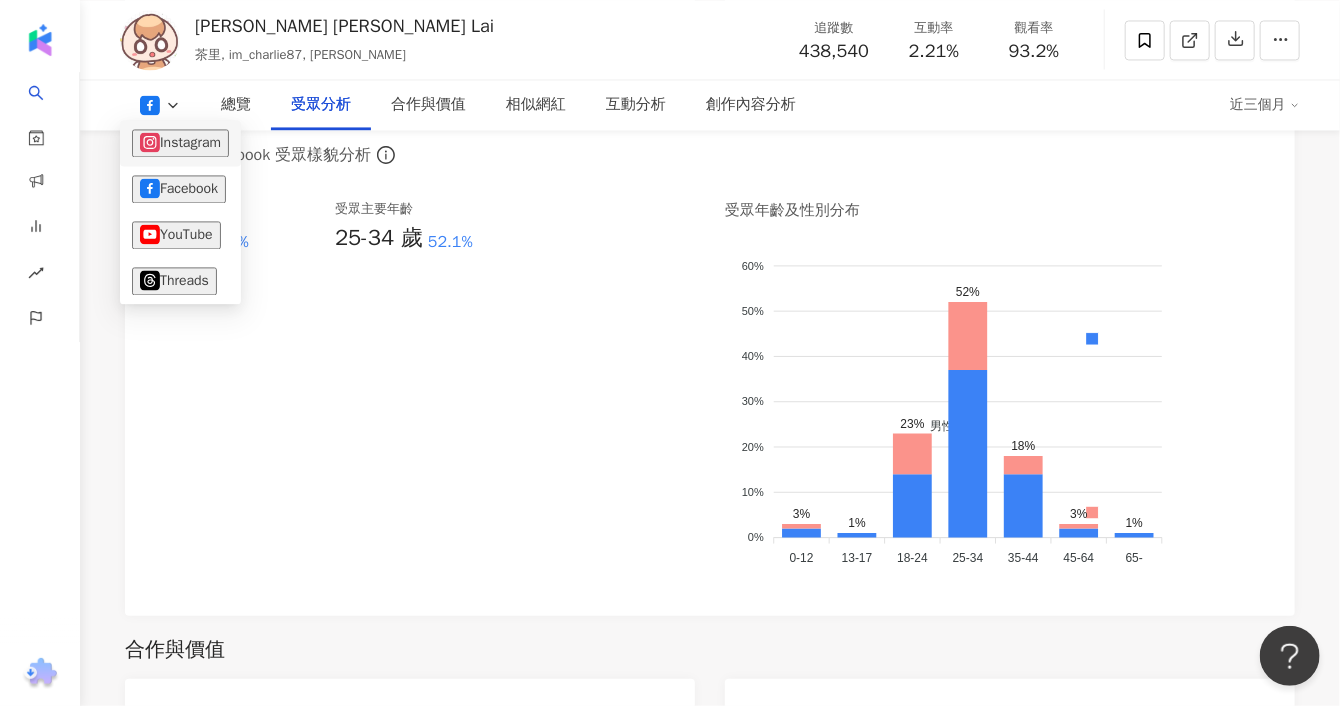 click on "Instagram" at bounding box center [180, 143] 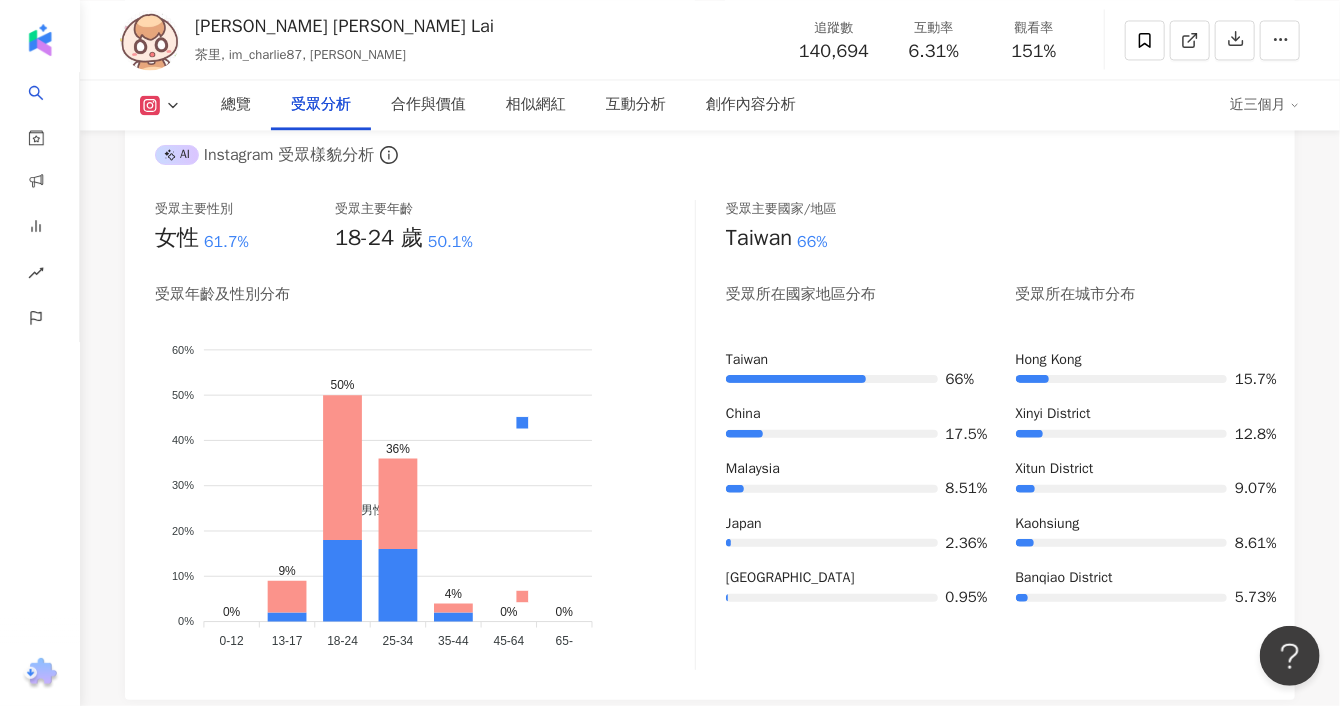 scroll, scrollTop: 1777, scrollLeft: 0, axis: vertical 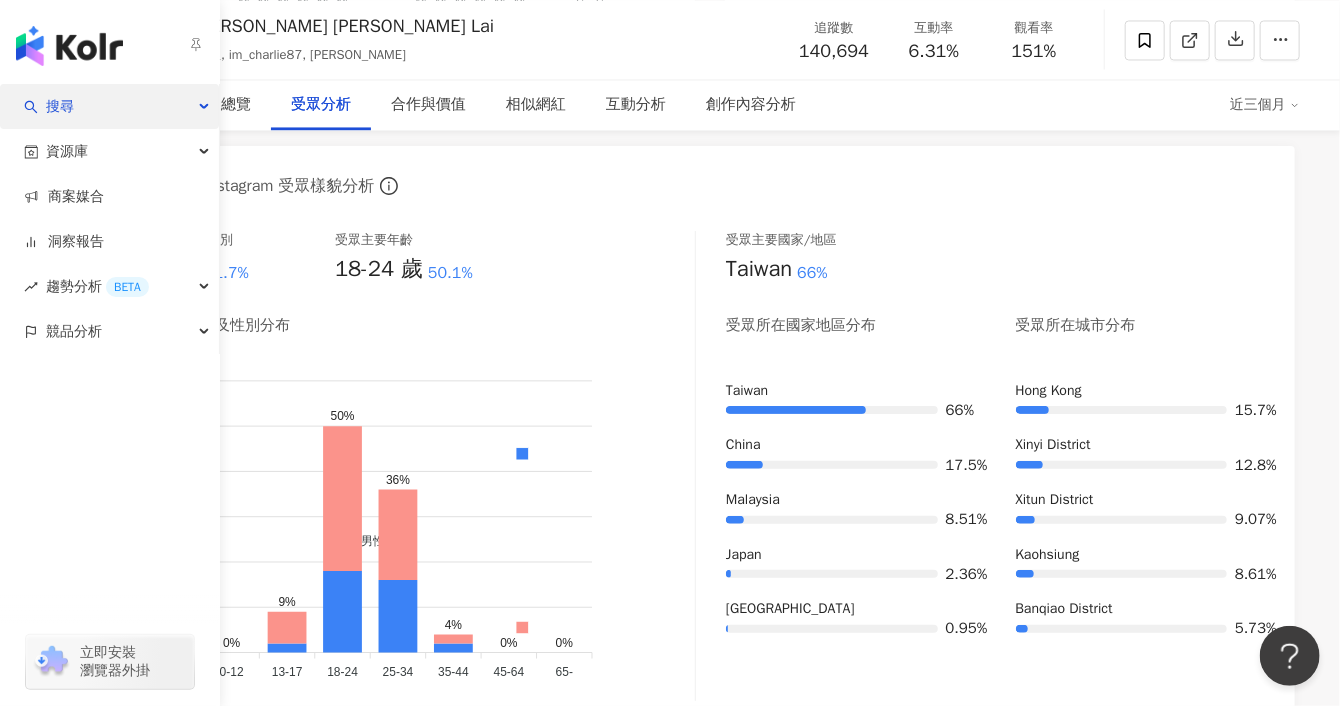 click on "搜尋" at bounding box center (60, 106) 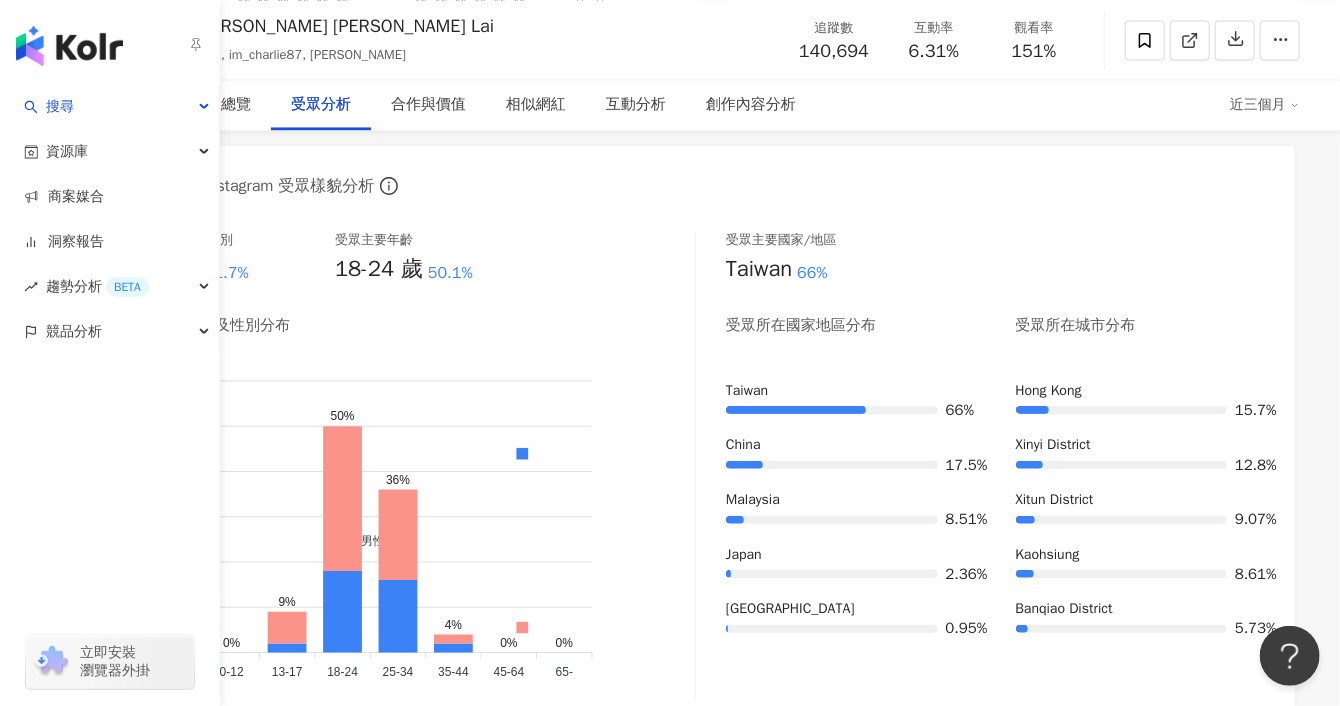 click at bounding box center [69, 46] 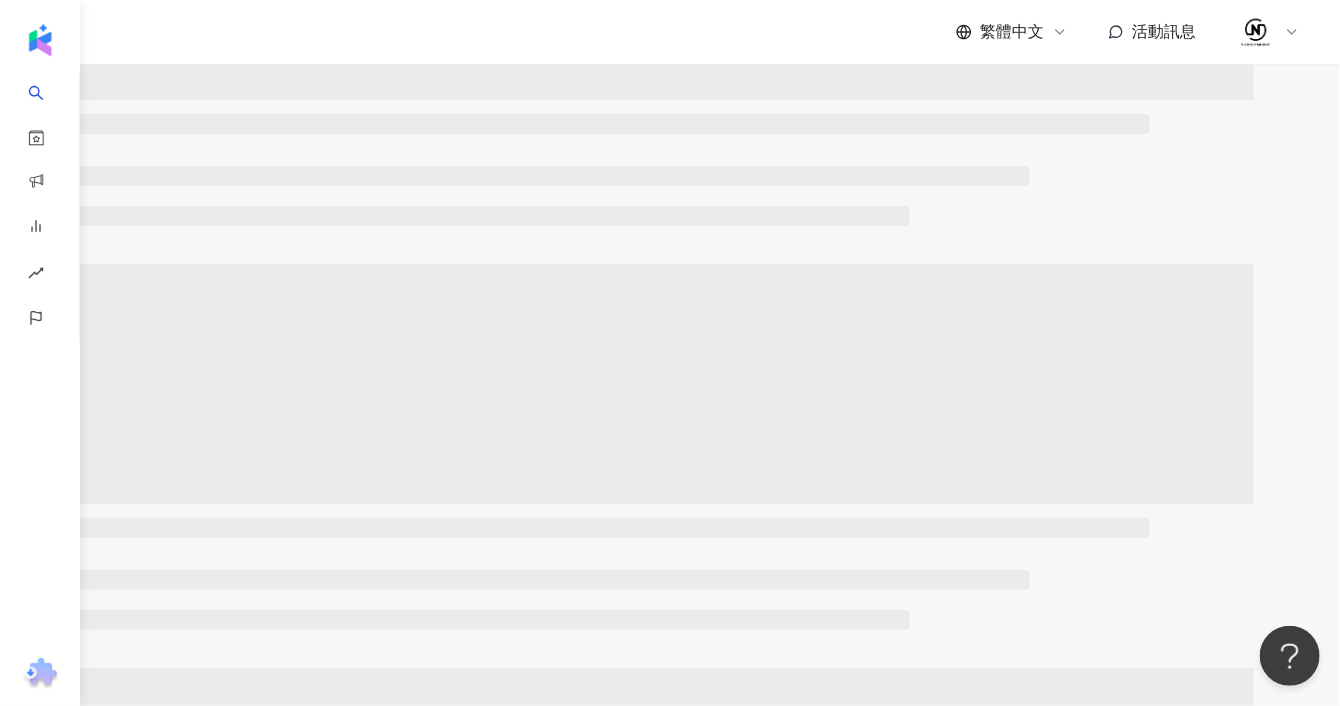scroll, scrollTop: 0, scrollLeft: 0, axis: both 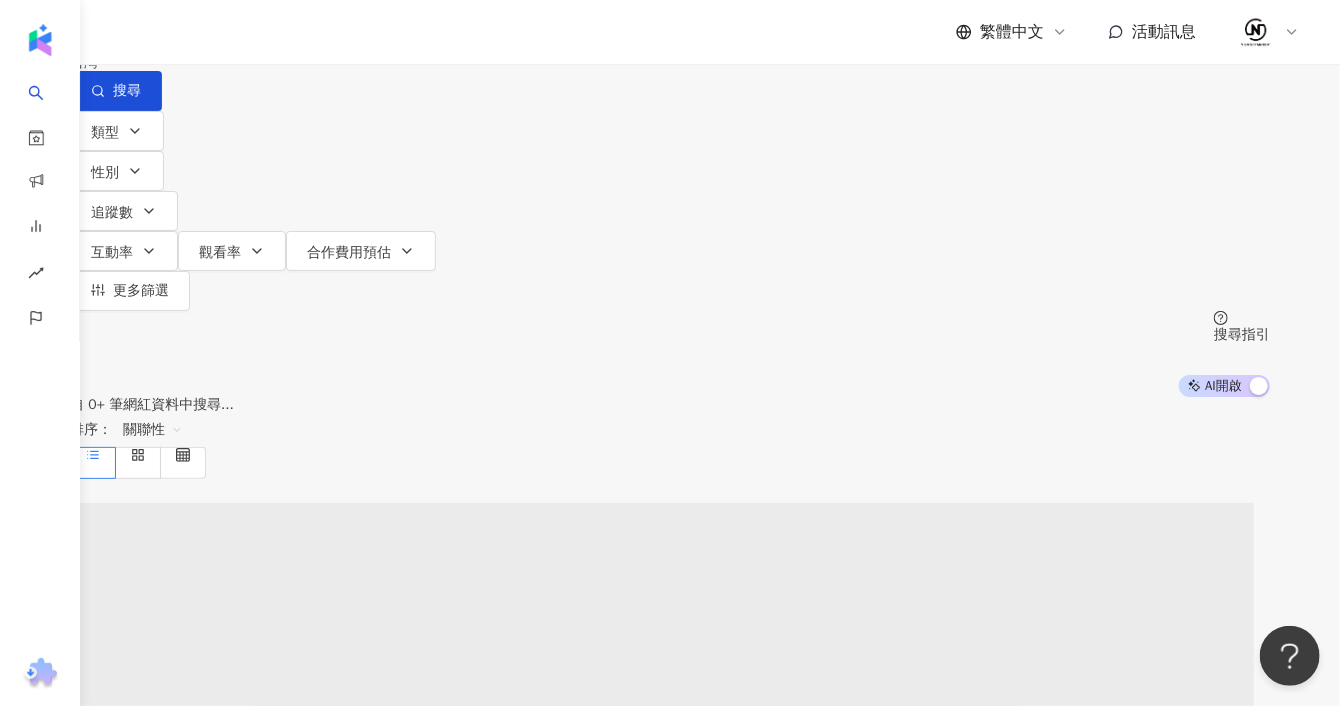 click at bounding box center [280, 19] 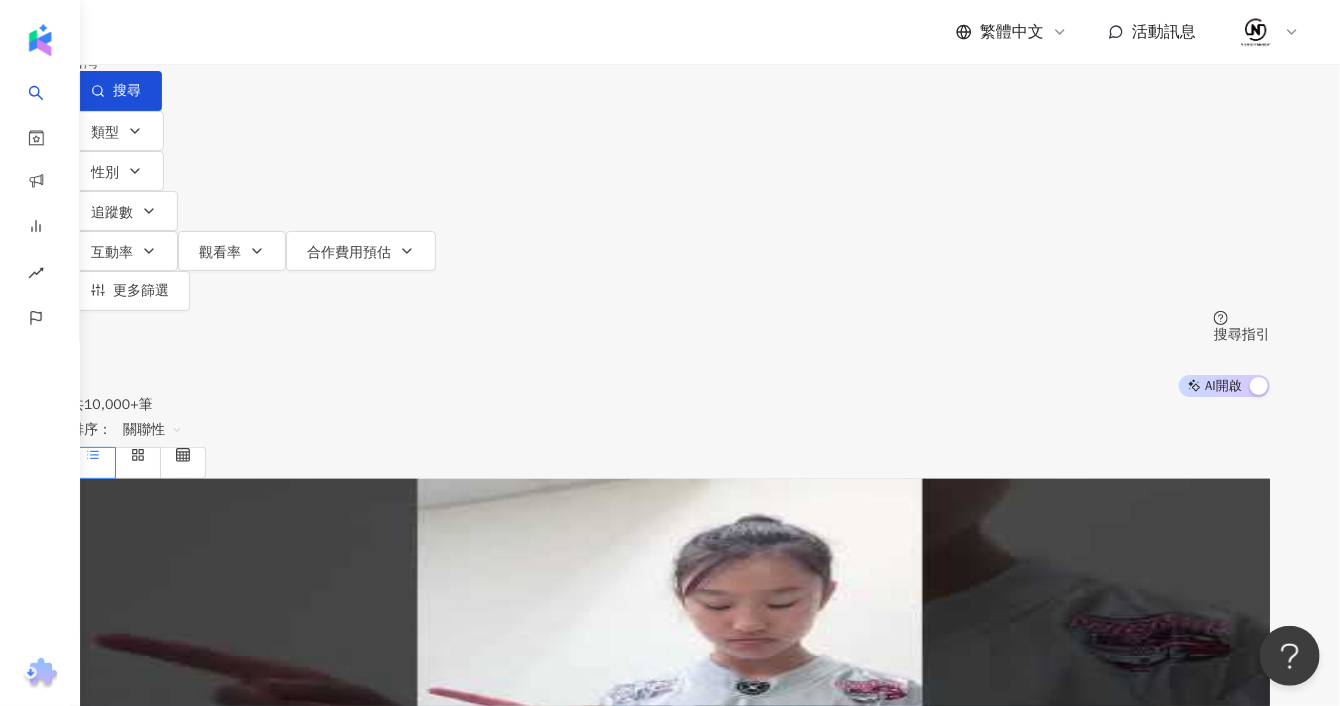 type on "*" 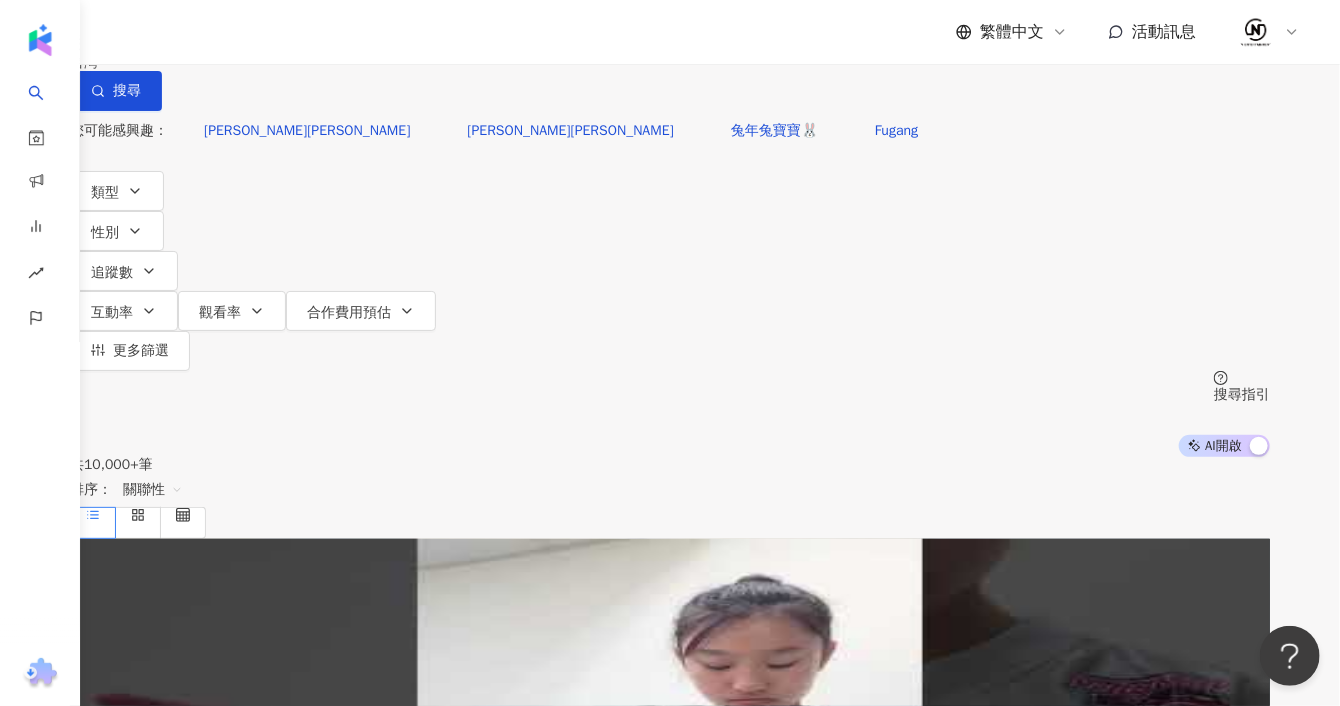 type on "**" 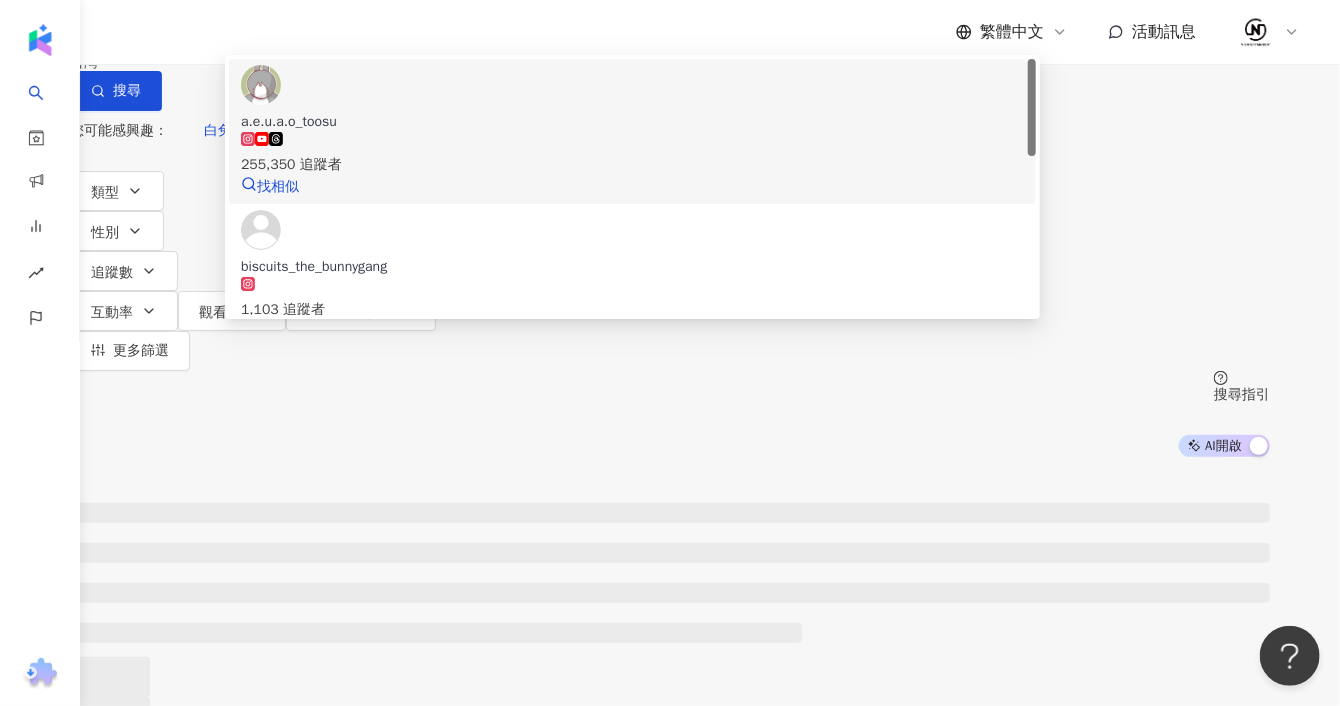 click on "a.e.u.a.o_toosu" at bounding box center (632, 122) 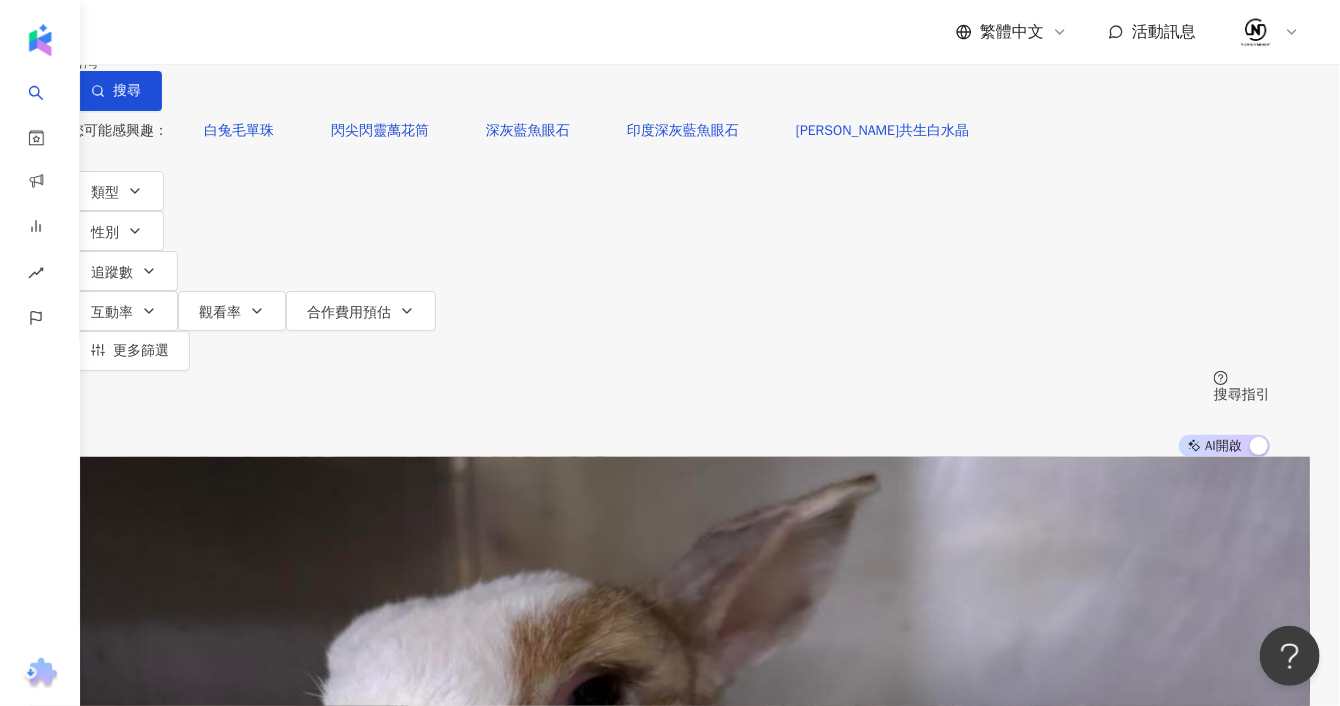 click on "不分平台 台灣 搜尋 bdb623ab-807e-4e5a-8106-246346f598c8 a.e.u.a.o_toosu 255,350   追蹤者 biscuits_the_bunnygang 1,103   追蹤者 three_fluffy_potatoes 3,150   追蹤者 klguineapig tiktok-icon 1,404   追蹤者 720422_ tiktok-icon 1,518   追蹤者" at bounding box center (670, 55) 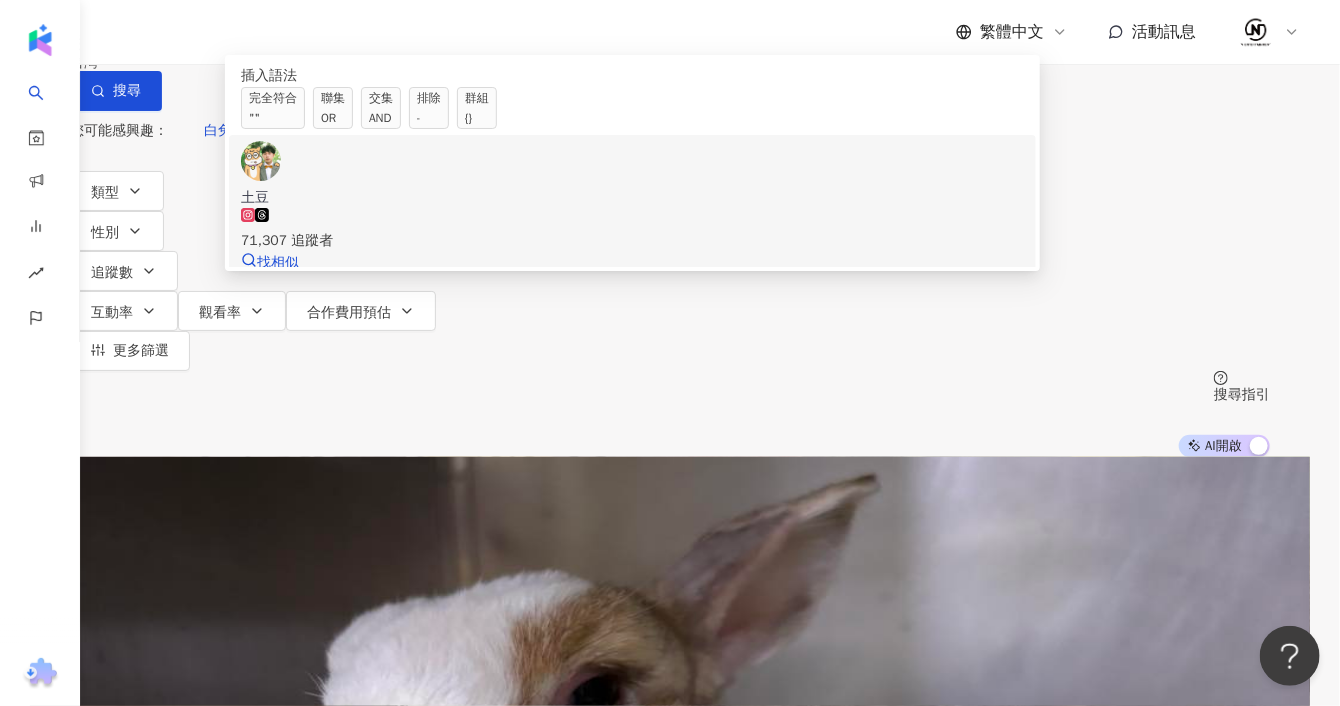 click on "土豆" at bounding box center (632, 198) 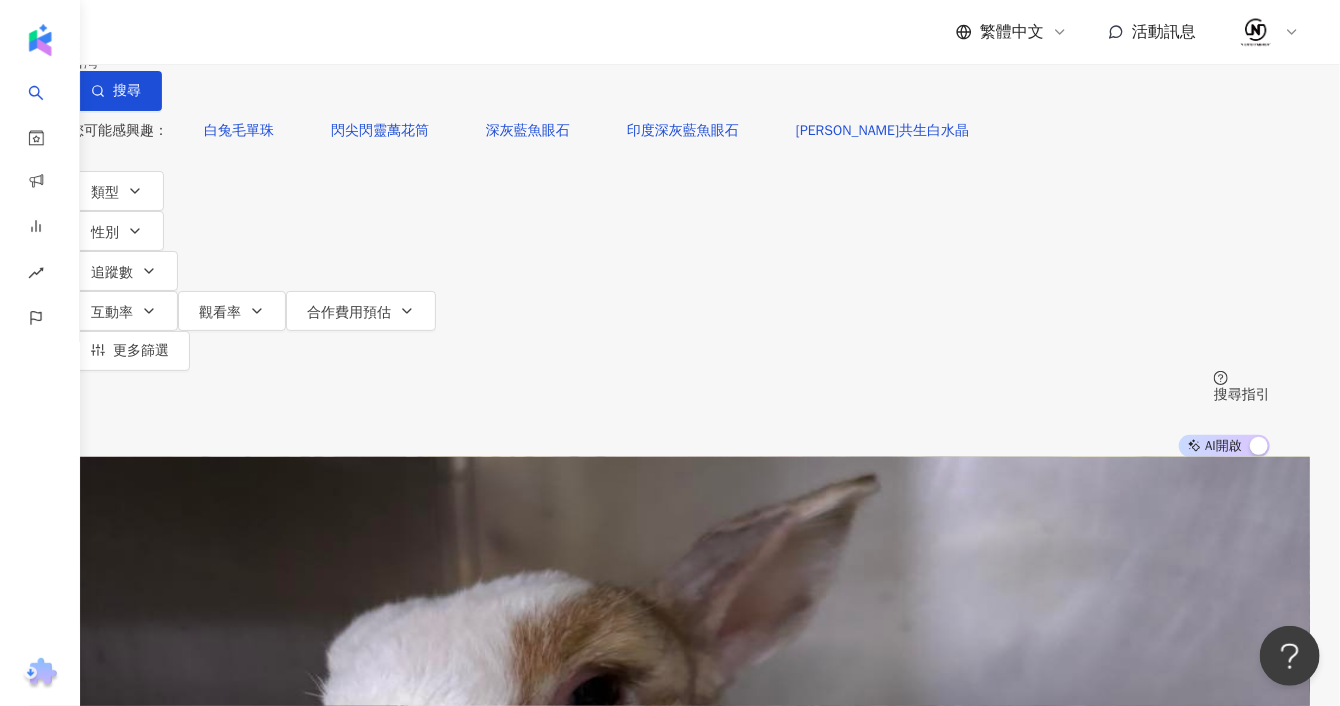click on "不分平台 台灣 搜尋 searchOperator 插入語法 完全符合 "" 聯集 OR 交集 AND 排除 - 群組 {} 土豆  71,307   追蹤者 搜尋名稱、敘述、貼文含有關鍵字 “ 土豆豆柴  ” 的網紅" at bounding box center (670, 55) 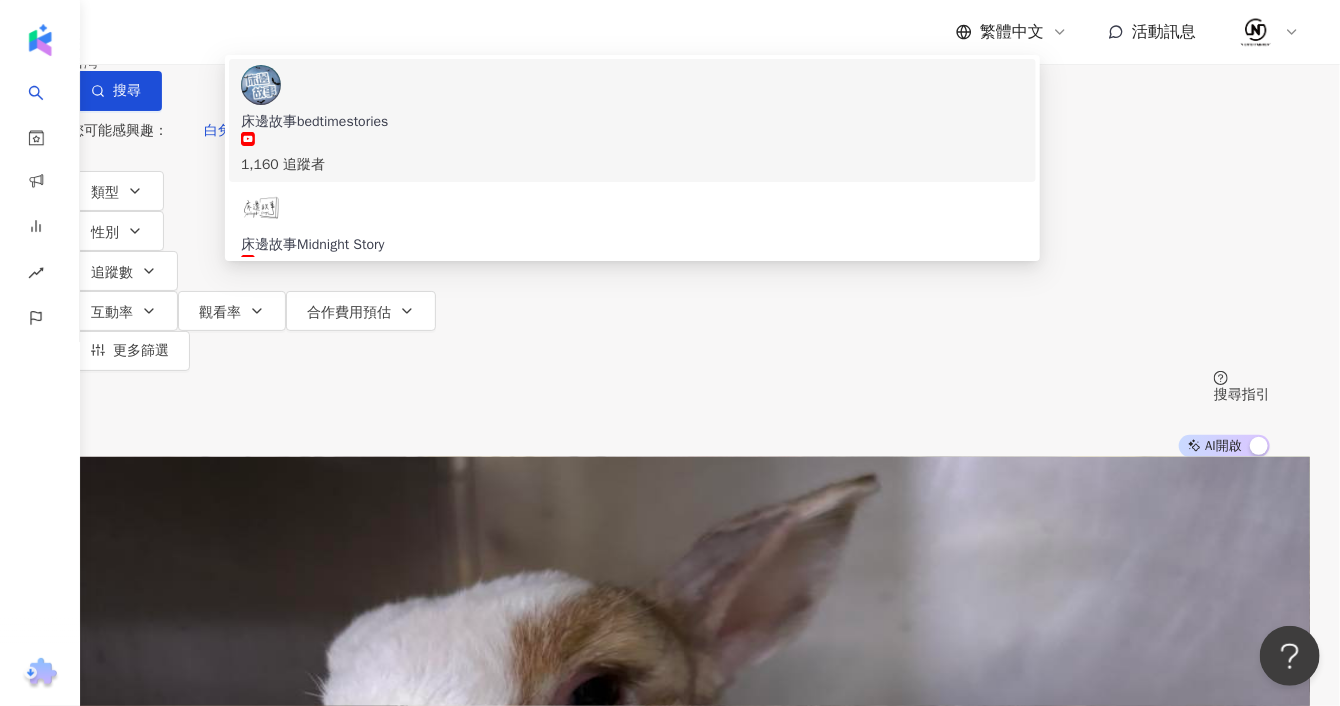 drag, startPoint x: 304, startPoint y: 102, endPoint x: 316, endPoint y: 113, distance: 16.27882 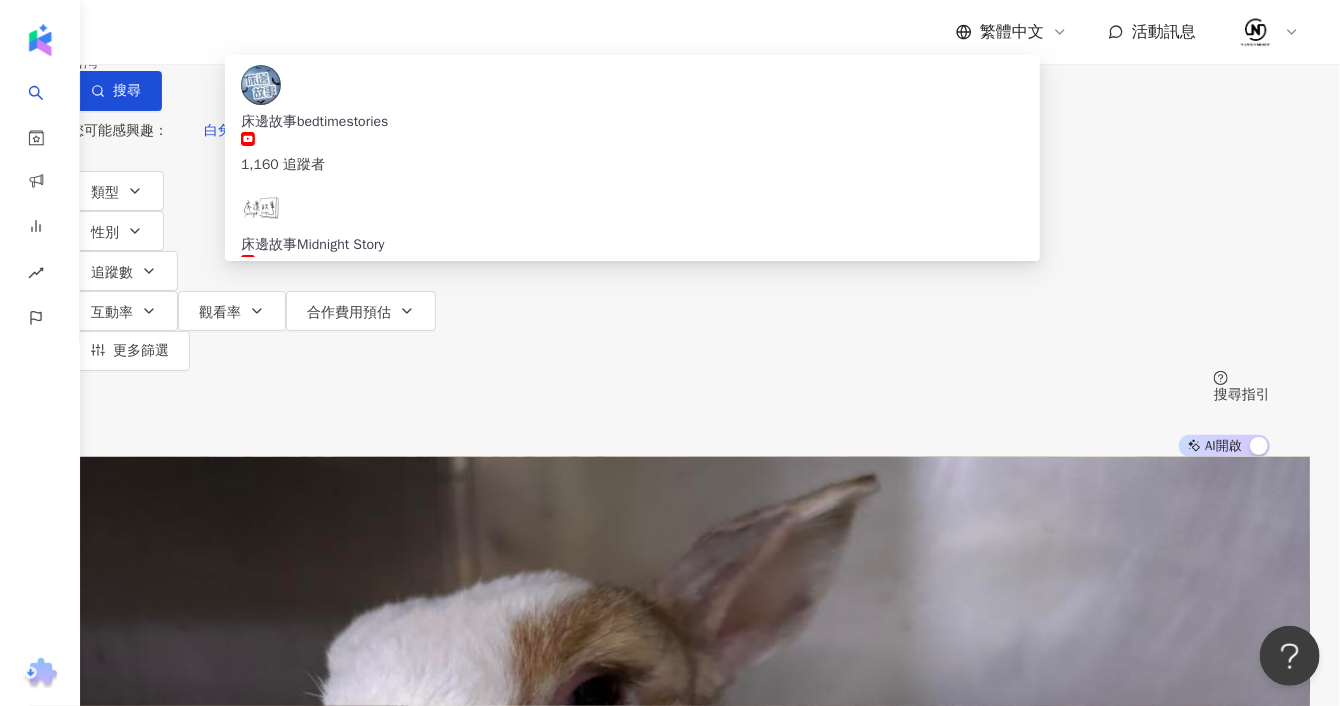type on "****" 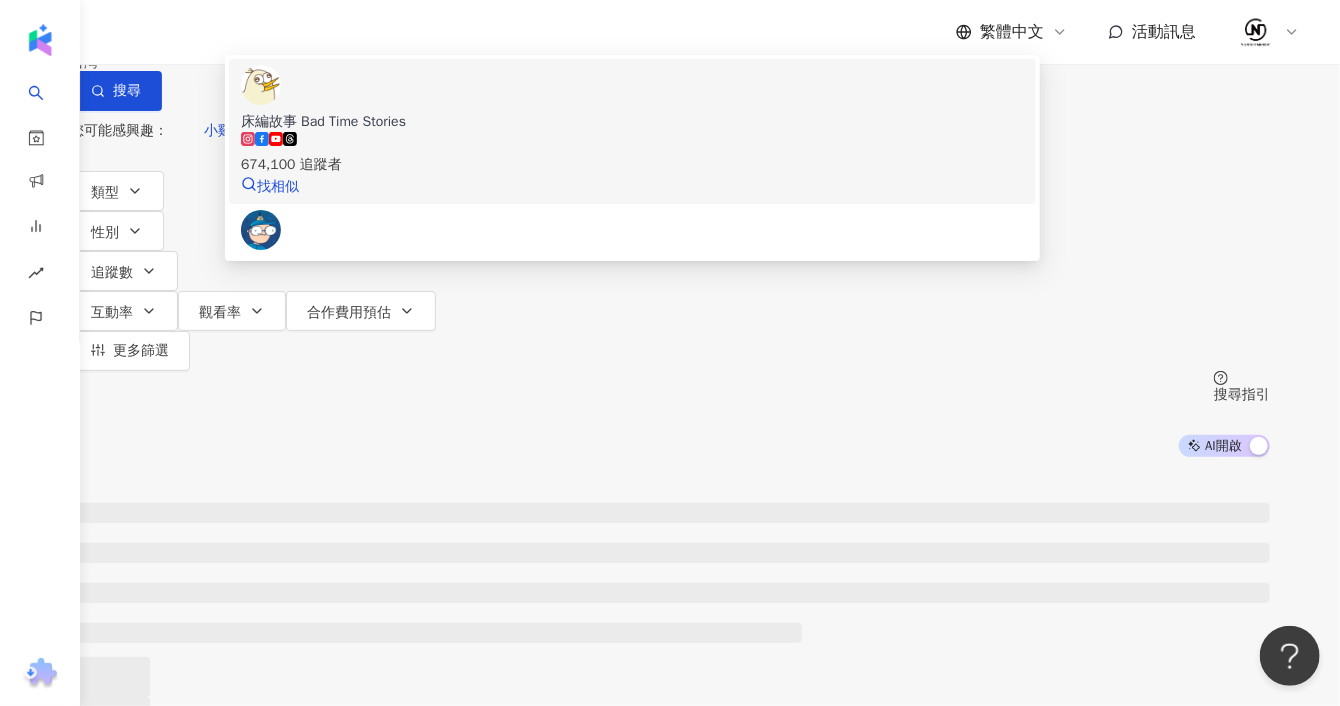 click on "674,100   追蹤者" at bounding box center [632, 154] 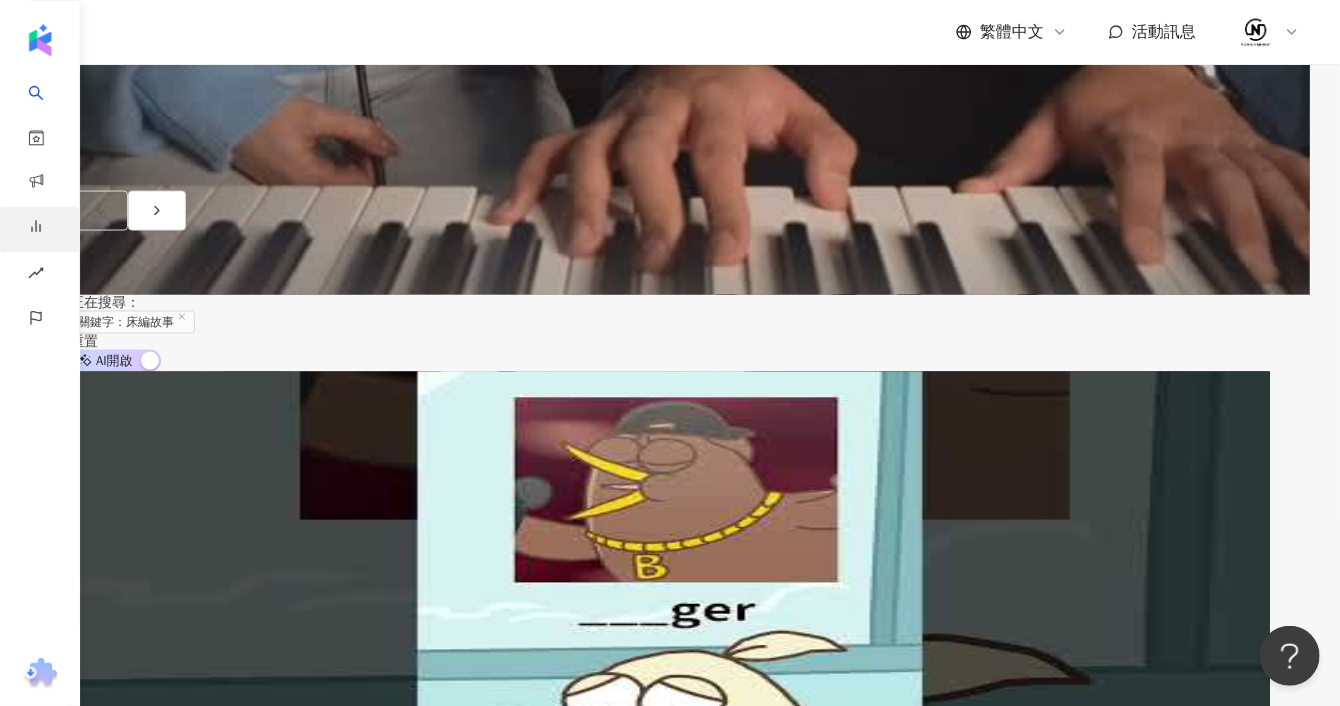 scroll, scrollTop: 1222, scrollLeft: 0, axis: vertical 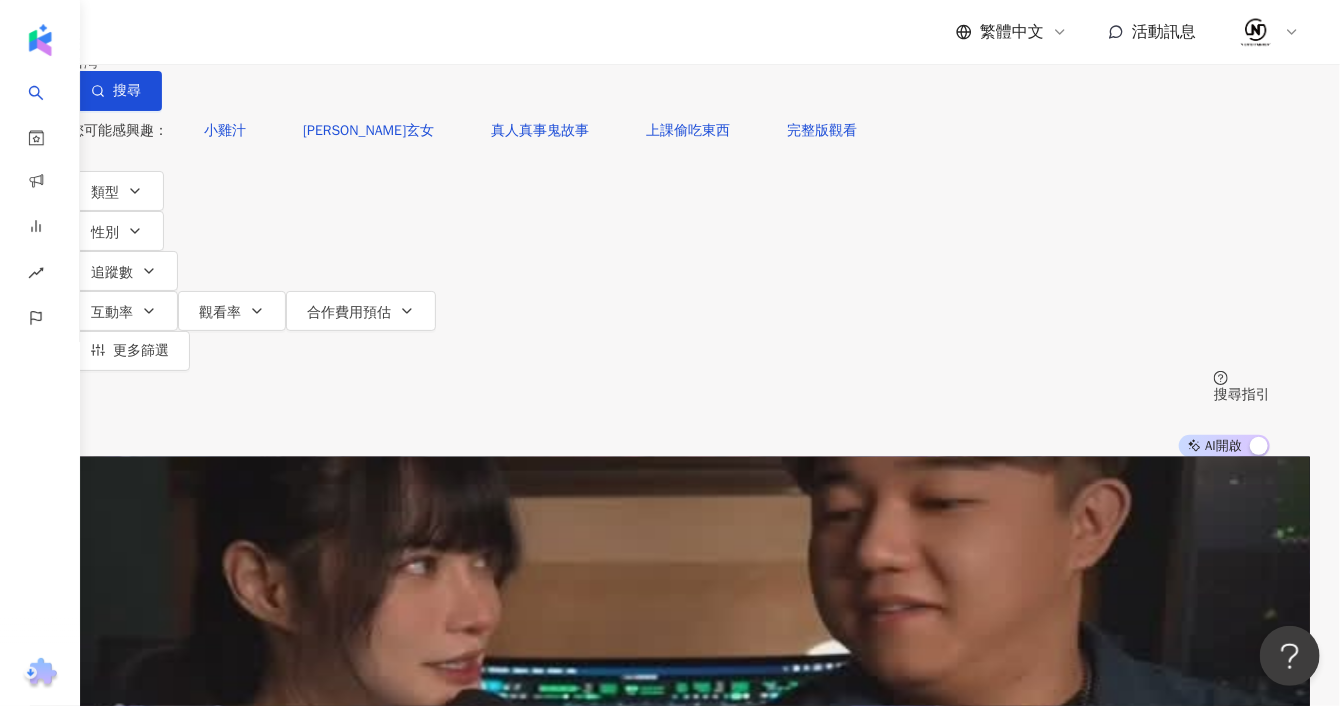 click at bounding box center (280, 19) 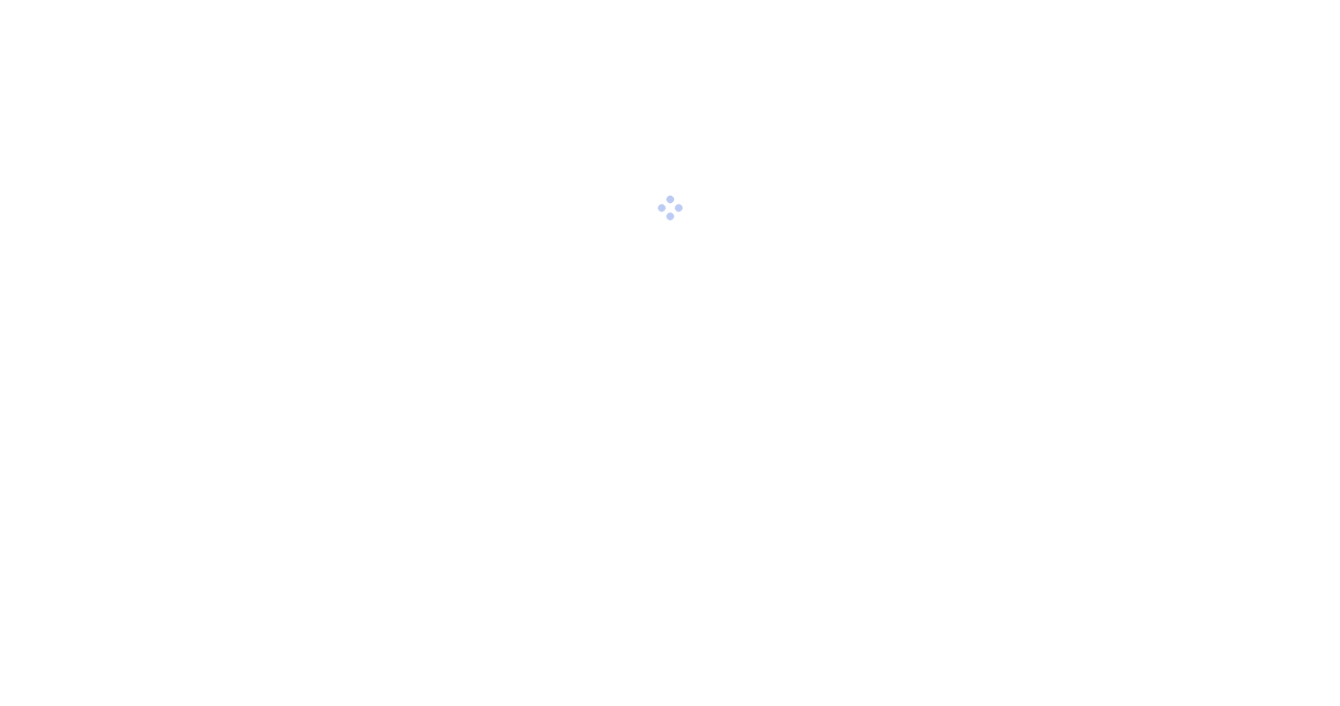 scroll, scrollTop: 0, scrollLeft: 0, axis: both 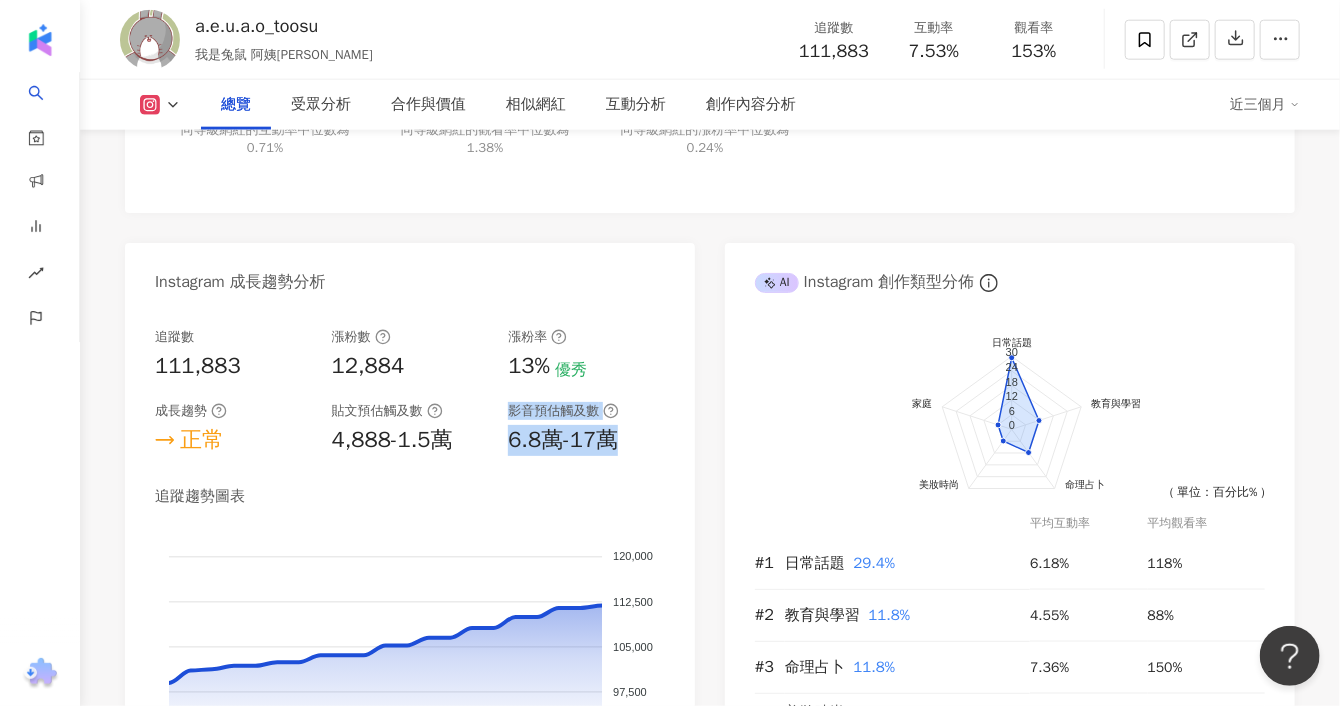 drag, startPoint x: 620, startPoint y: 441, endPoint x: 481, endPoint y: 437, distance: 139.05754 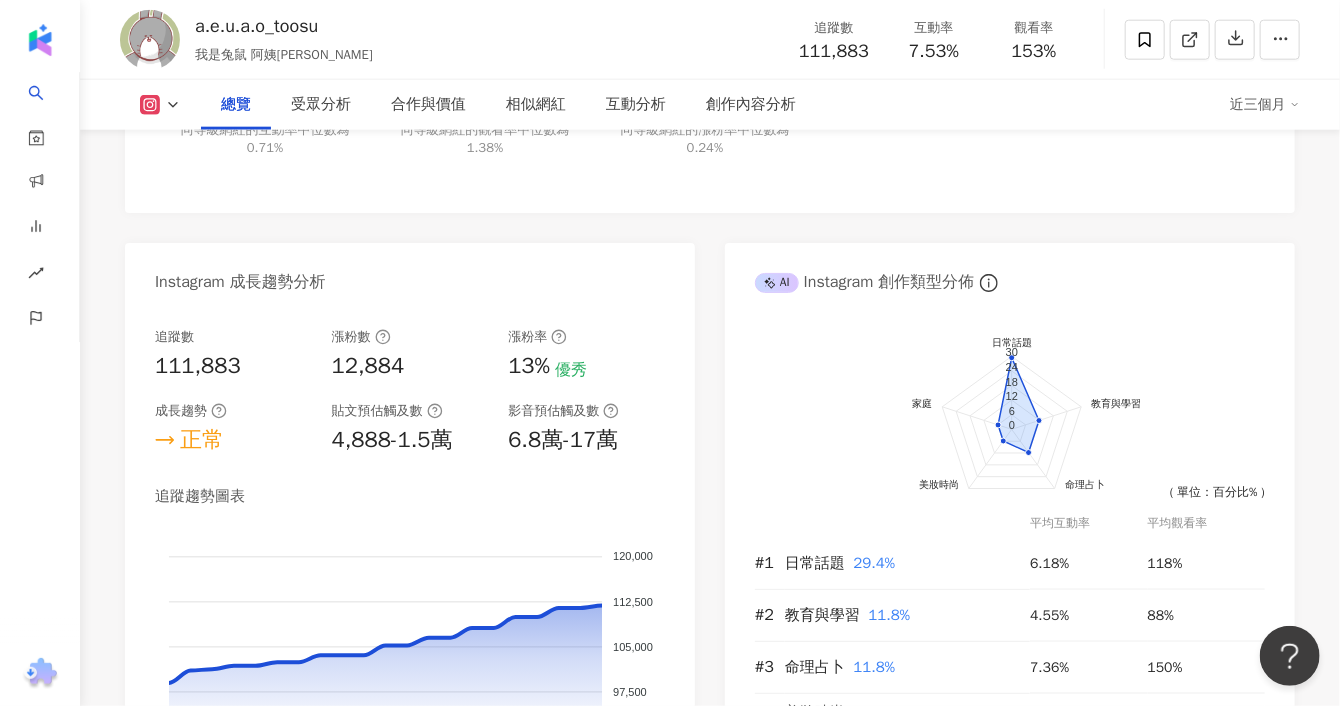 click at bounding box center (160, 105) 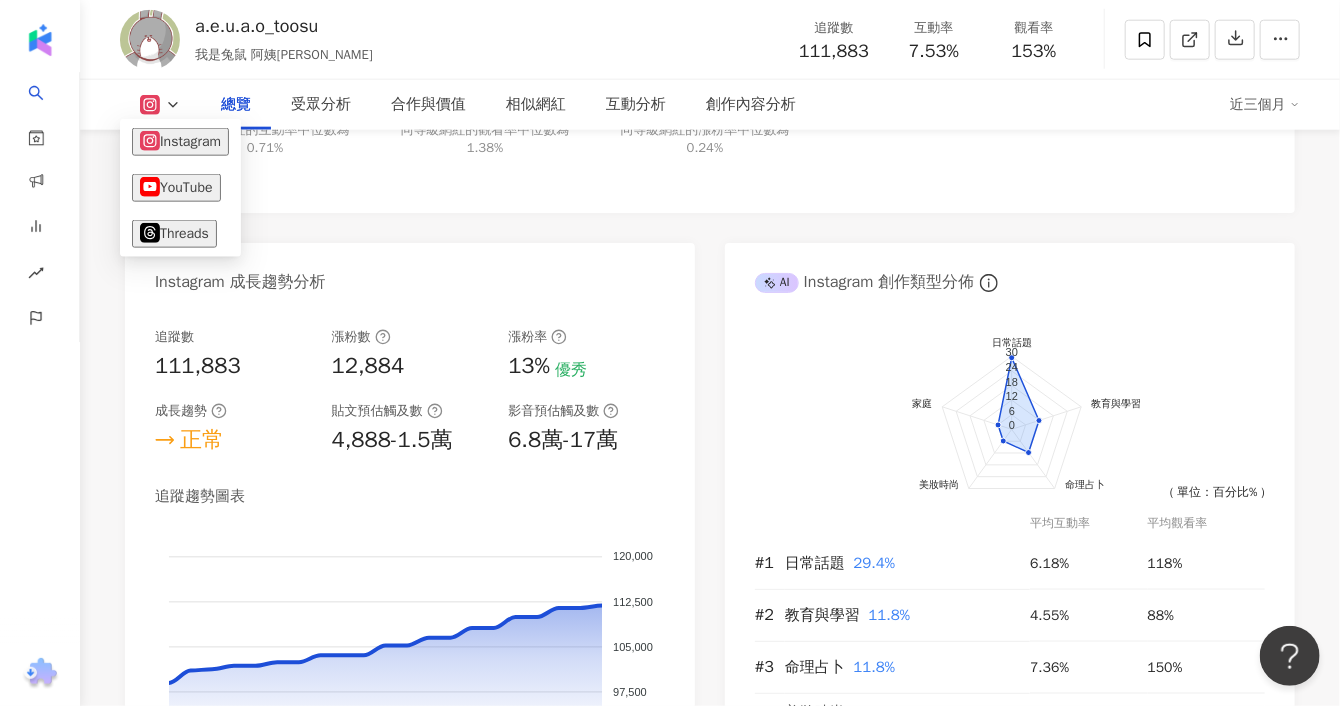 click on "Instagram 網紅基本資料 性別   其他 主要語言   繁體中文 78.4% 網紅類型 日常話題 · 教育與學習 · 遊戲 · 寵物 社群簡介 我是兔鼠 | a.e.u.a.o_toosu https://www.instagram.com/a.e.u.a.o_toosu/ AE作品 | 動畫 | 廢片
每週一更新 ✨盡量
我的老闆 @baxuan_ig
工商合作請洽：Evonne
📬Mail：Evonnewang@baxuan.com.tw 看更多 Instagram 數據總覽 89 K-Score :   良好 近期一到三個月發文頻率正常，且漲粉率與互動率高。 查看說明 追蹤數   111,883 互動率   7.53% 優秀 觀看率   153% 優秀 漲粉率   13% 優秀 受眾主要性別   女性 64.8% 受眾主要年齡   18-24 歲 51.9% 商業合作內容覆蓋比例   11.1% AI Instagram 成效等級三大指標 互動率 7.53% 優秀 同等級網紅的互動率中位數為  0.71% 觀看率 153% 優秀 同等級網紅的觀看率中位數為  1.38% 漲粉率 13% 優秀 同等級網紅的漲粉率中位數為  0.24% 成效等級 ： 優秀 良好 普通 不佳 追蹤數" at bounding box center (710, 81) 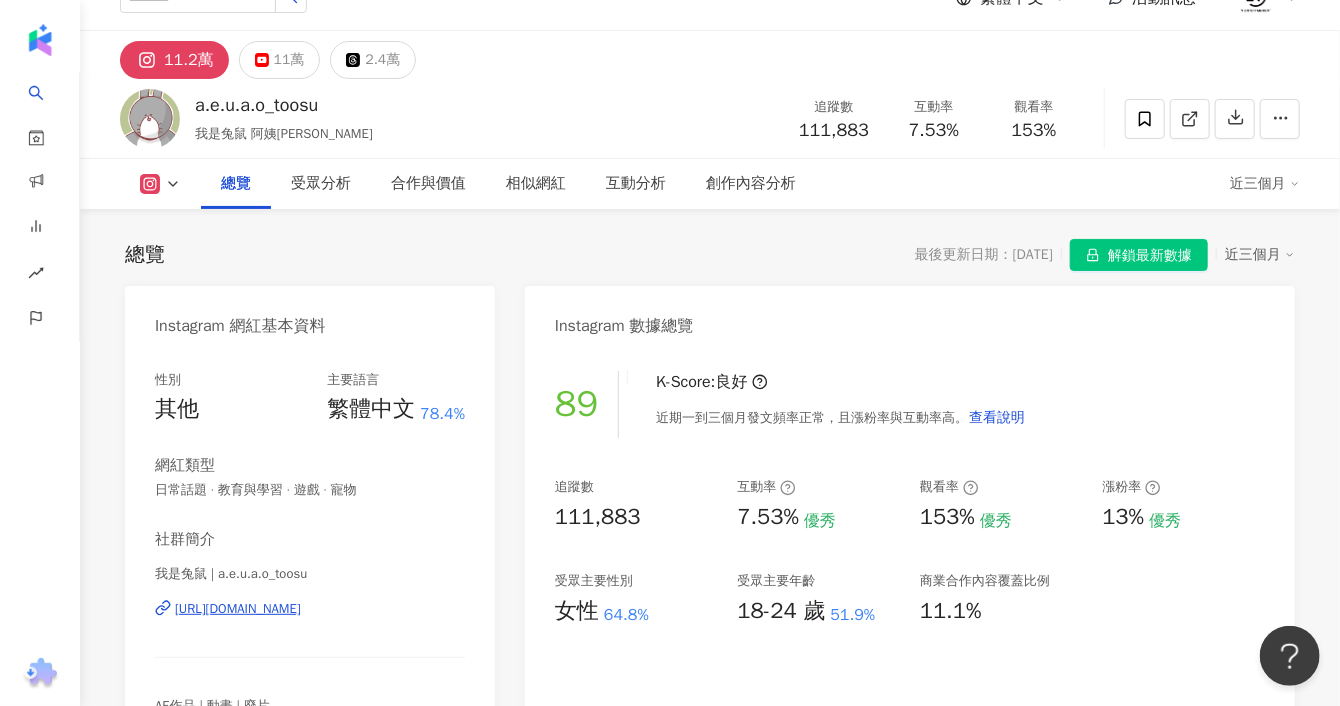 scroll, scrollTop: 0, scrollLeft: 0, axis: both 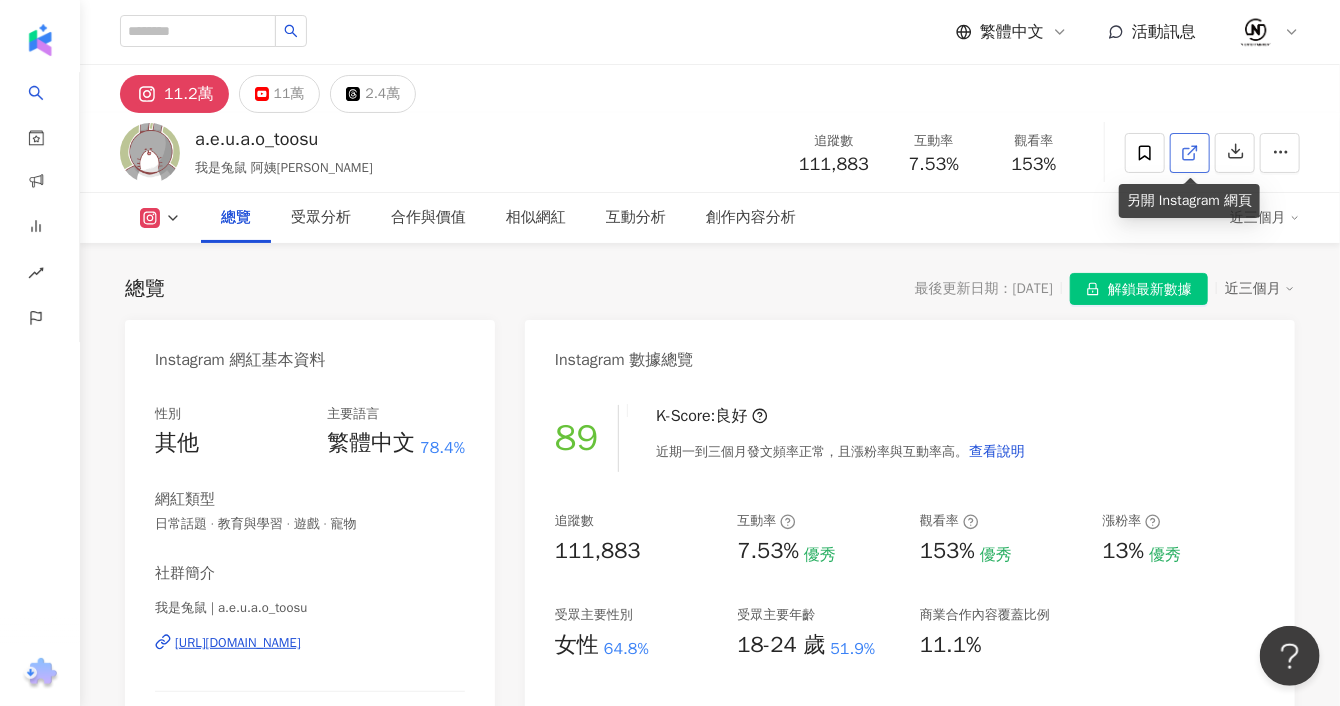 click 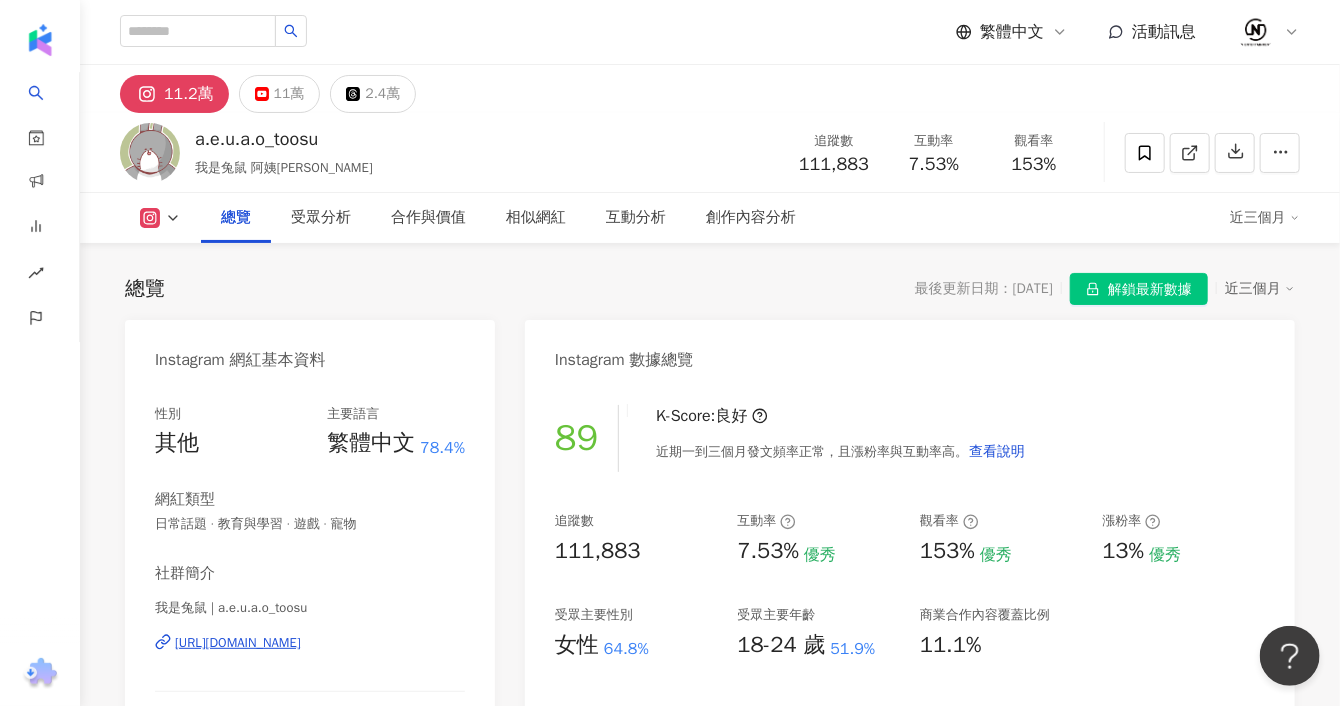 click on "11.2萬 11萬 2.4萬" at bounding box center [710, 89] 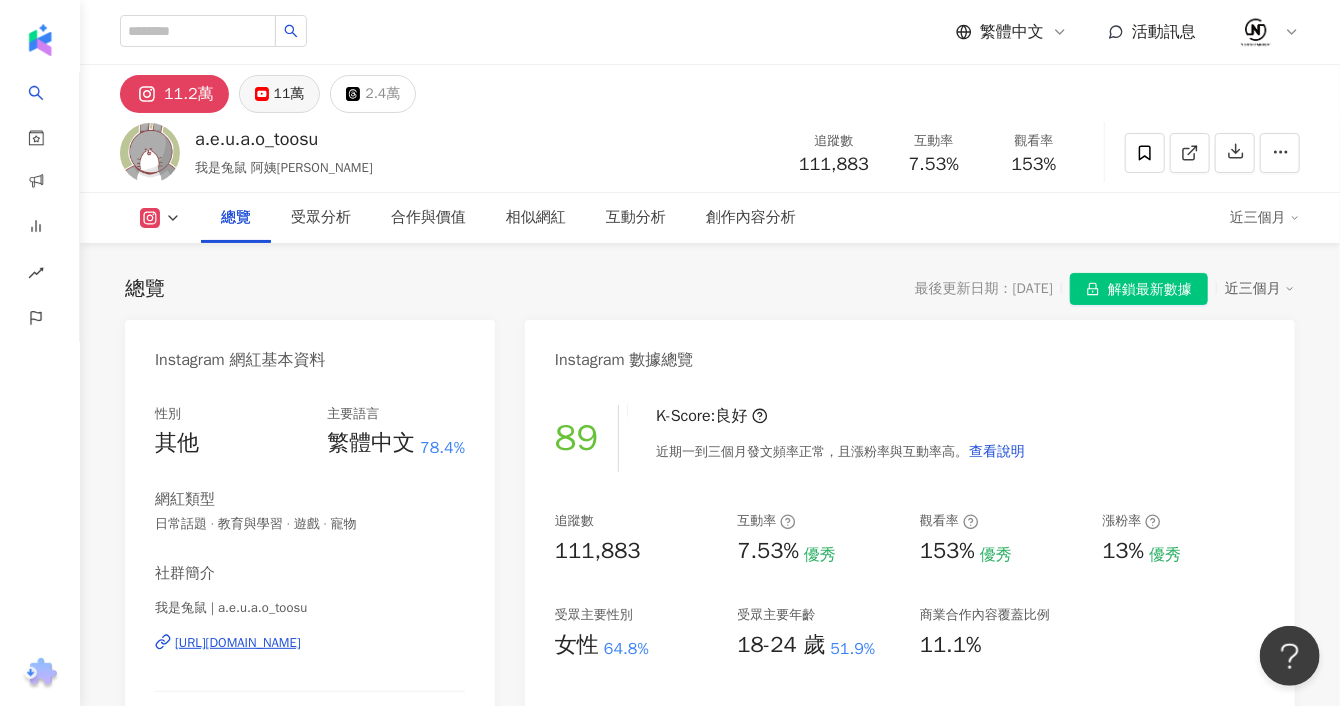 click on "11萬" at bounding box center (289, 94) 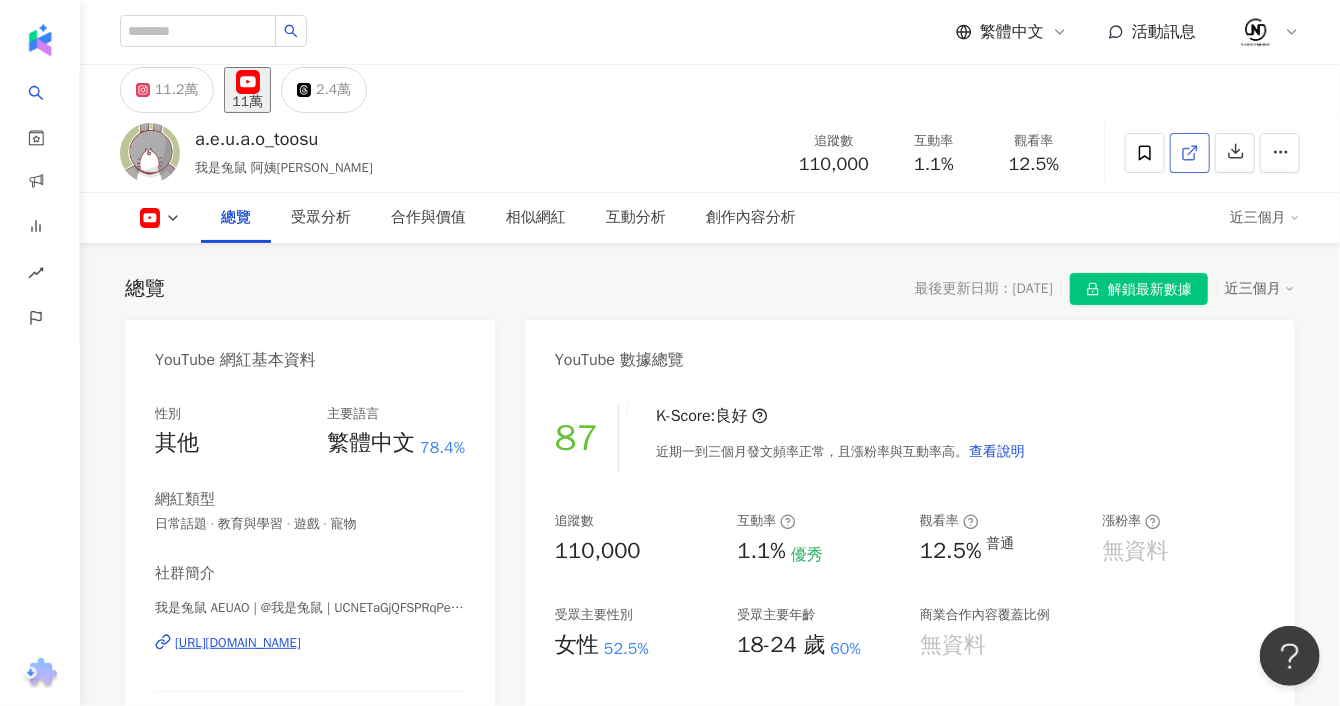 click 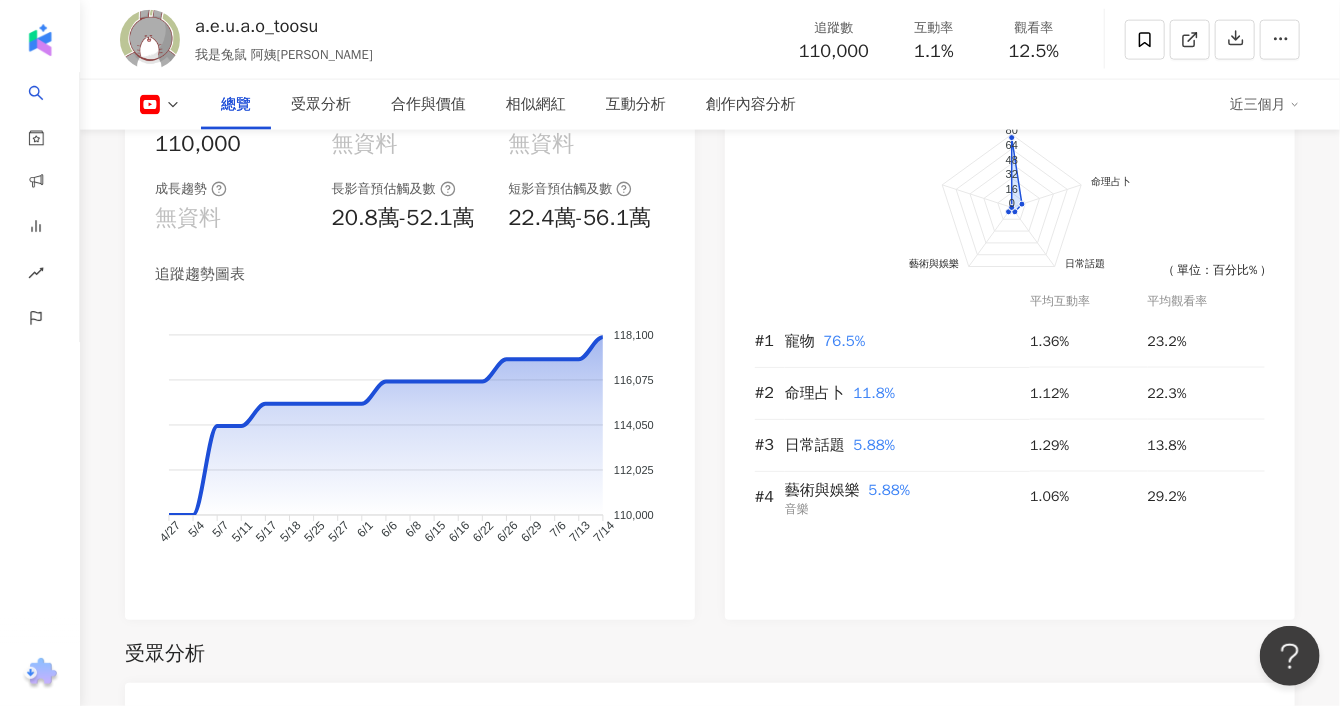 scroll, scrollTop: 1111, scrollLeft: 0, axis: vertical 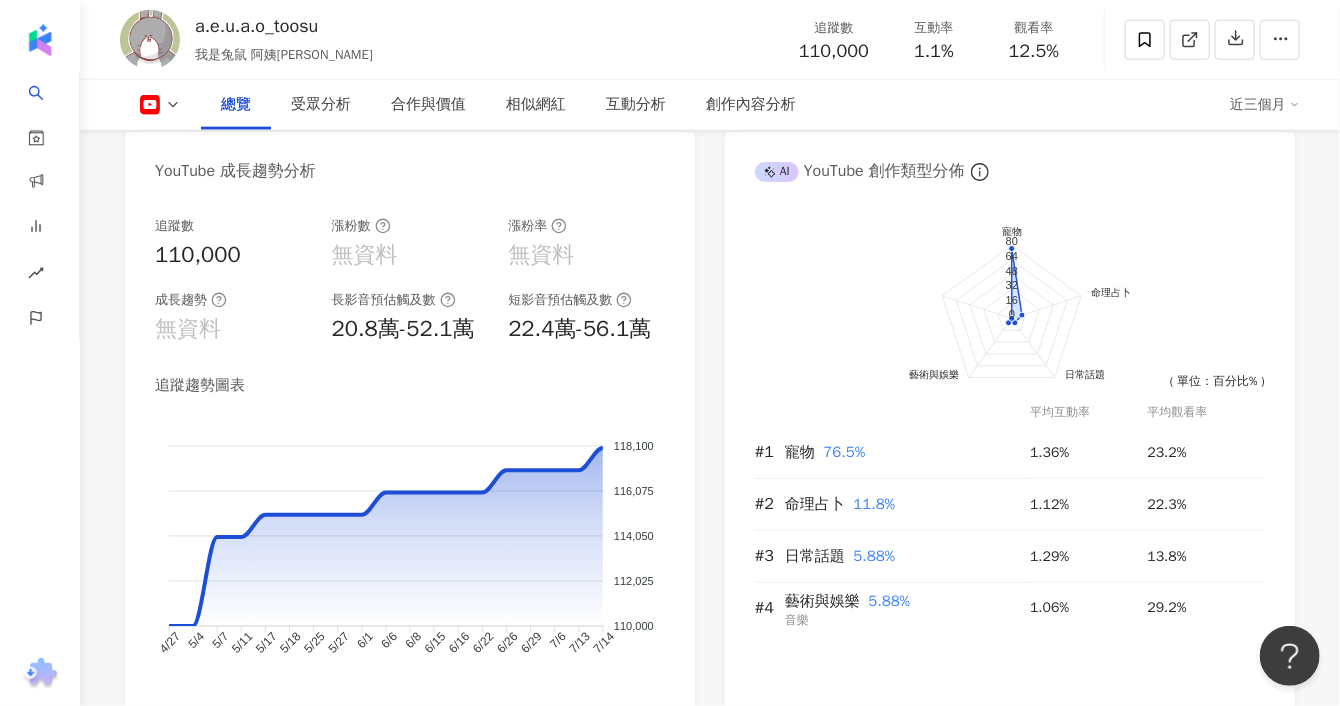 click 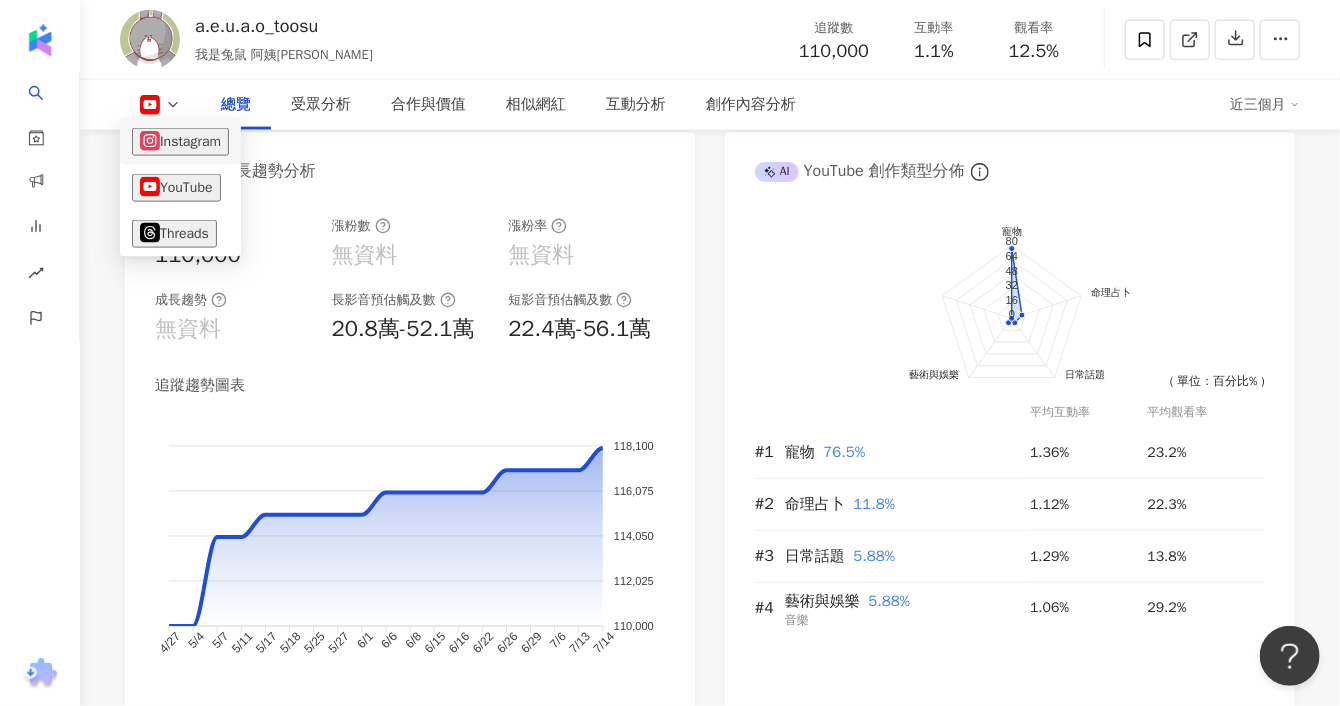click on "Instagram" at bounding box center (180, 142) 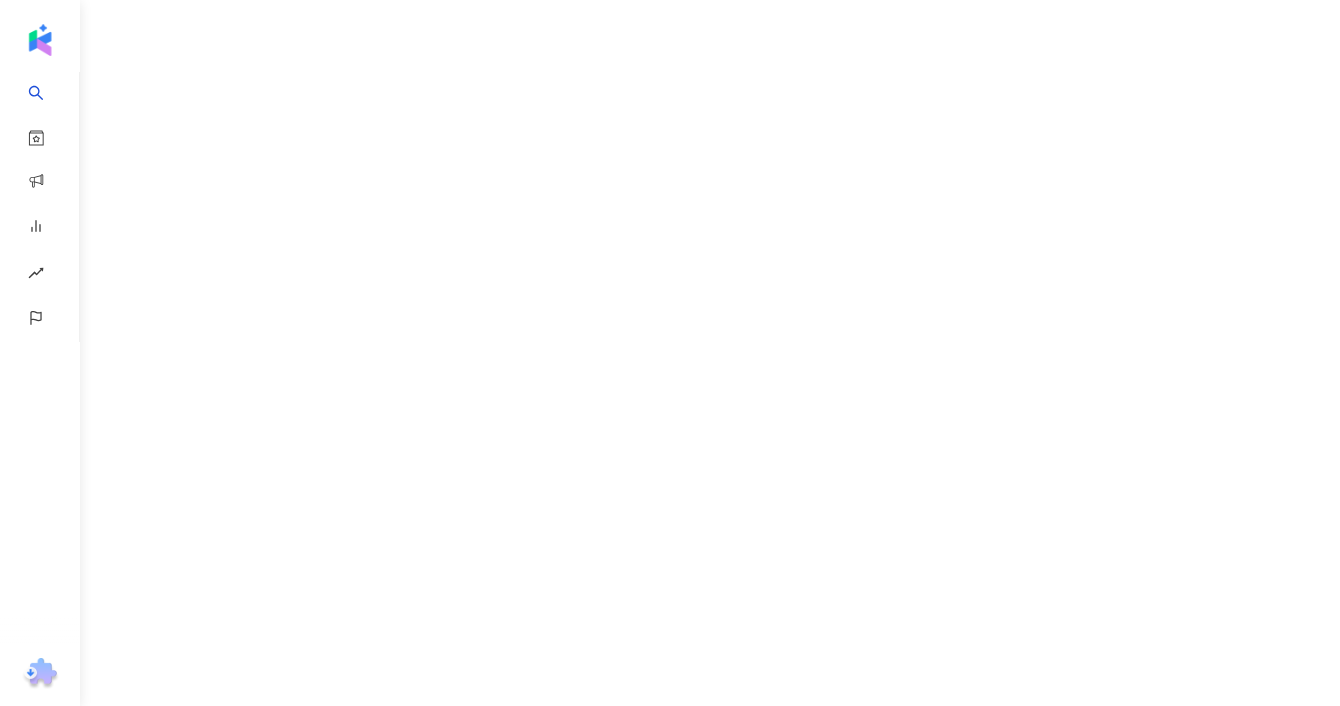 scroll, scrollTop: 0, scrollLeft: 0, axis: both 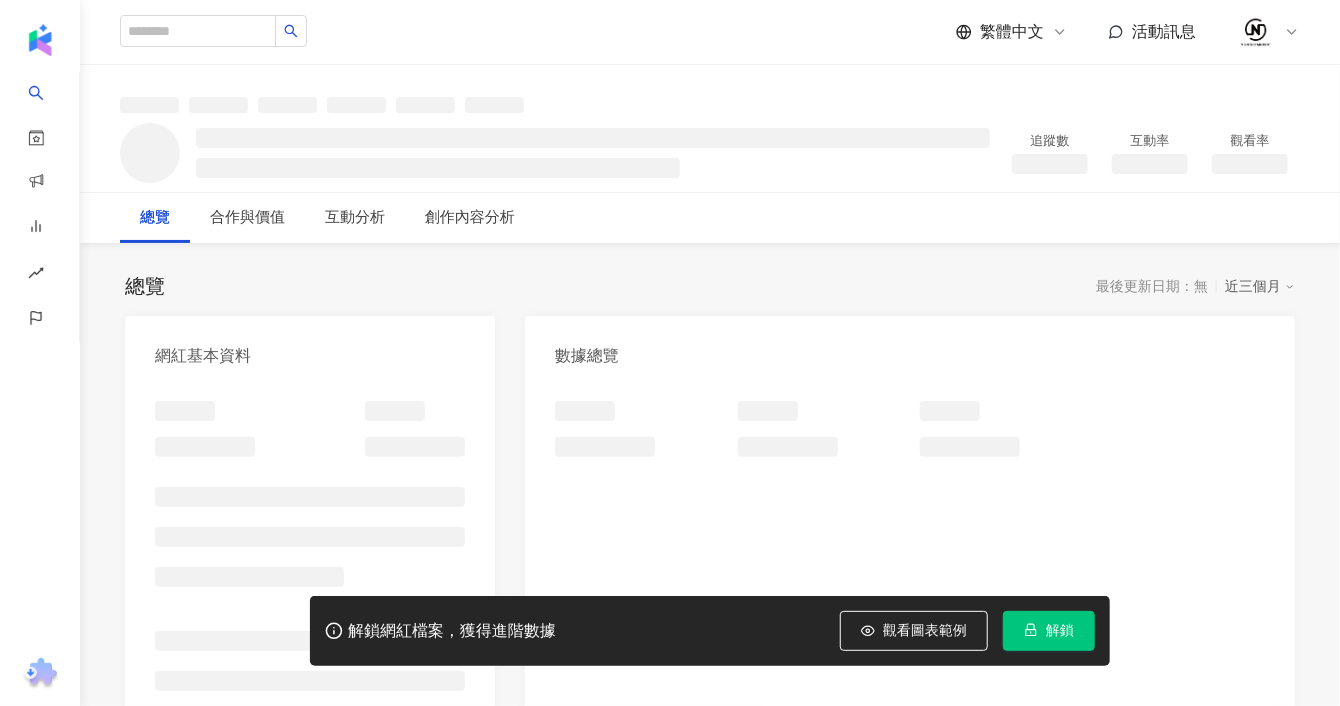 click 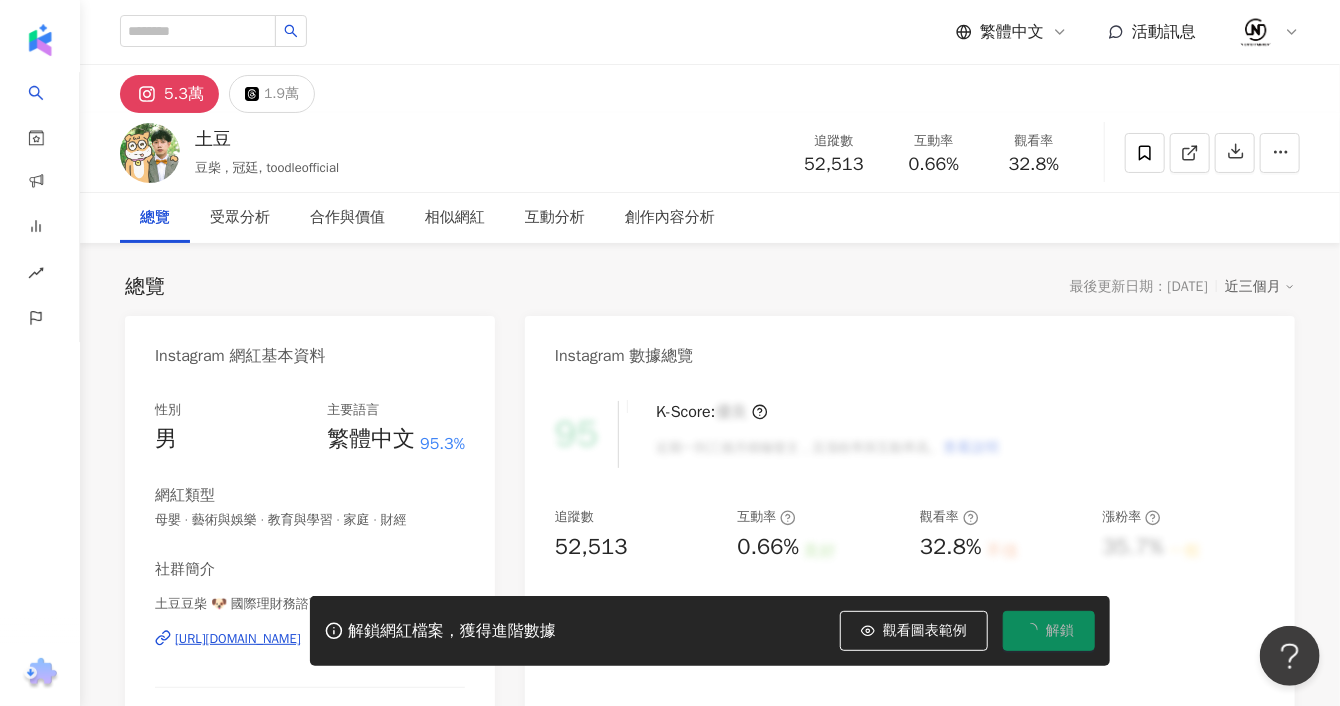 scroll, scrollTop: 0, scrollLeft: 0, axis: both 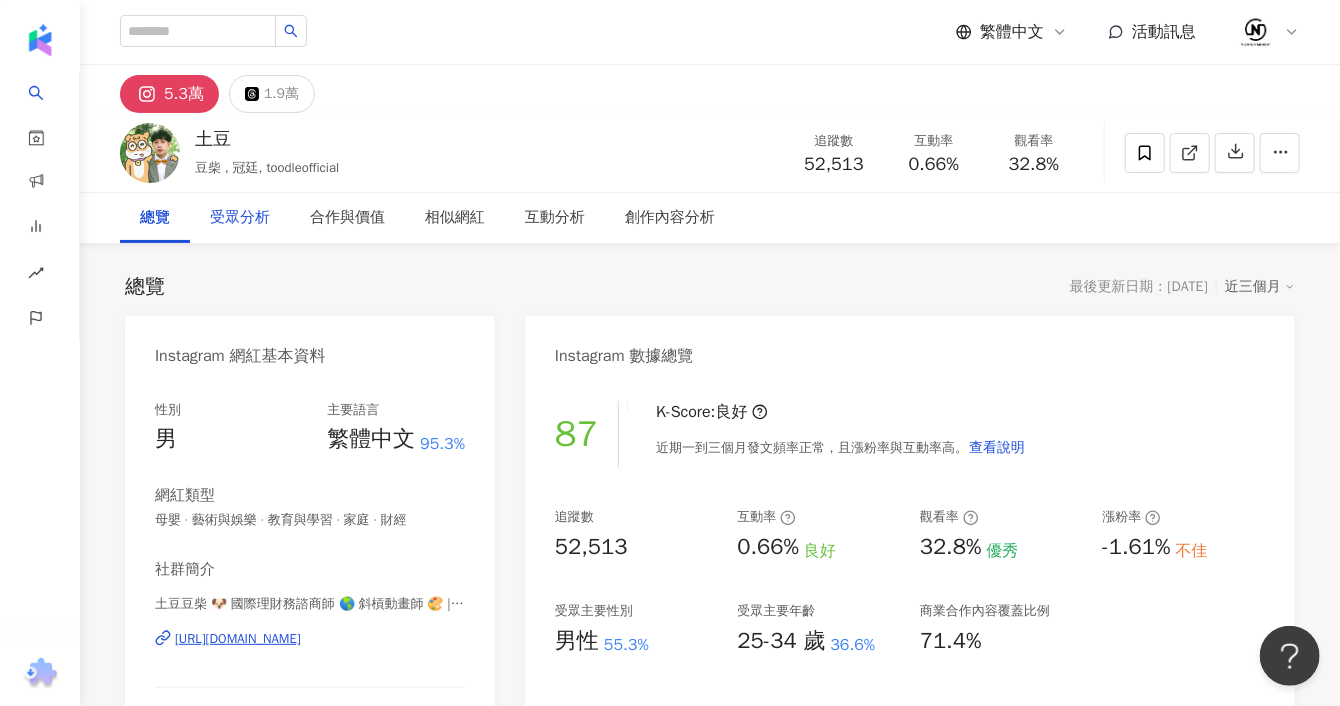 click on "受眾分析" at bounding box center [240, 218] 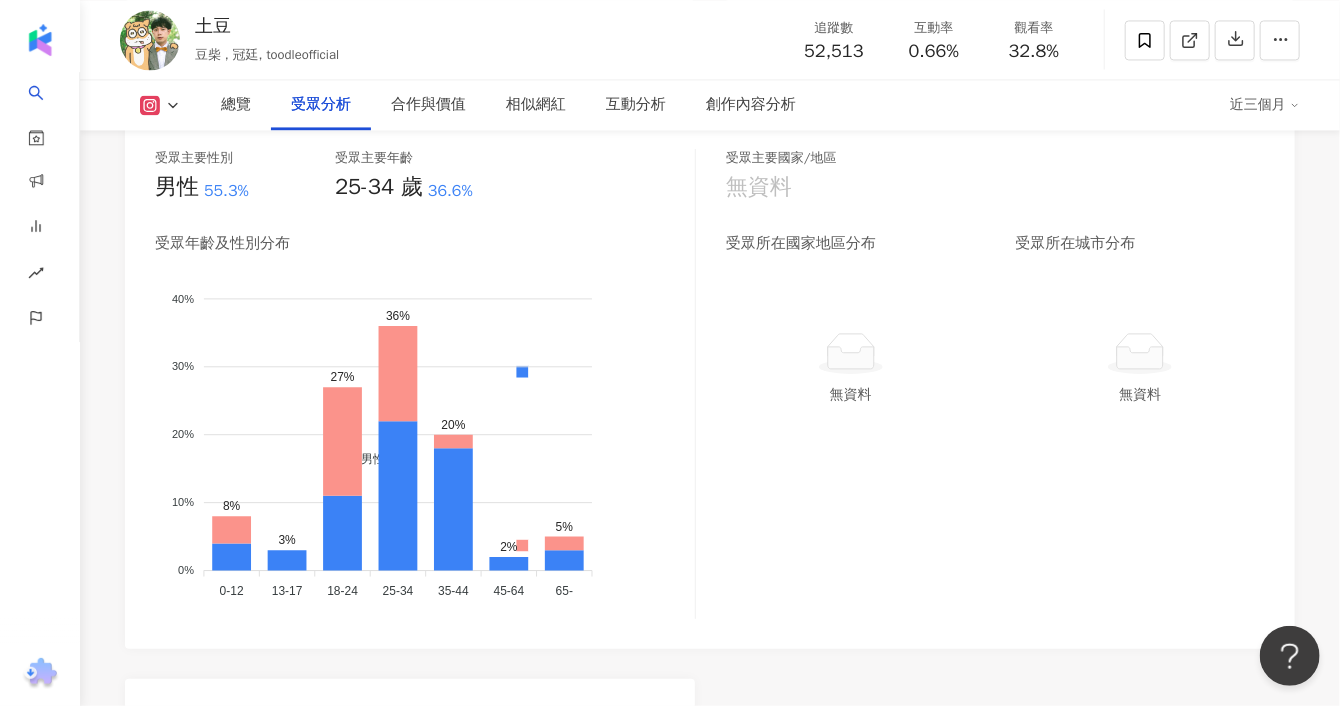 scroll, scrollTop: 1820, scrollLeft: 0, axis: vertical 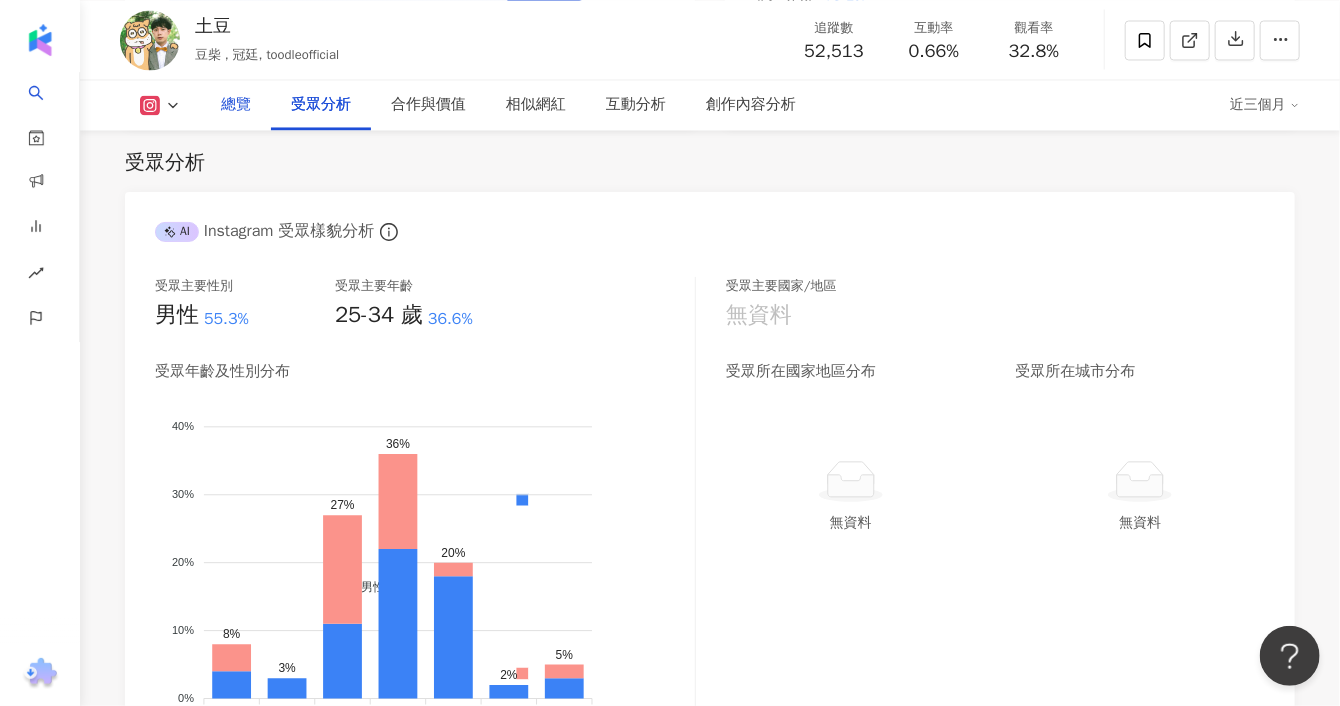click on "總覽" at bounding box center [236, 105] 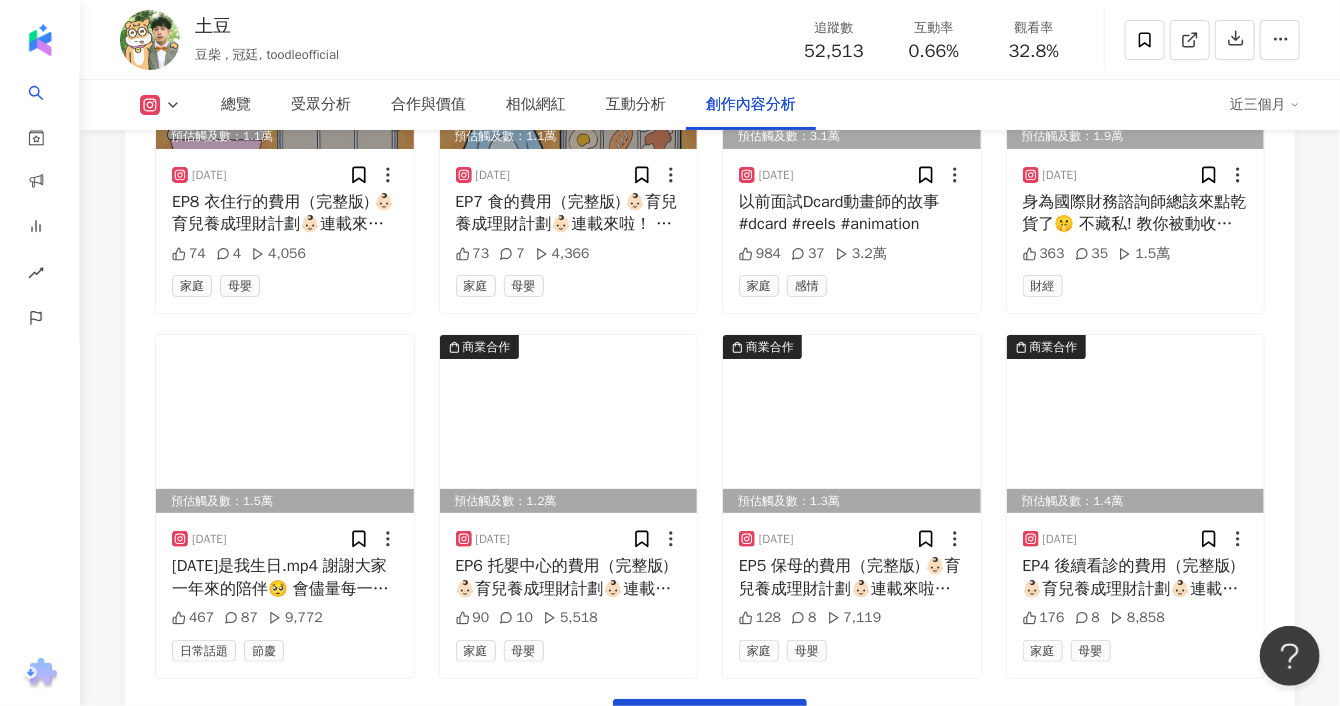scroll, scrollTop: 6930, scrollLeft: 0, axis: vertical 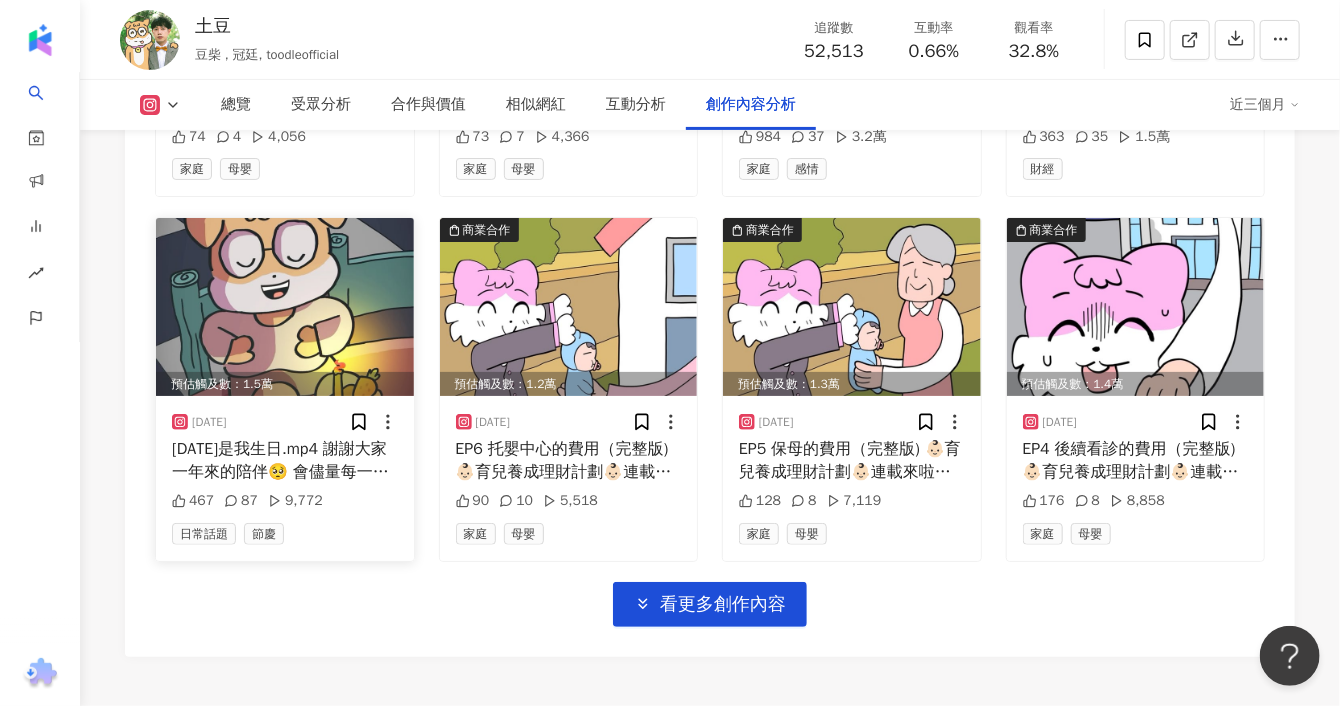 click at bounding box center [285, 307] 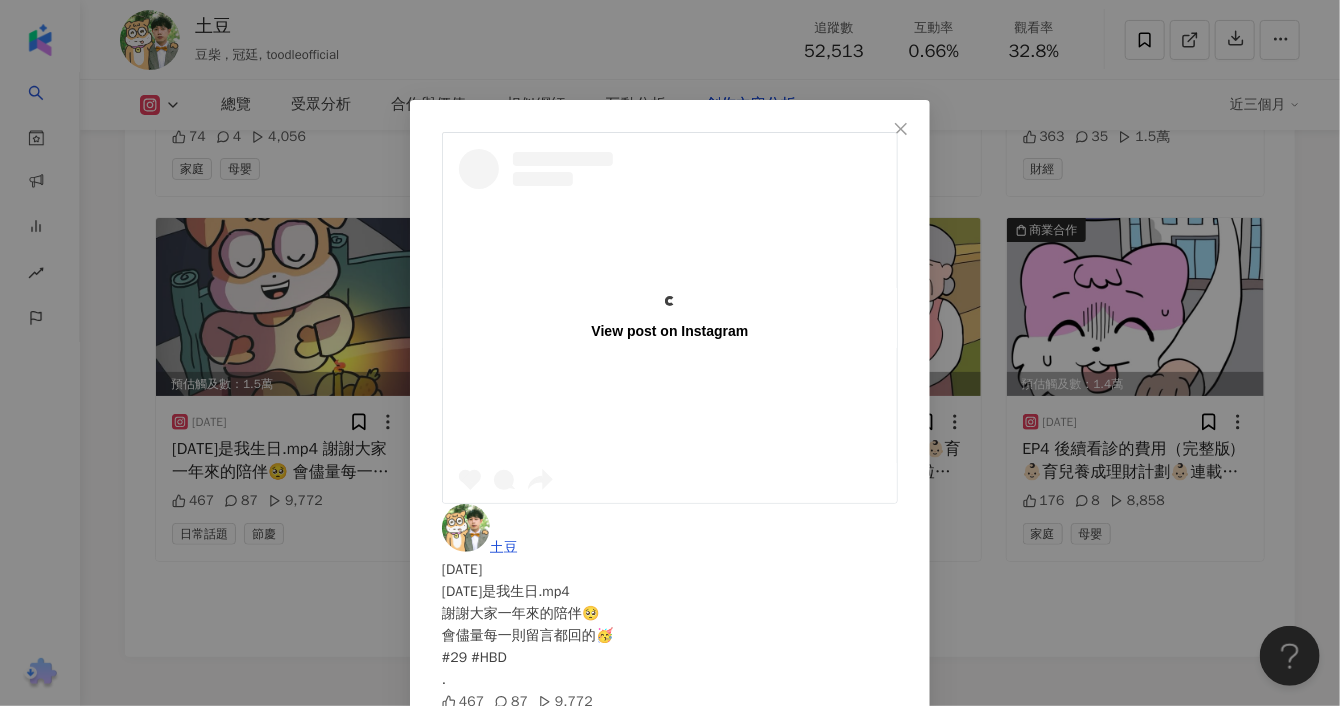 click on "查看原始貼文" at bounding box center (484, 723) 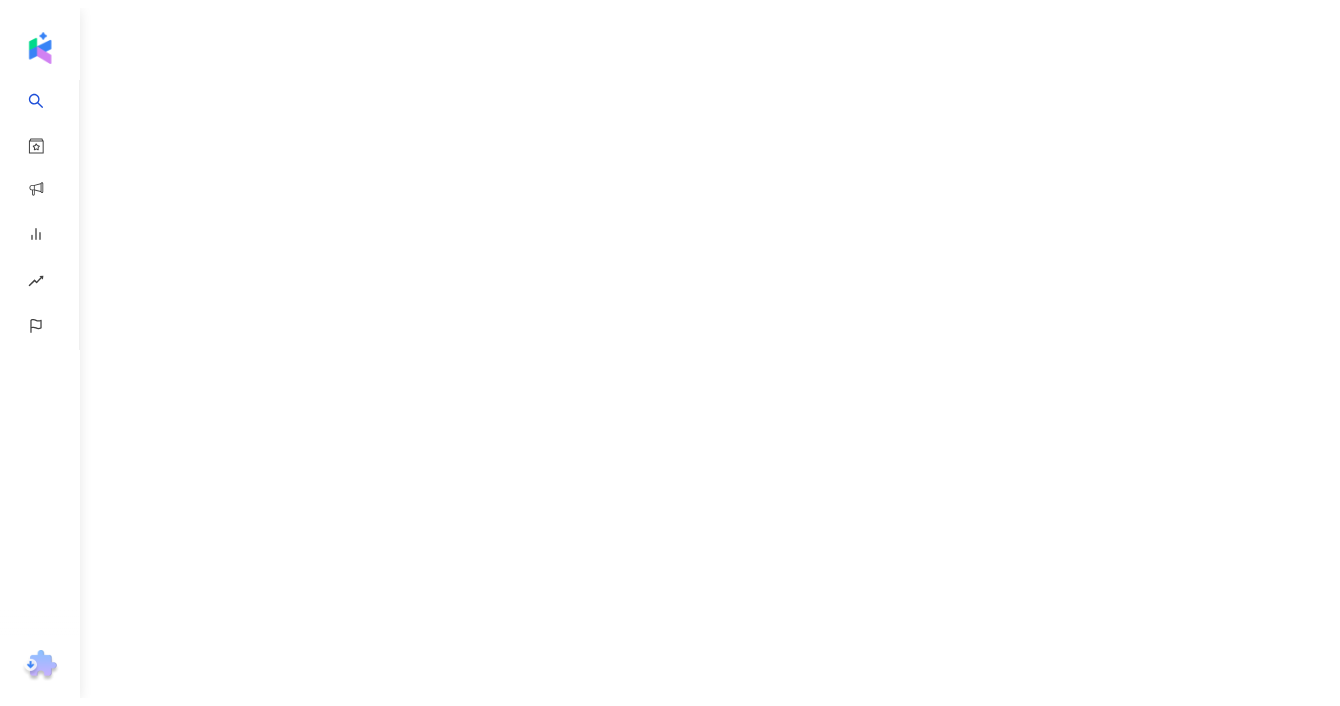 scroll, scrollTop: 0, scrollLeft: 0, axis: both 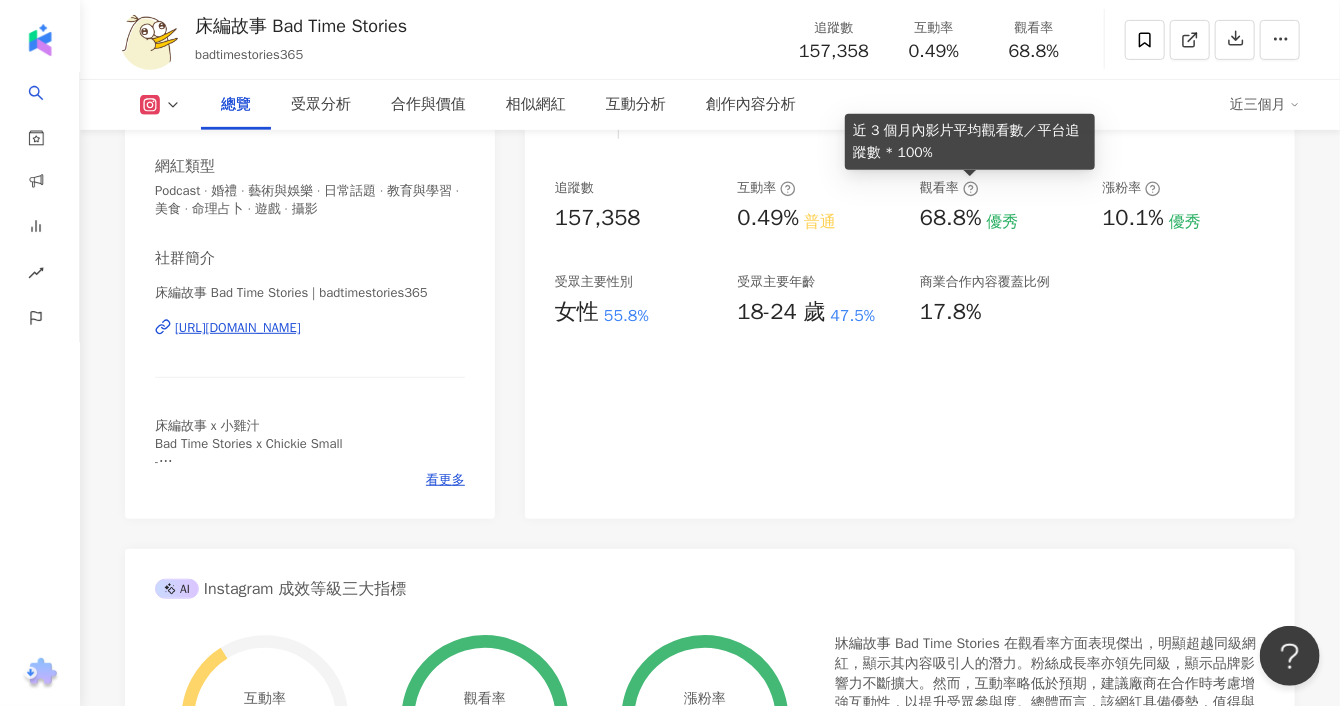 click 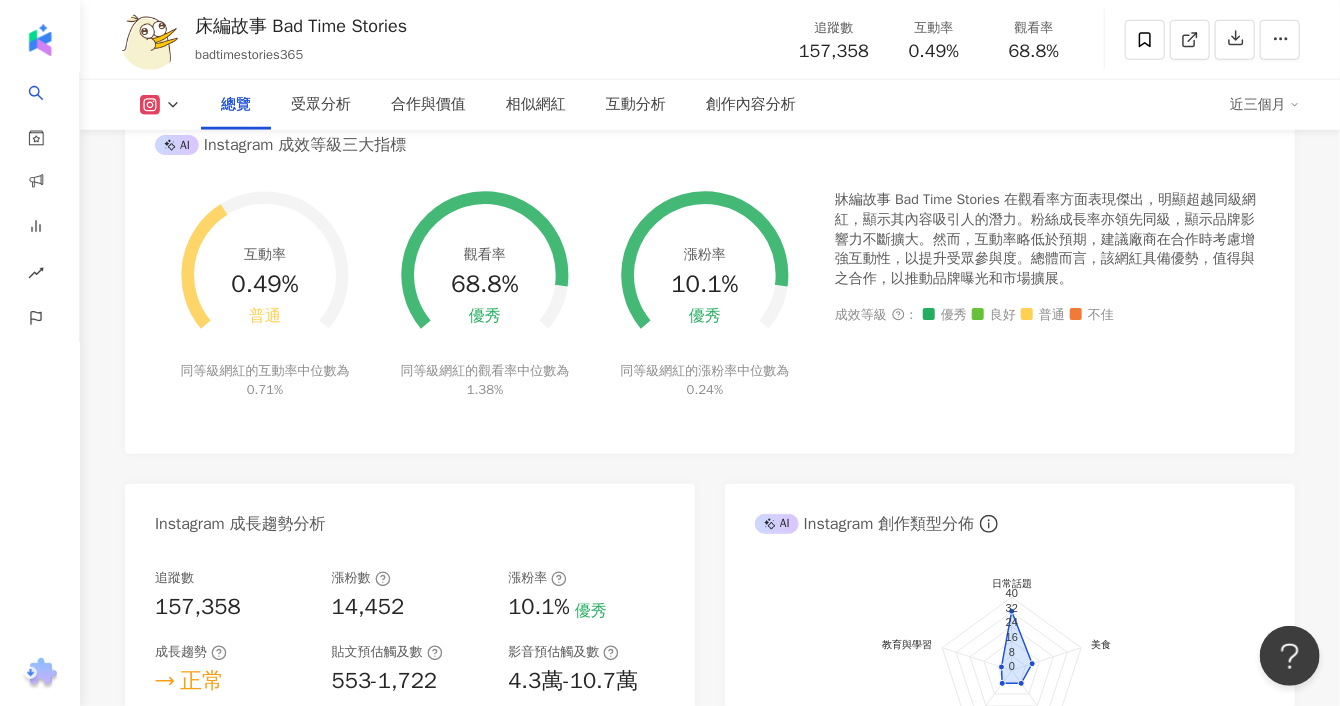 scroll, scrollTop: 888, scrollLeft: 0, axis: vertical 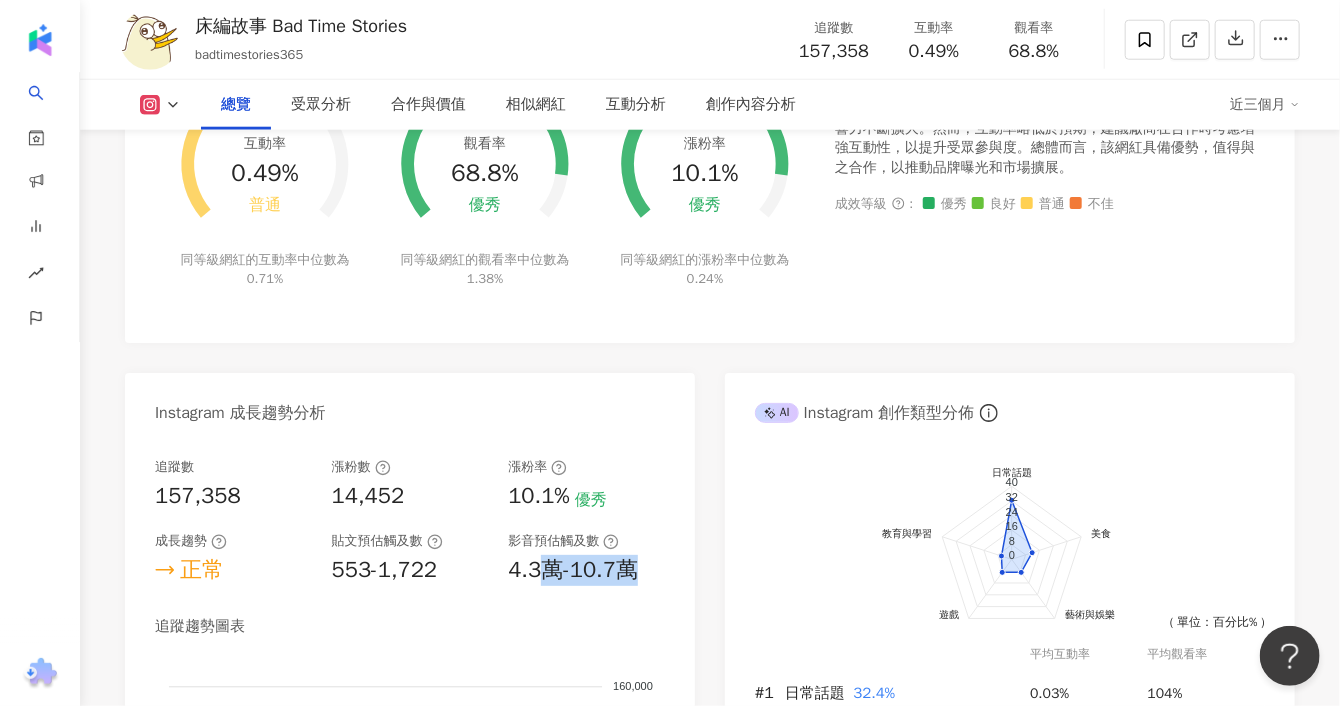 drag, startPoint x: 631, startPoint y: 571, endPoint x: 547, endPoint y: 569, distance: 84.0238 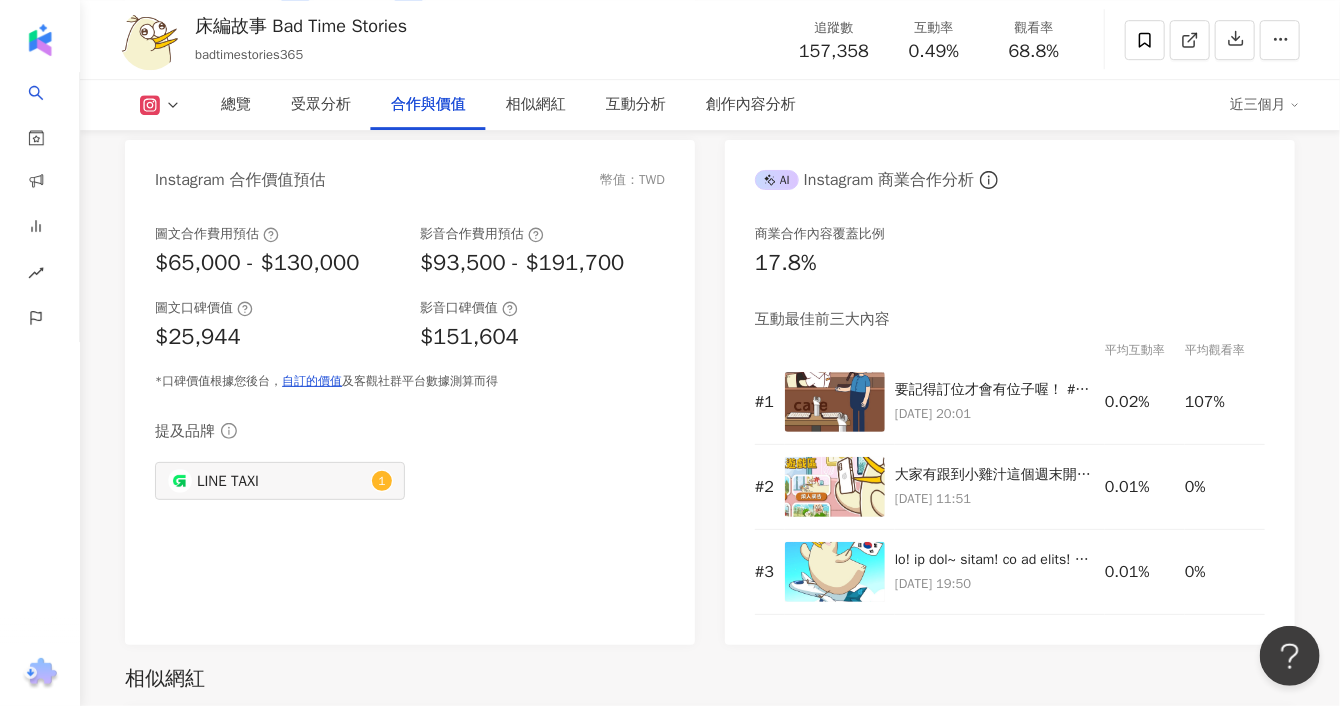 scroll, scrollTop: 2888, scrollLeft: 0, axis: vertical 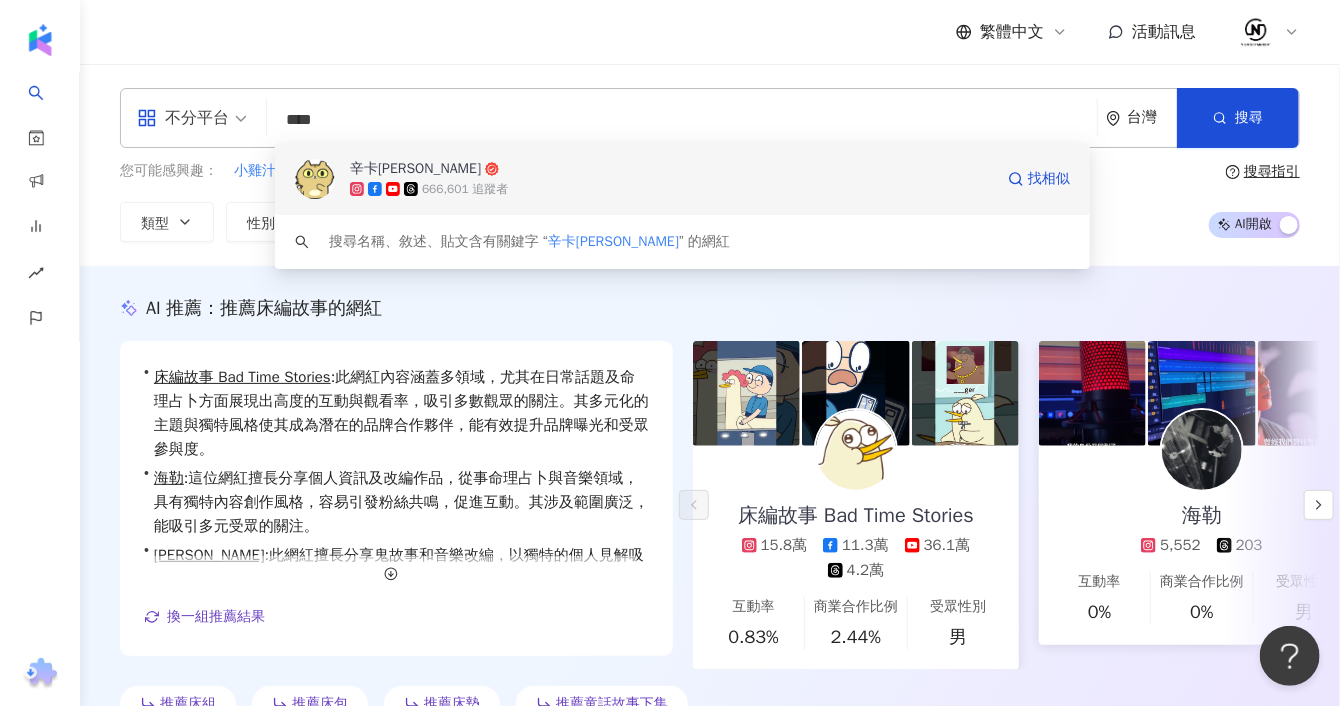 click on "[PERSON_NAME] 666,601   追蹤者 找相似" at bounding box center [682, 179] 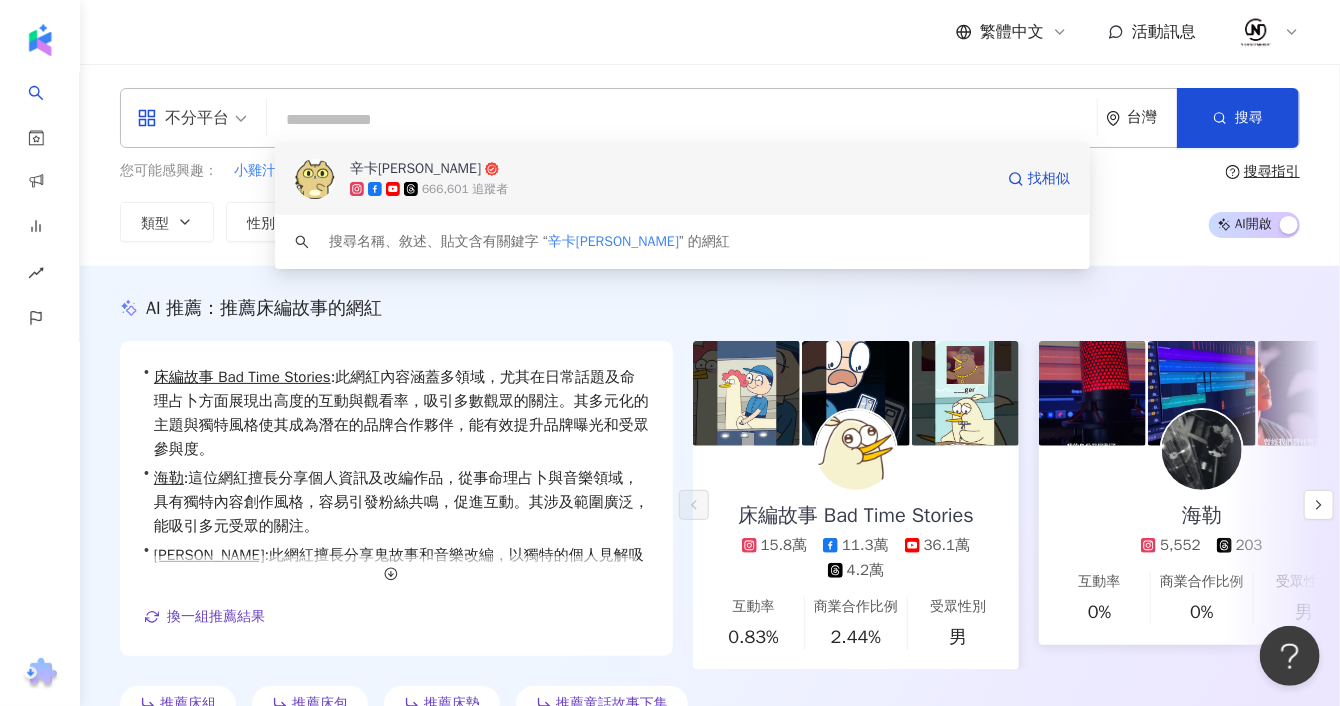 type 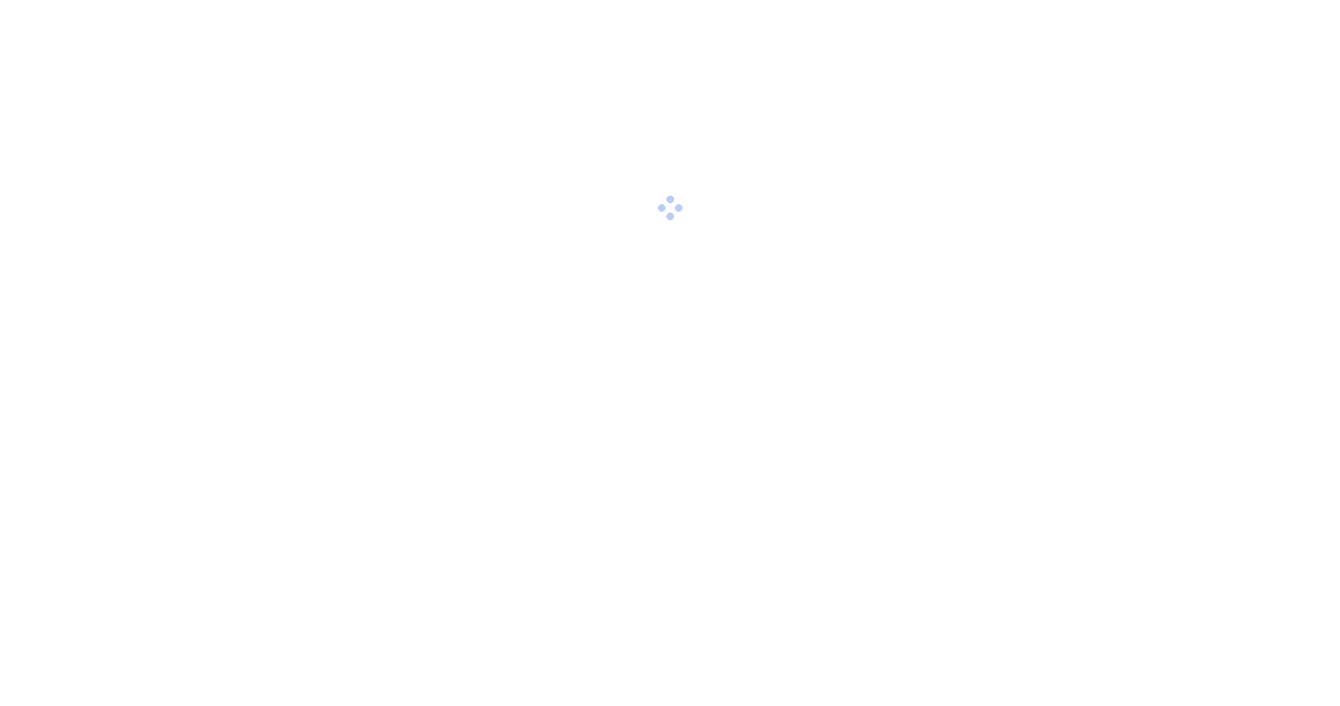 scroll, scrollTop: 0, scrollLeft: 0, axis: both 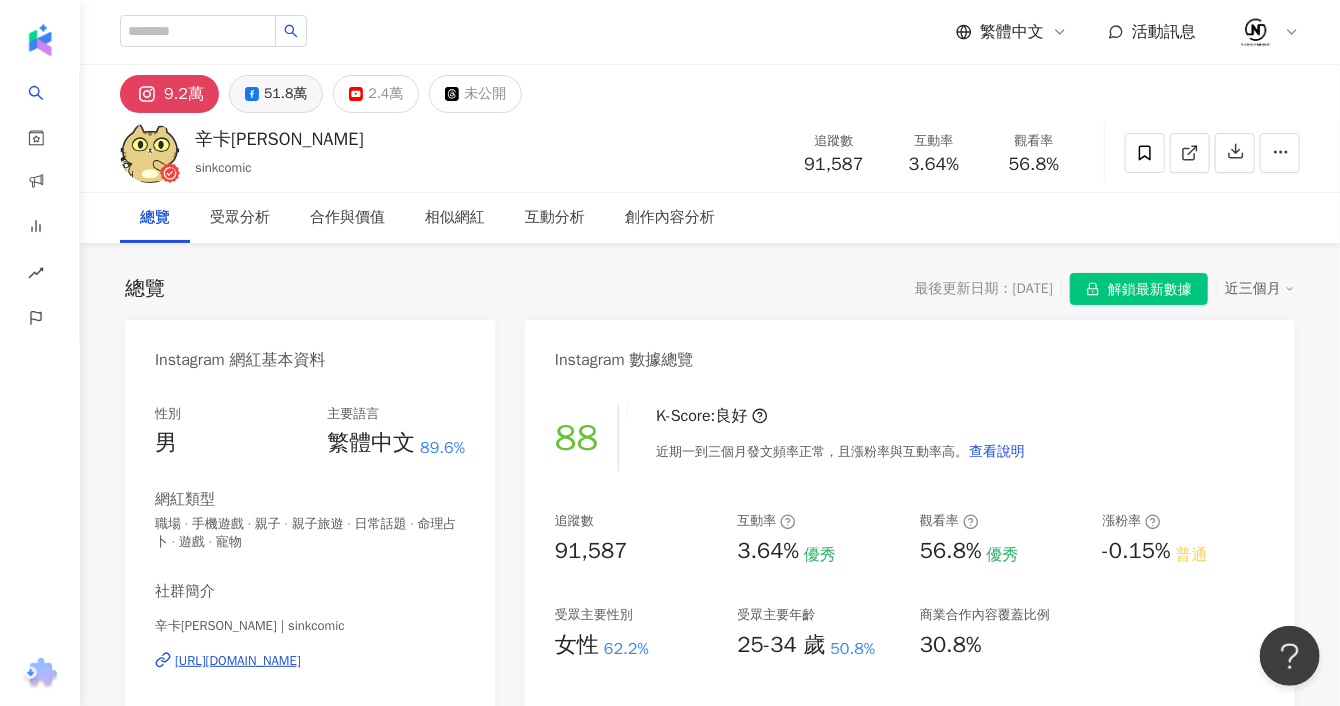 click on "51.8萬" at bounding box center (285, 94) 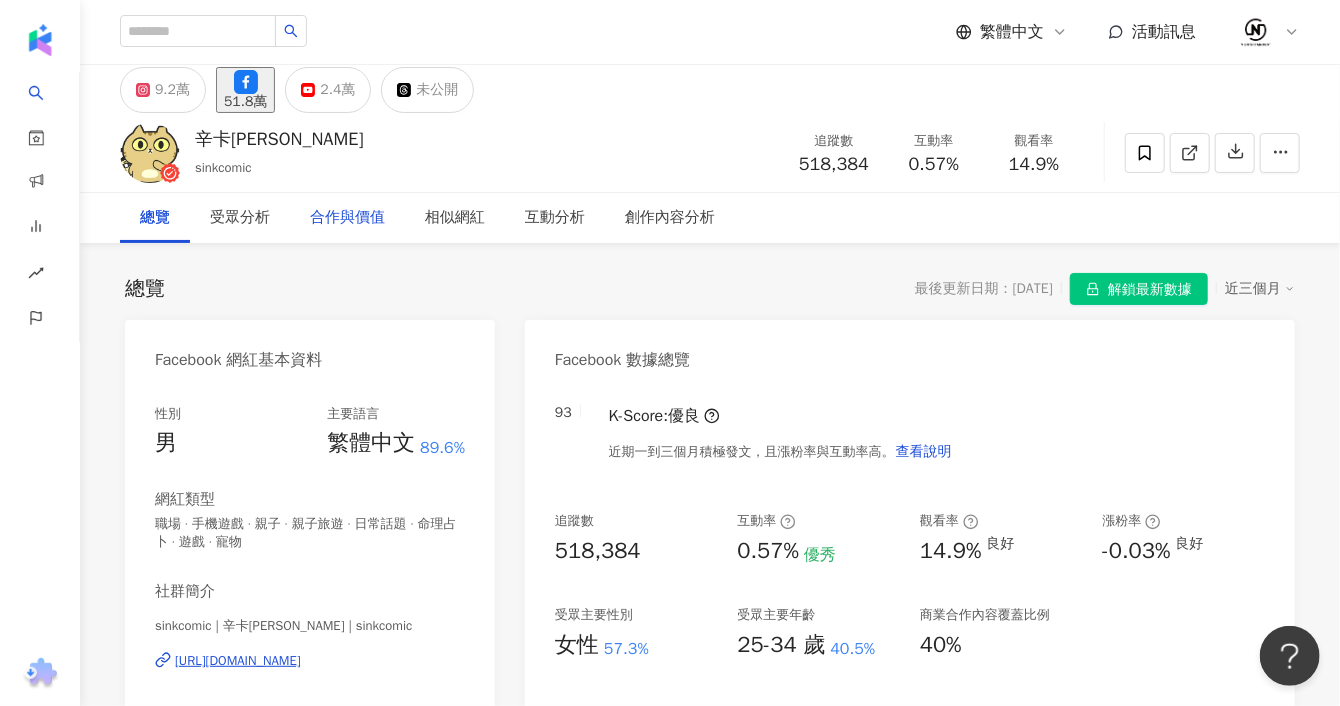click on "合作與價值" at bounding box center (347, 218) 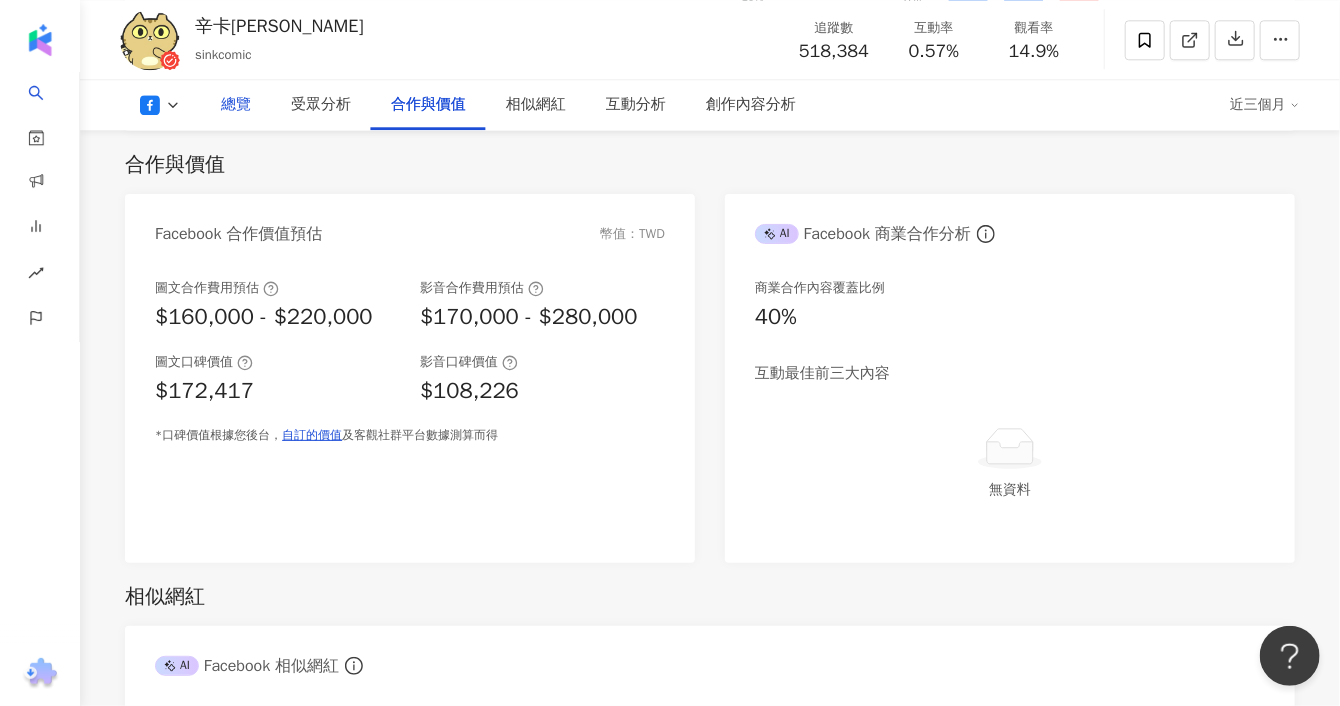 click on "總覽" at bounding box center [236, 105] 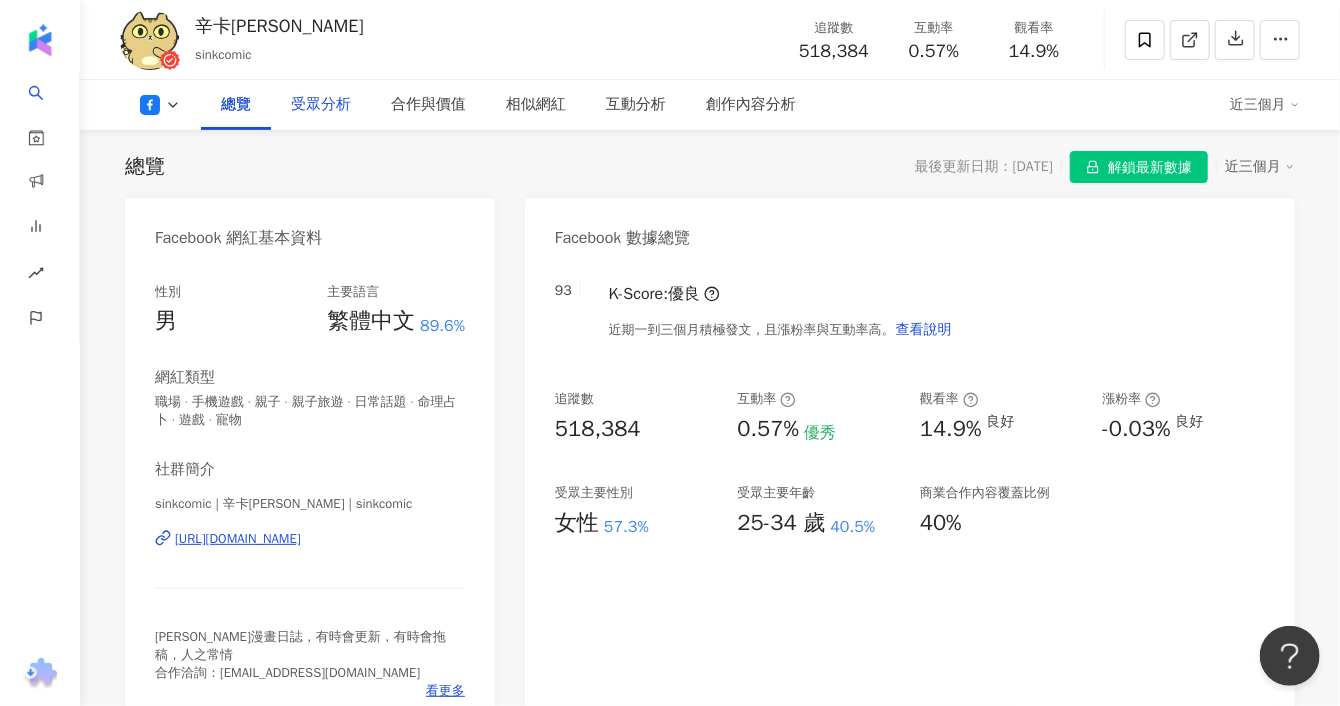 click on "受眾分析" at bounding box center (321, 105) 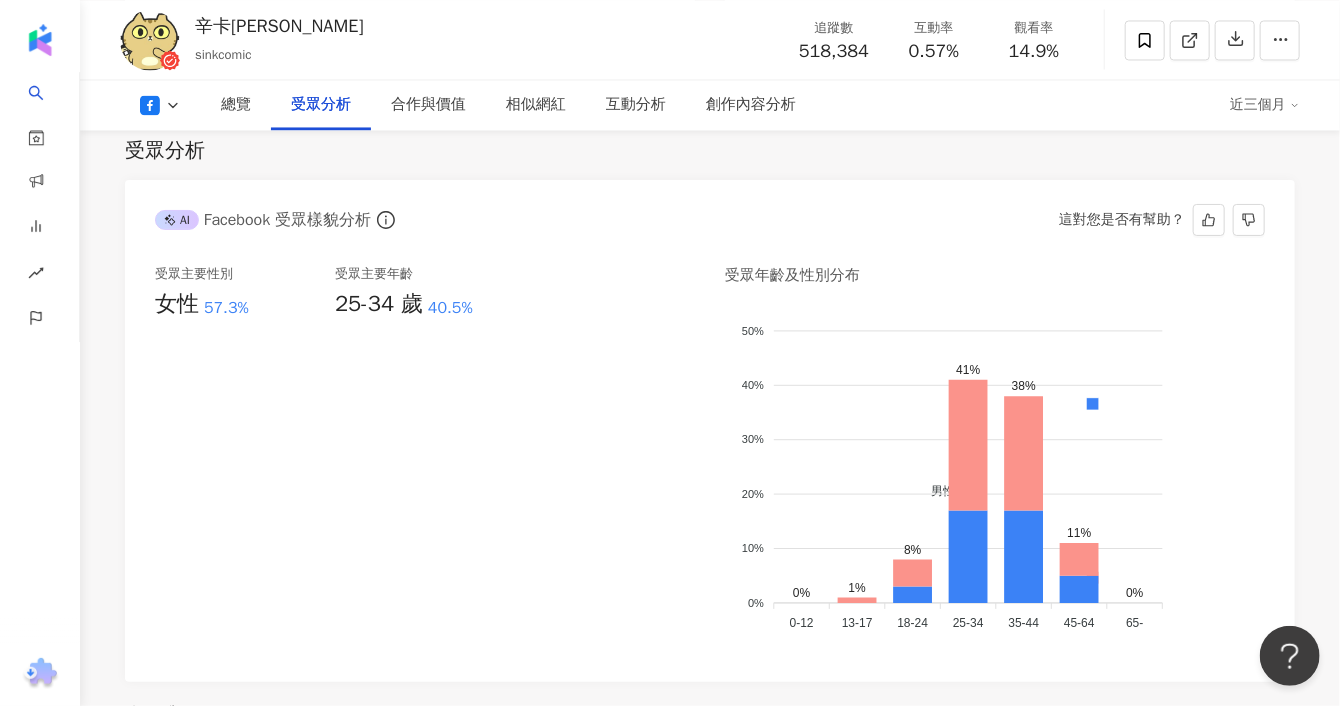 scroll, scrollTop: 1714, scrollLeft: 0, axis: vertical 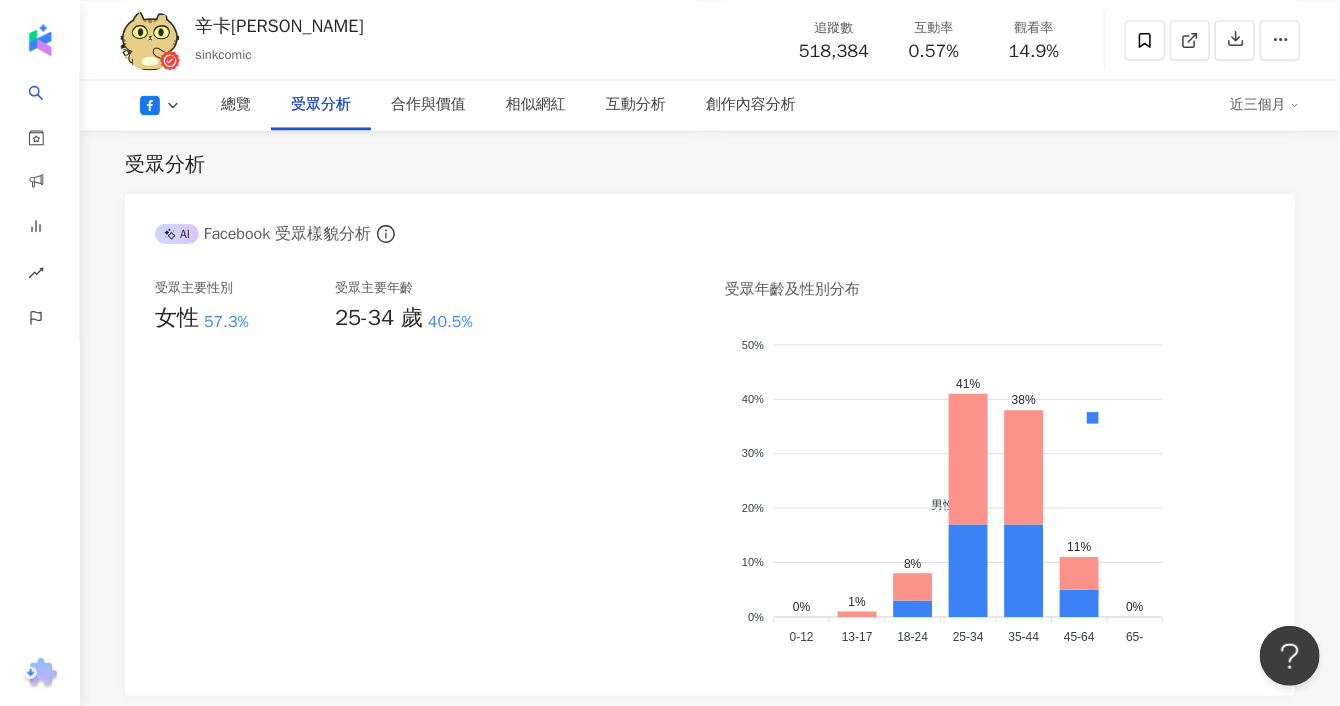 click on "總覽 受眾分析 合作與價值 相似網紅 互動分析 創作內容分析 近三個月" at bounding box center [710, 105] 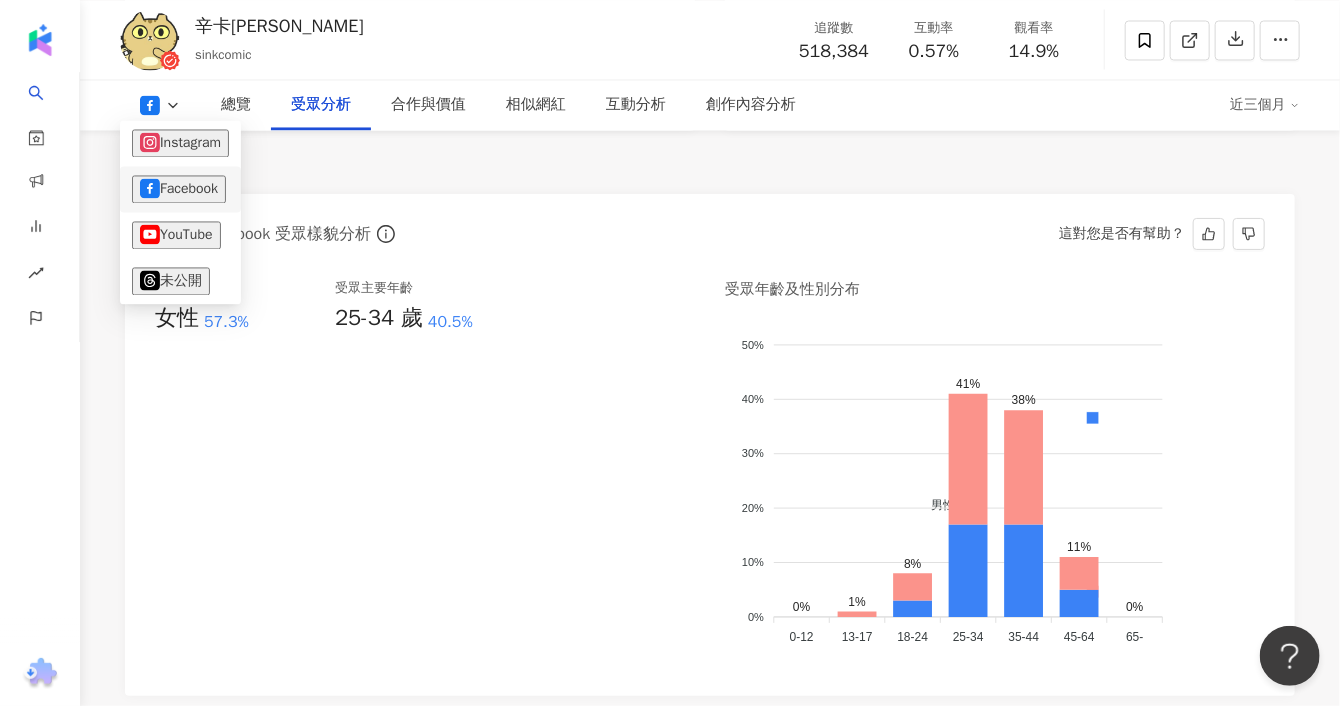 drag, startPoint x: 190, startPoint y: 232, endPoint x: 250, endPoint y: 185, distance: 76.2168 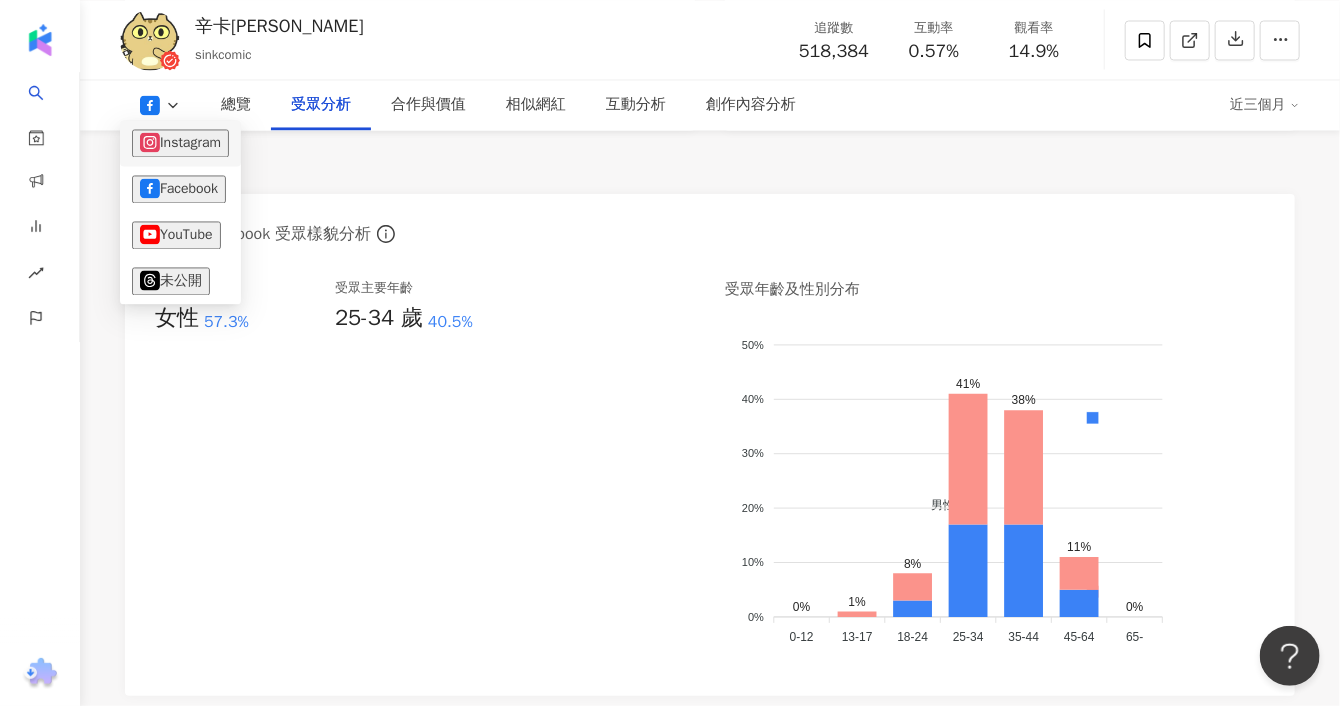 click on "Instagram" at bounding box center (180, 143) 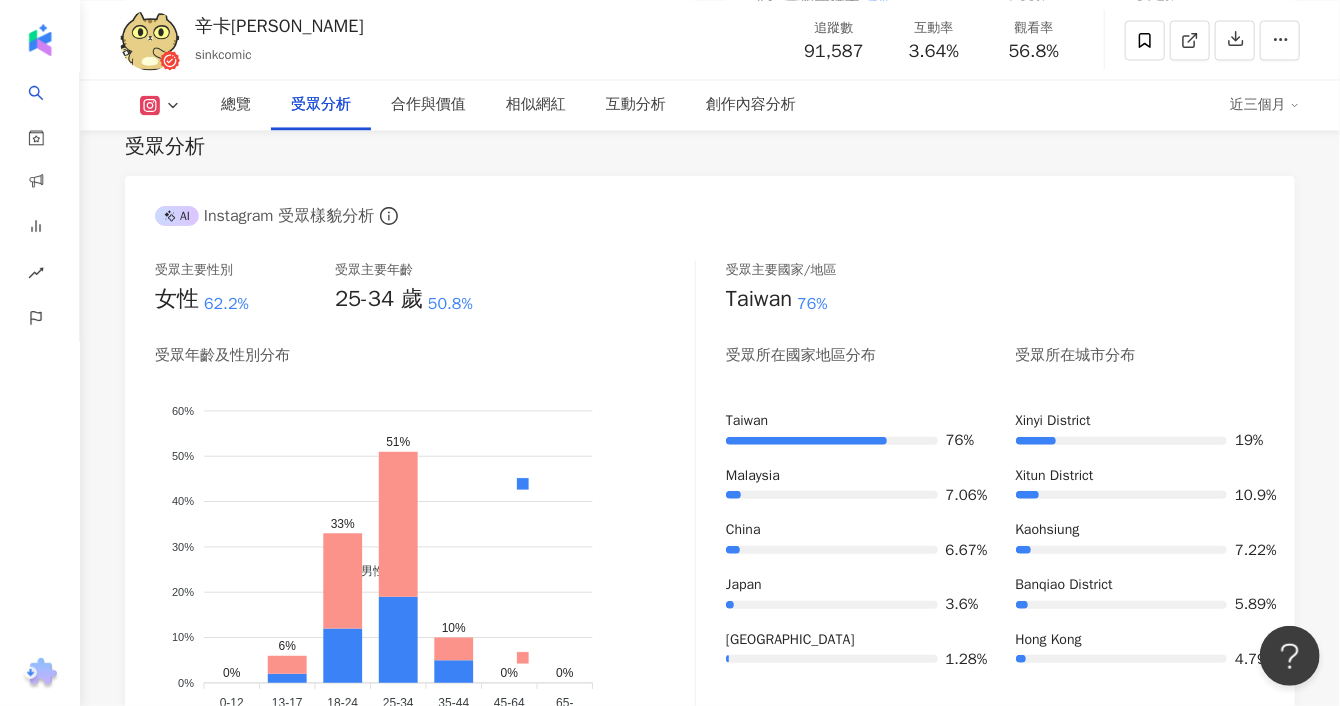 scroll, scrollTop: 1696, scrollLeft: 0, axis: vertical 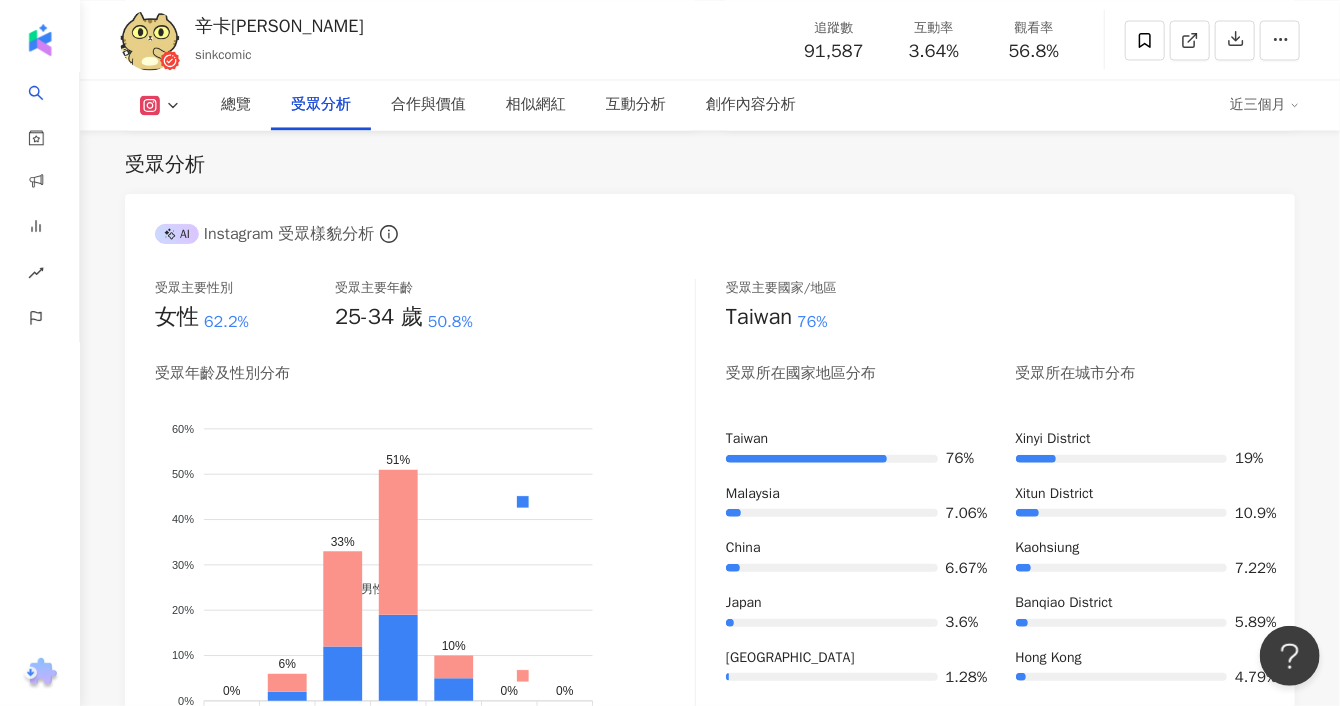 click at bounding box center [160, 105] 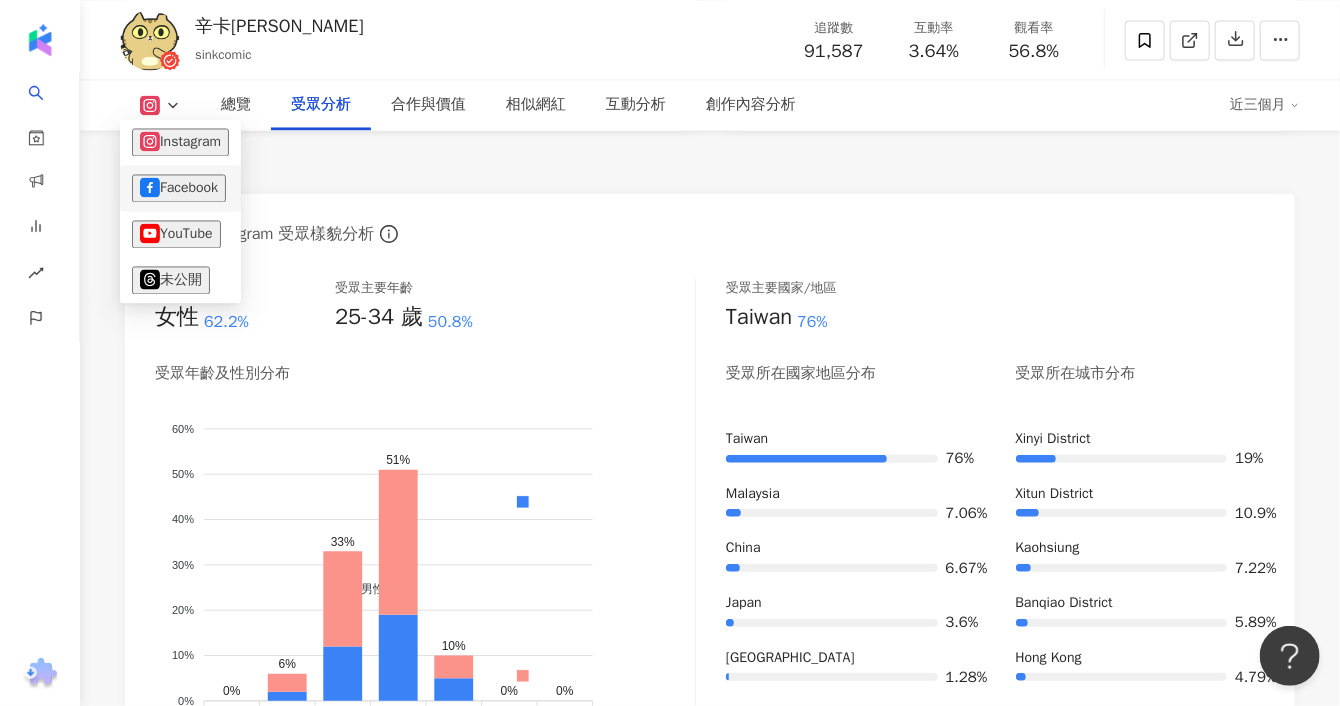 click on "Facebook" at bounding box center (179, 188) 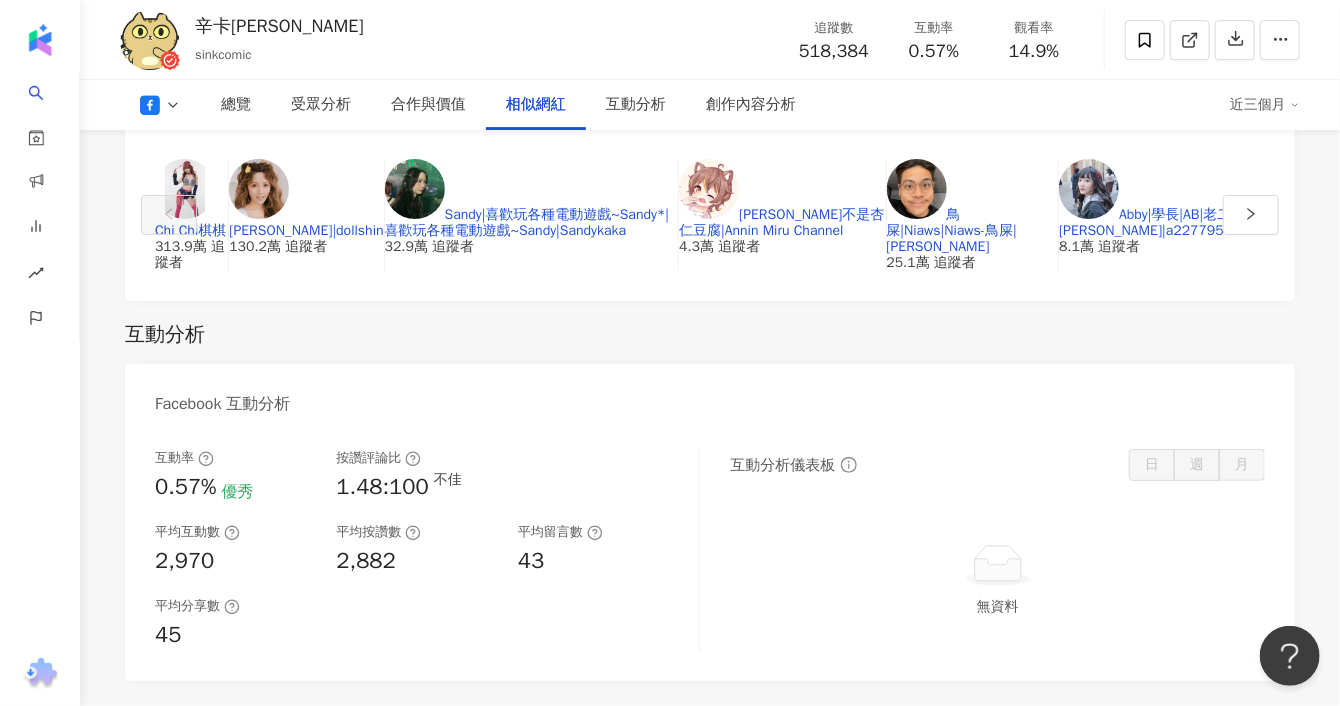 scroll, scrollTop: 2825, scrollLeft: 0, axis: vertical 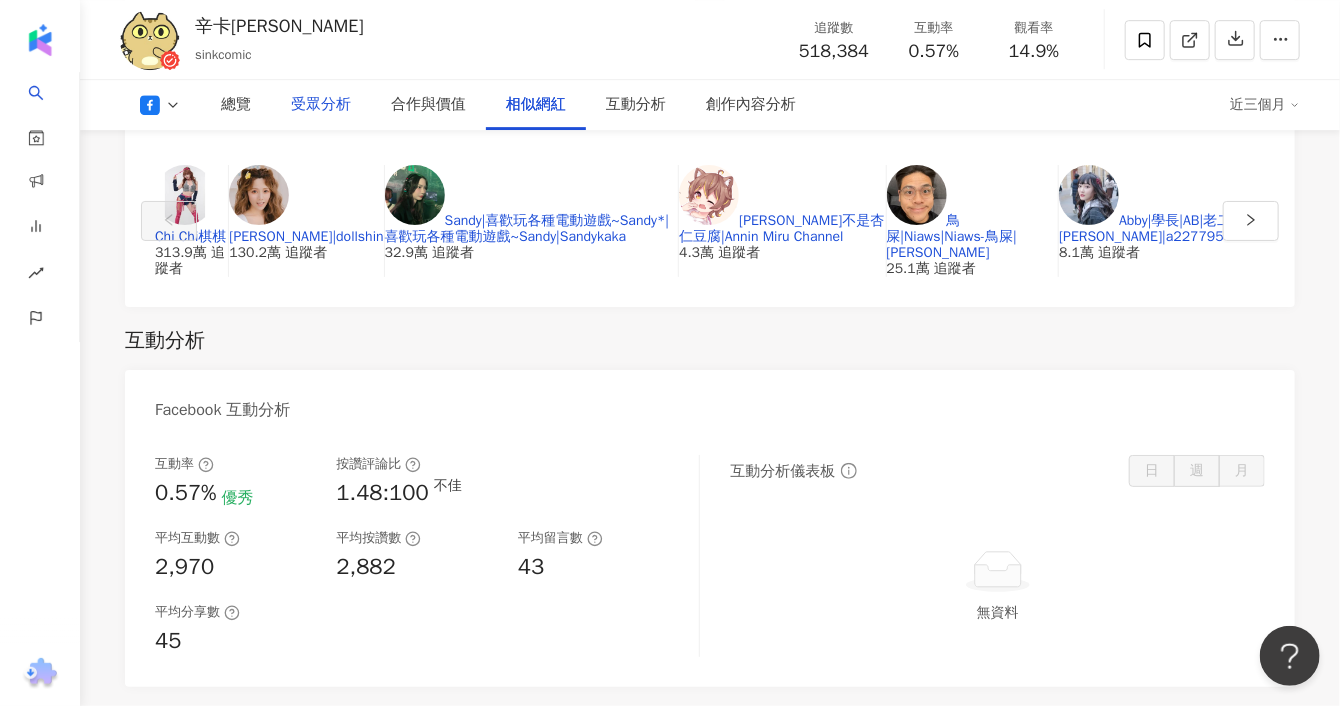 click on "受眾分析" at bounding box center (321, 105) 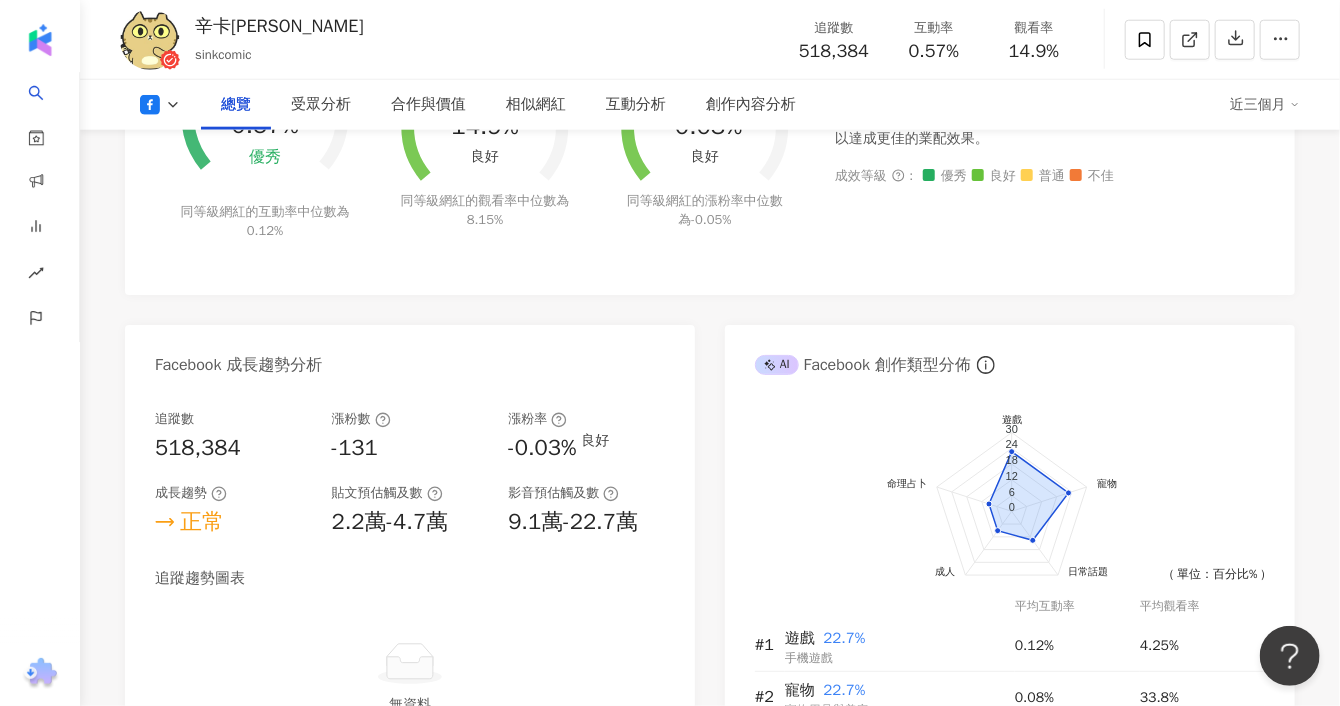scroll, scrollTop: 603, scrollLeft: 0, axis: vertical 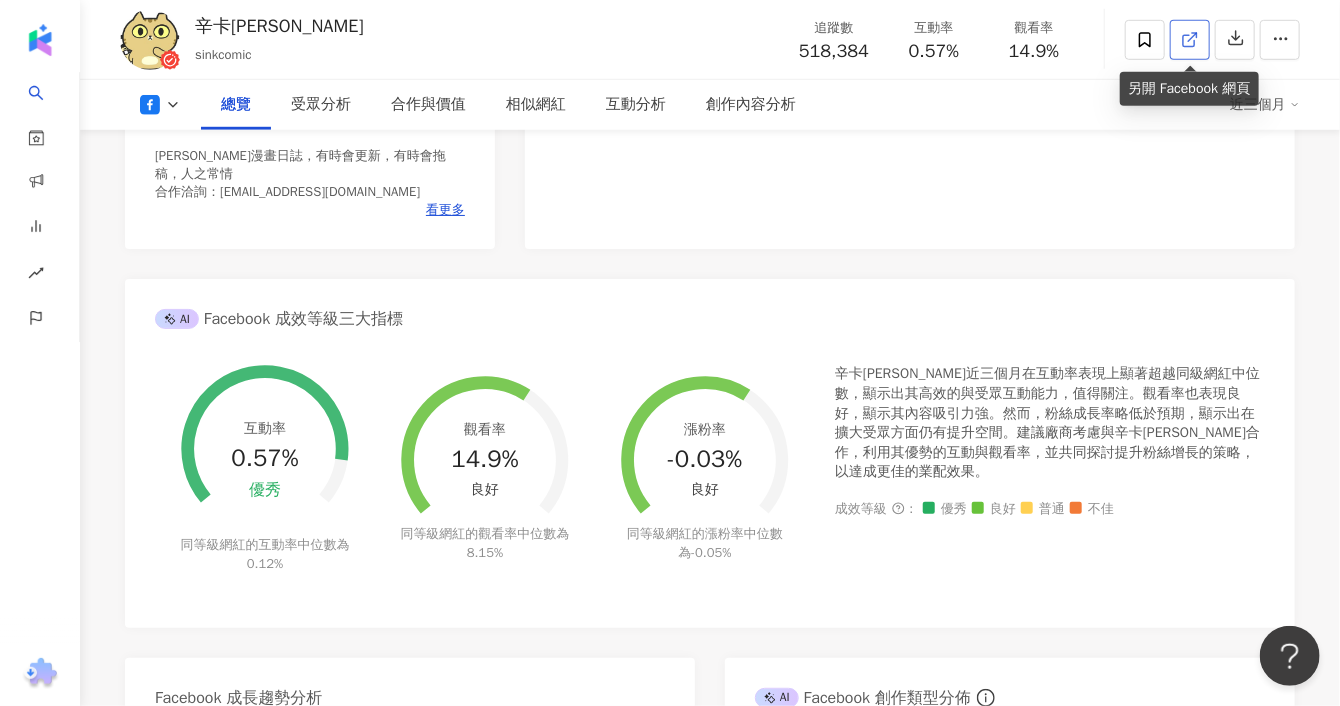 click 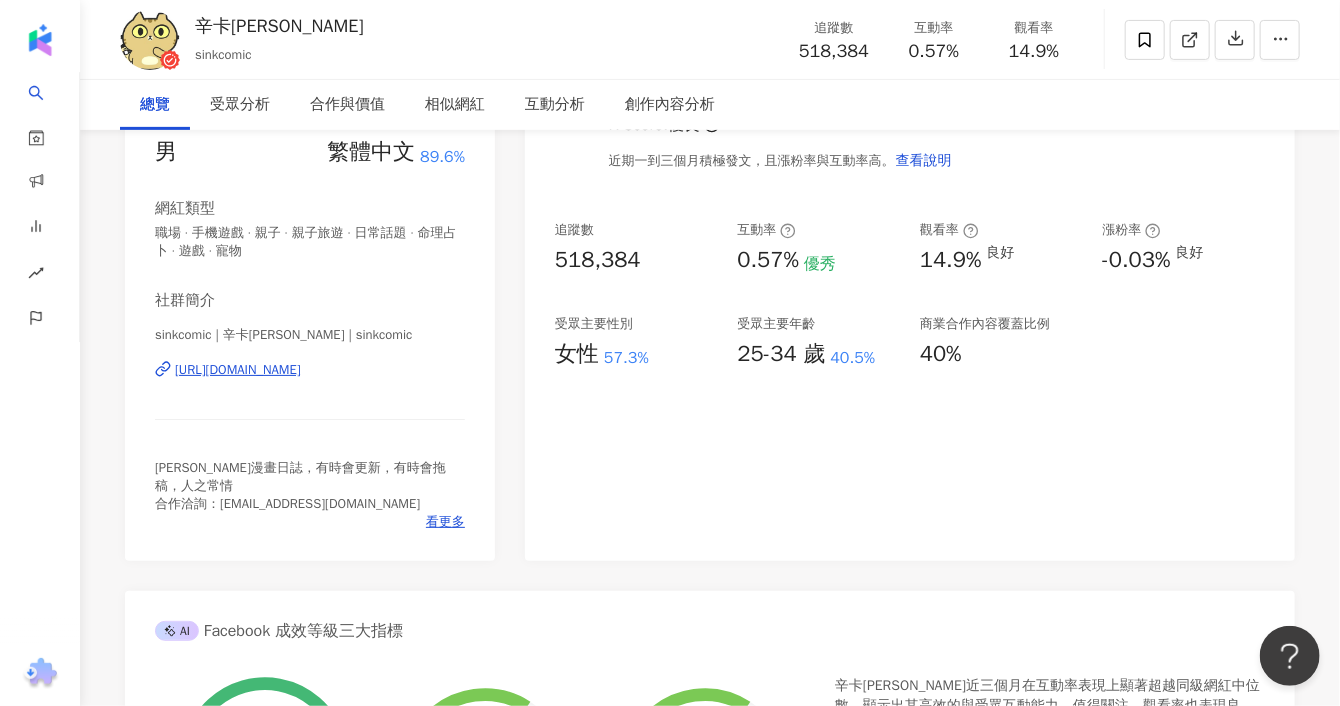 scroll, scrollTop: 0, scrollLeft: 0, axis: both 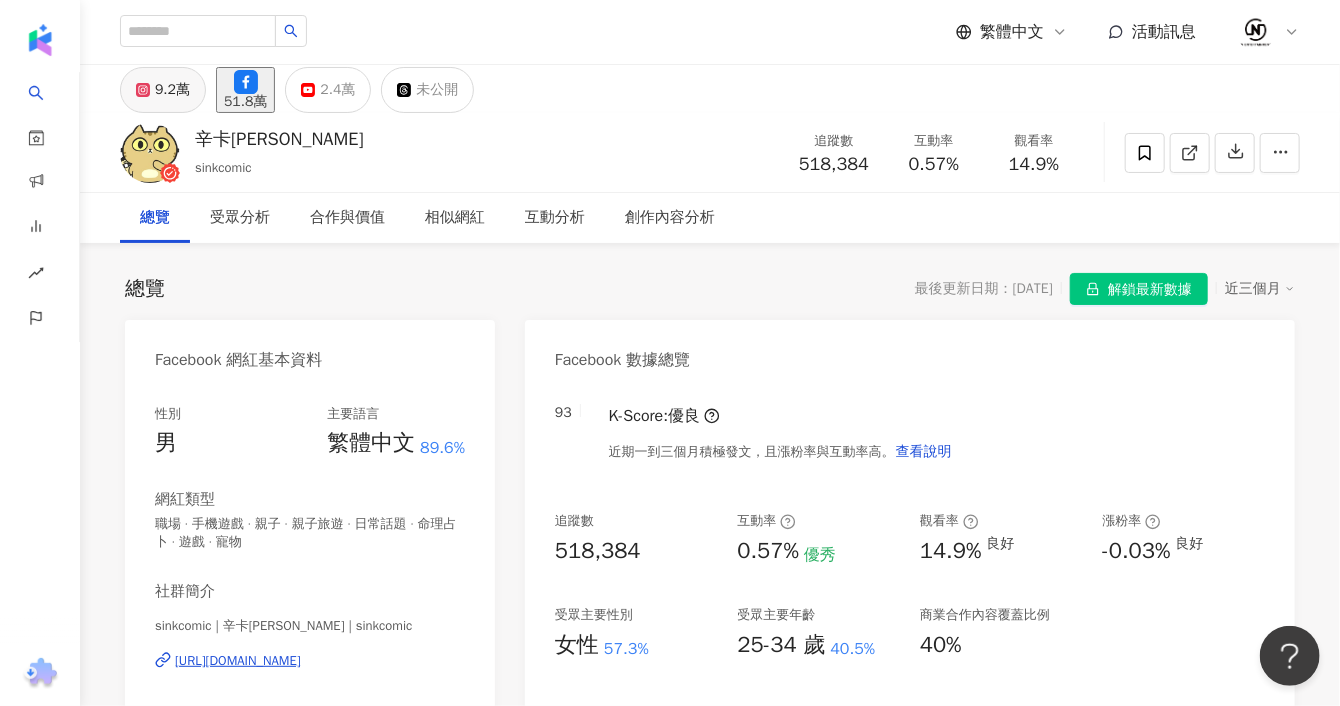 click on "9.2萬" at bounding box center [172, 90] 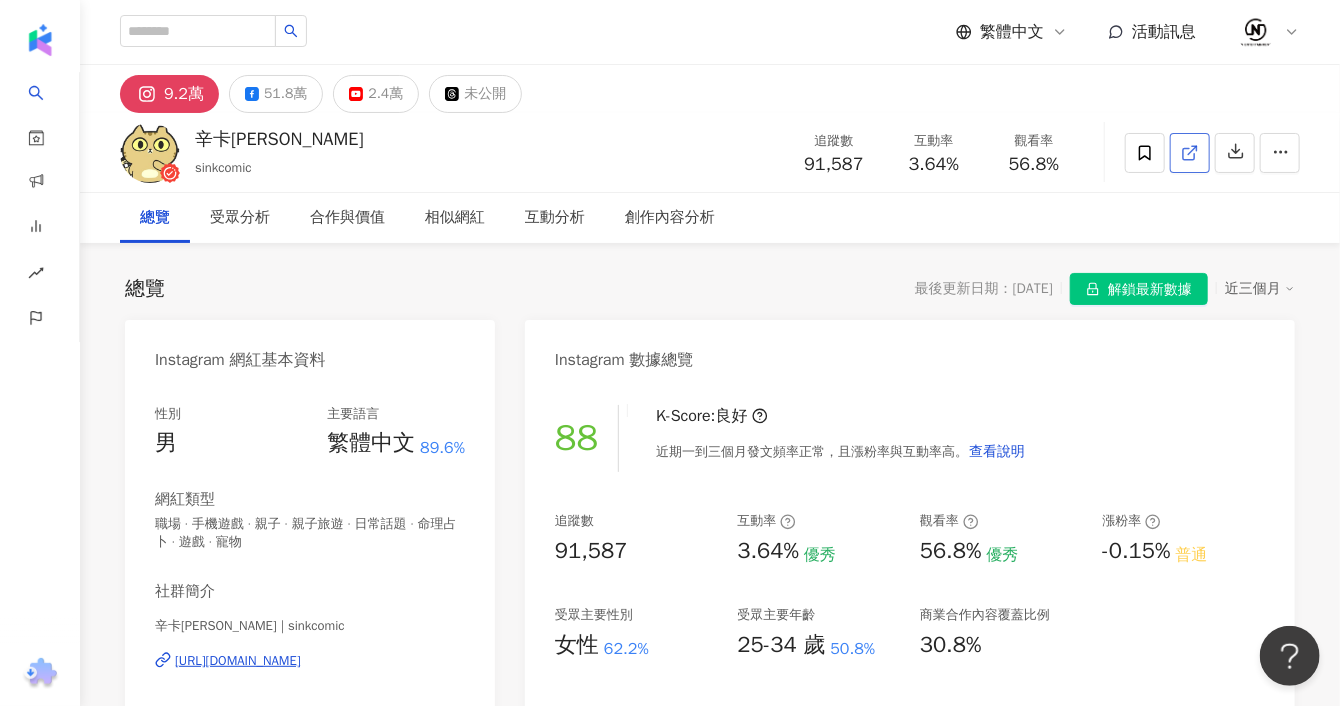 click 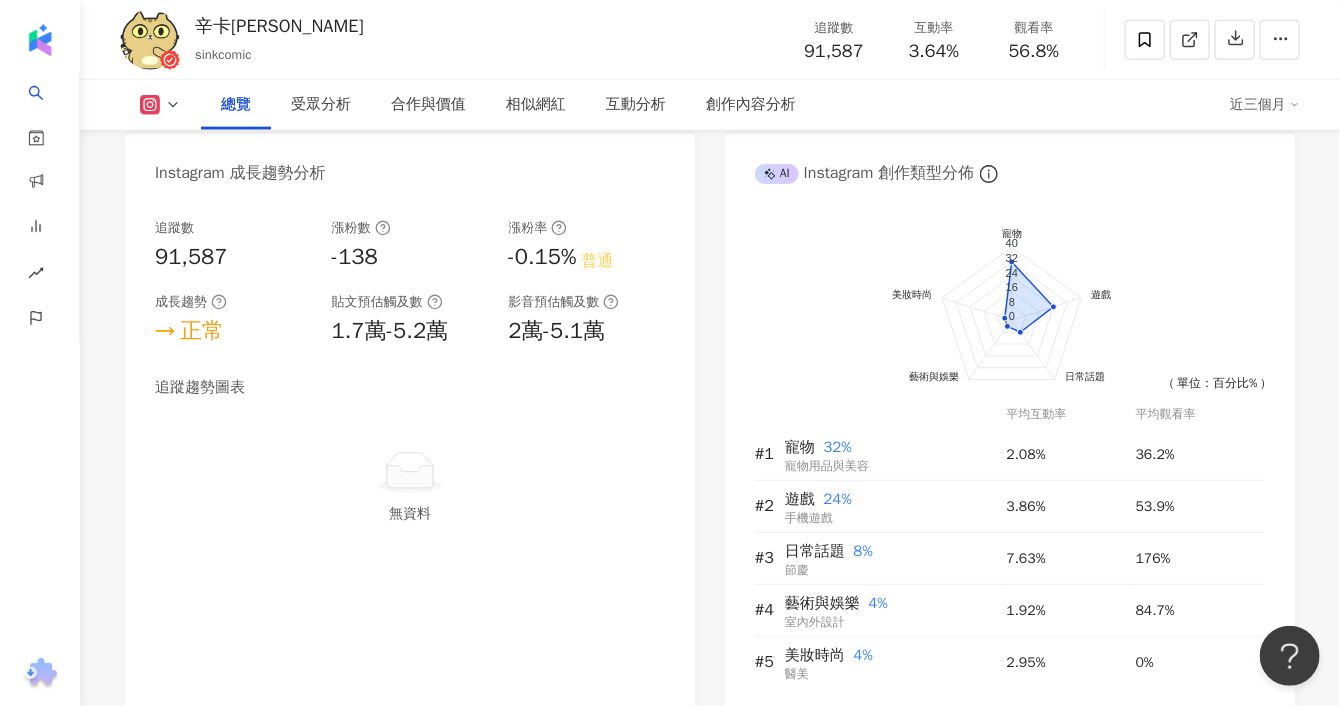scroll, scrollTop: 1111, scrollLeft: 0, axis: vertical 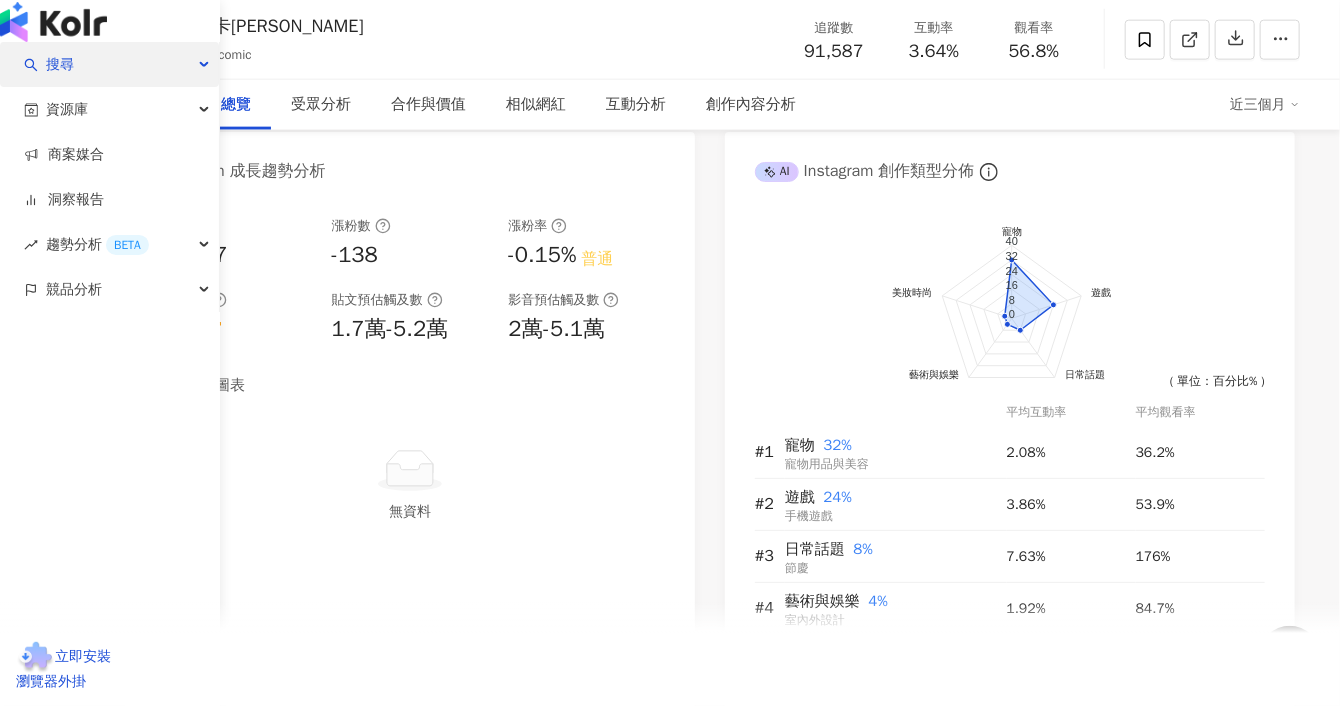 click on "搜尋" at bounding box center [60, 64] 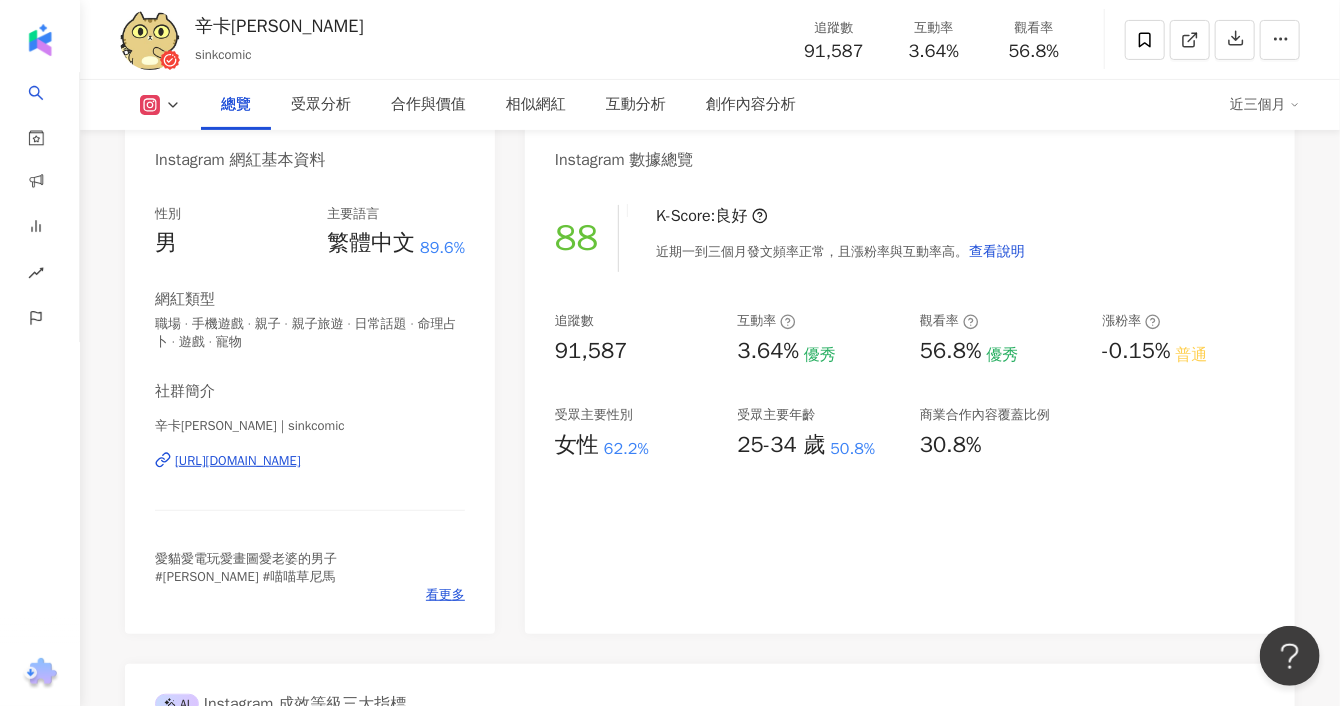 scroll, scrollTop: 0, scrollLeft: 0, axis: both 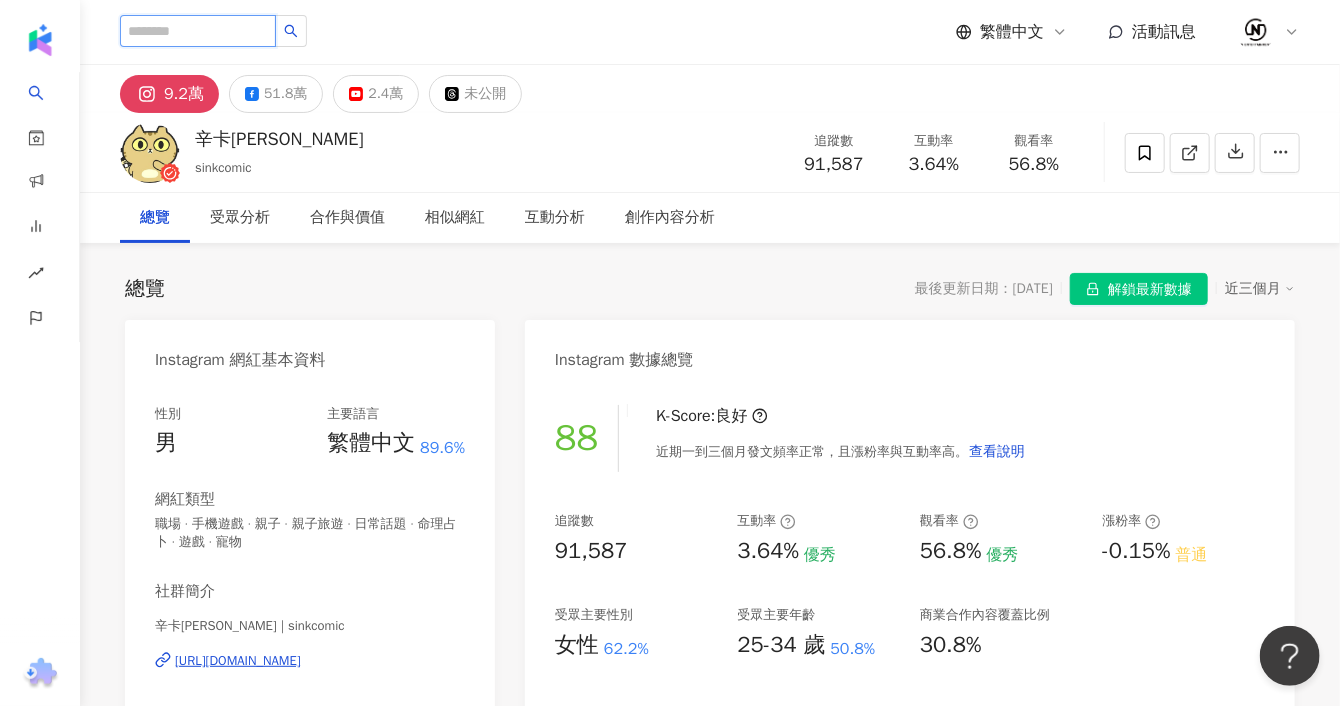 click at bounding box center (198, 31) 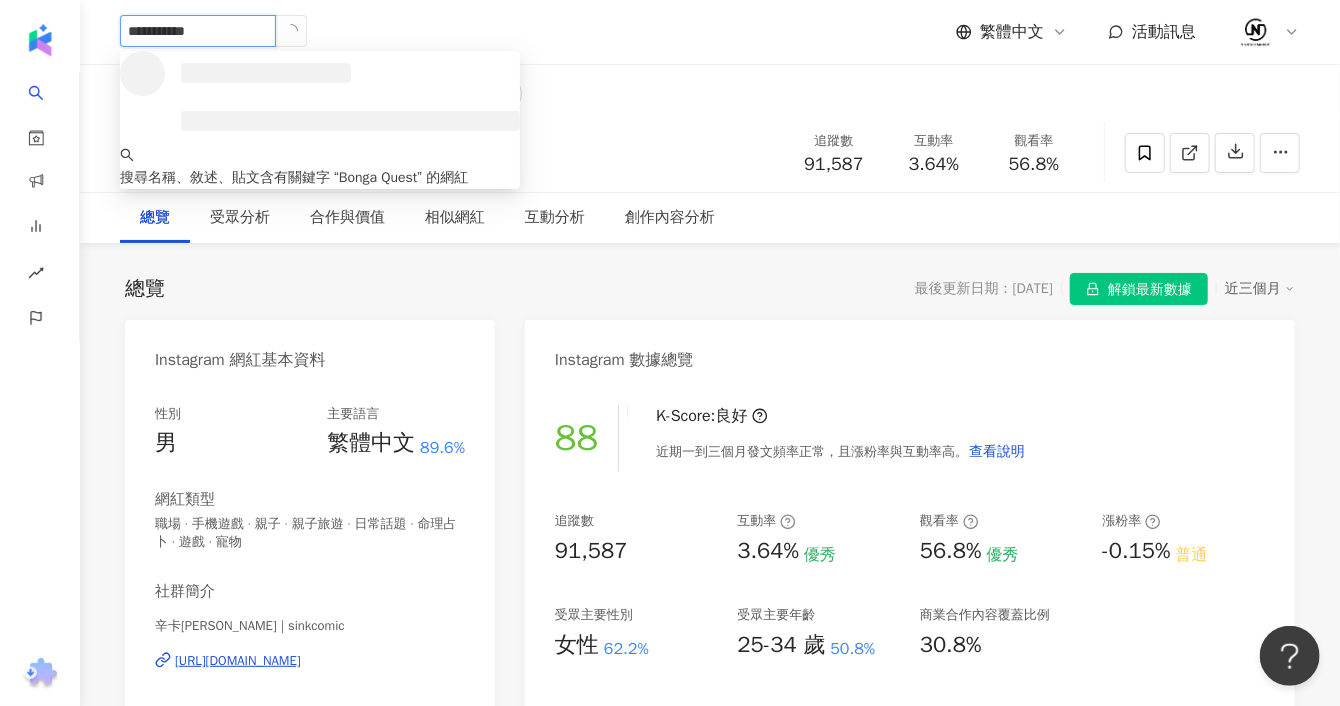 drag, startPoint x: 234, startPoint y: 32, endPoint x: 171, endPoint y: 31, distance: 63.007935 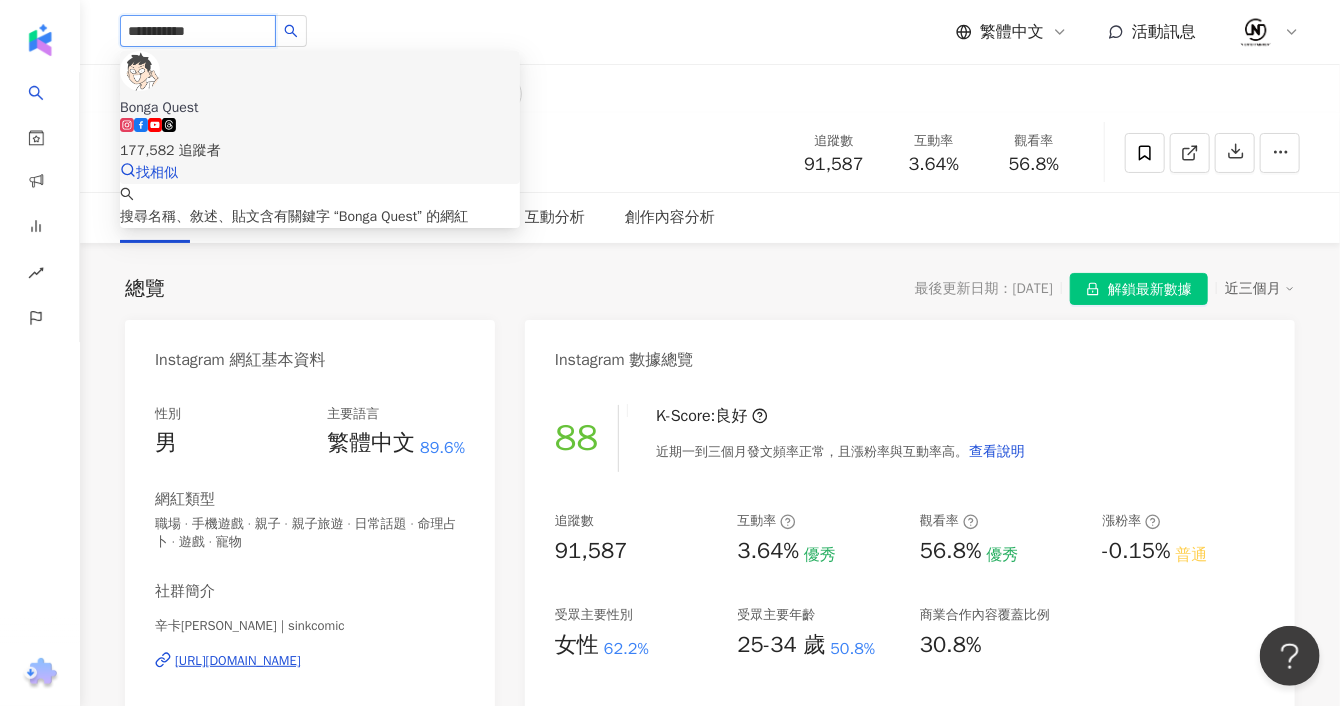 click on "Bonga Quest" at bounding box center (320, 108) 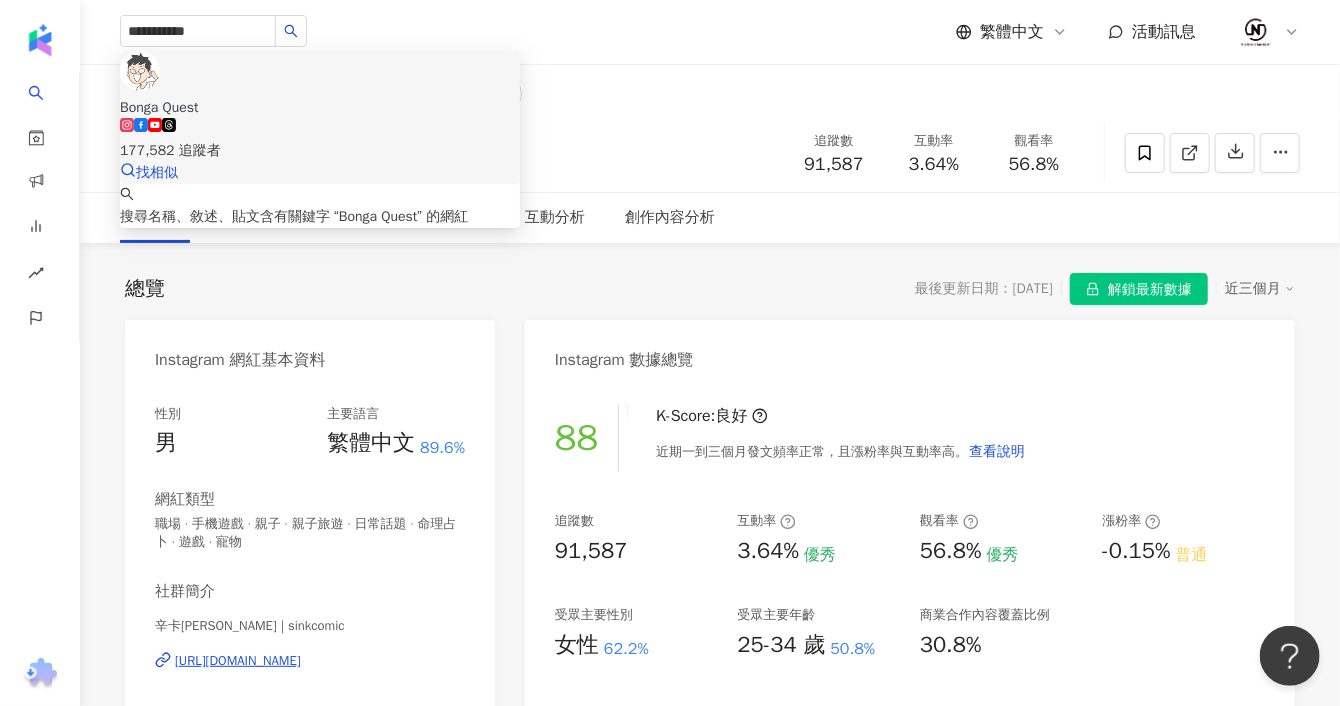 type 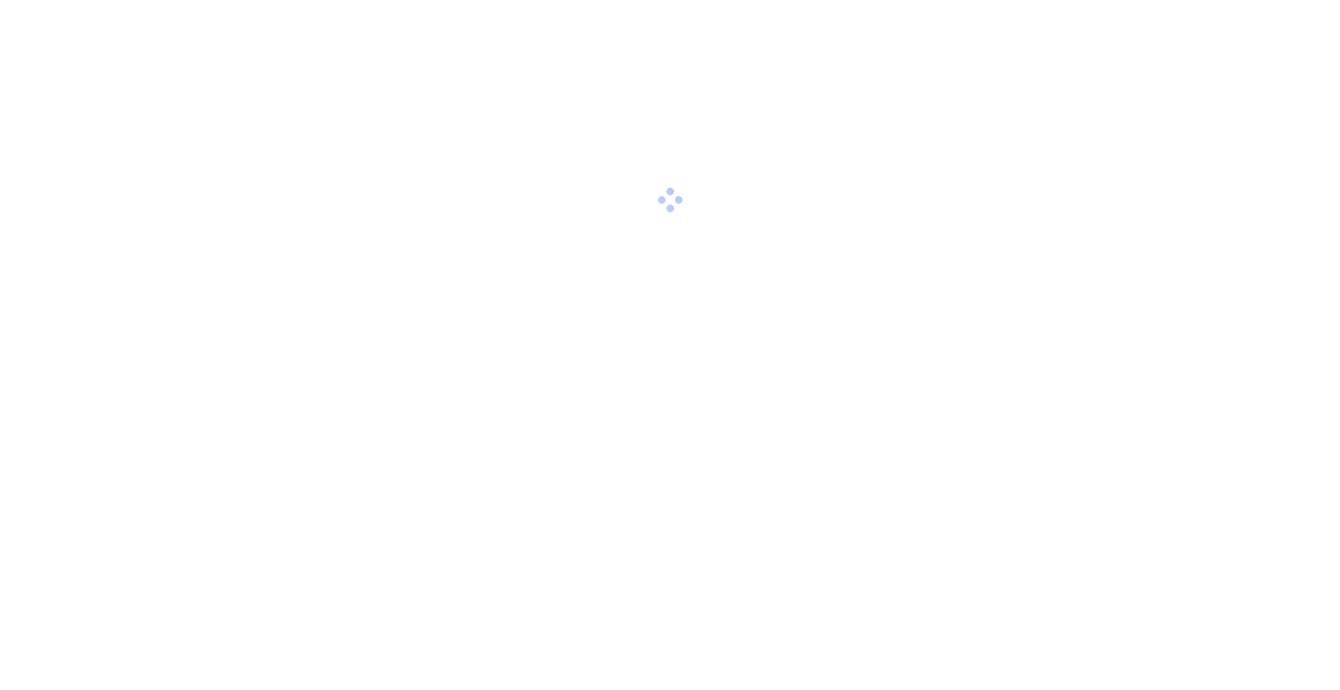 scroll, scrollTop: 0, scrollLeft: 0, axis: both 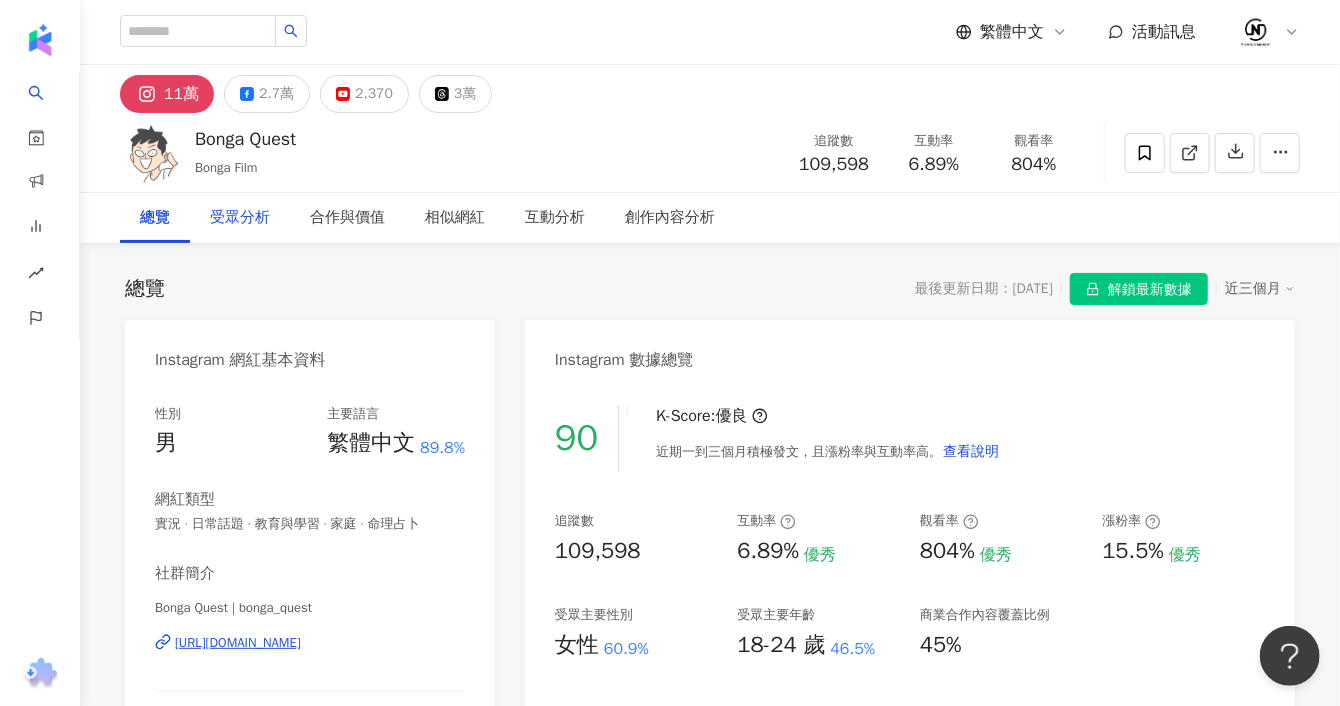 click on "受眾分析" at bounding box center [240, 218] 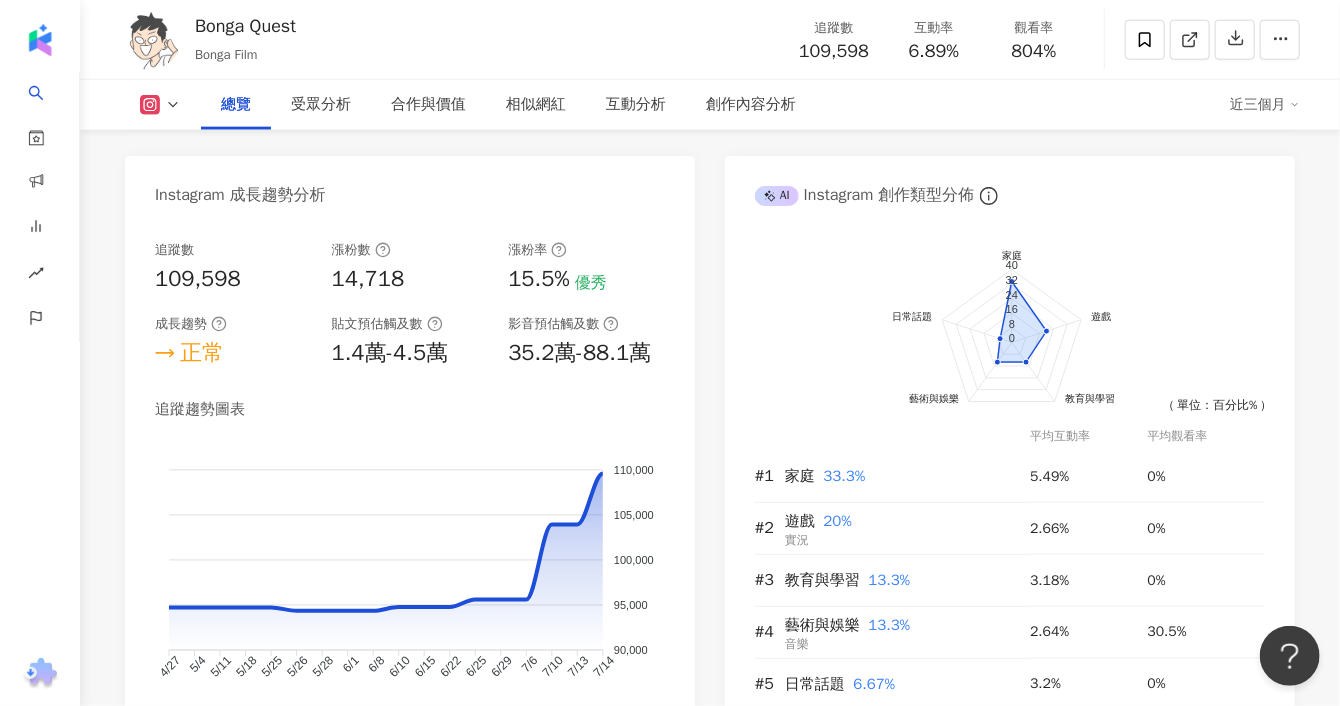 scroll, scrollTop: 1046, scrollLeft: 0, axis: vertical 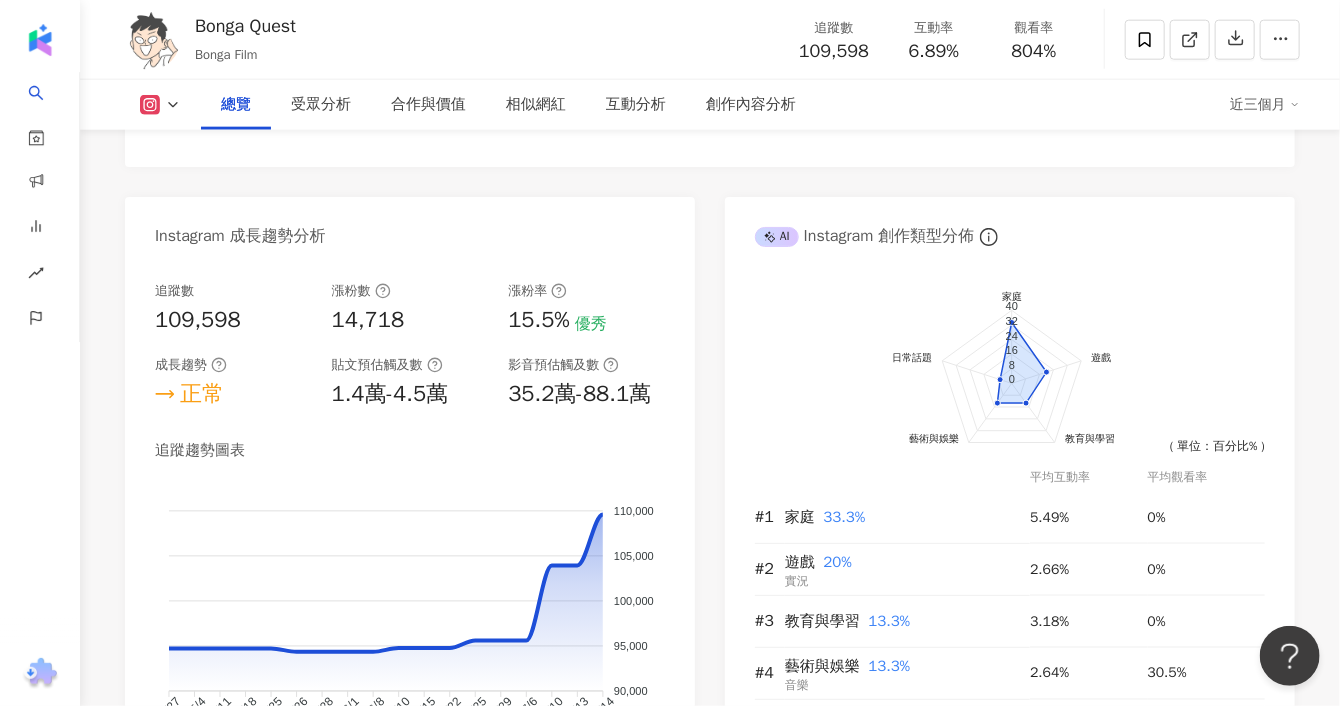 click on "1.4萬-4.5萬" at bounding box center (390, 394) 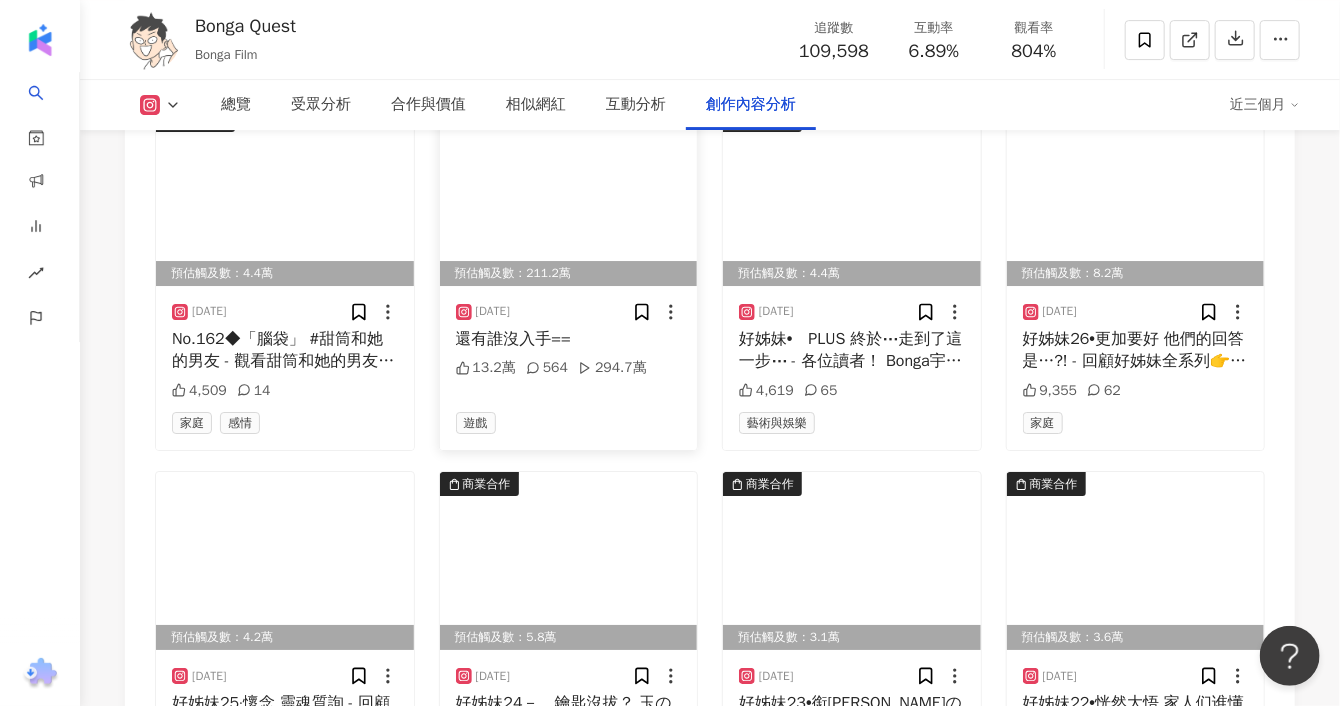 scroll, scrollTop: 6379, scrollLeft: 0, axis: vertical 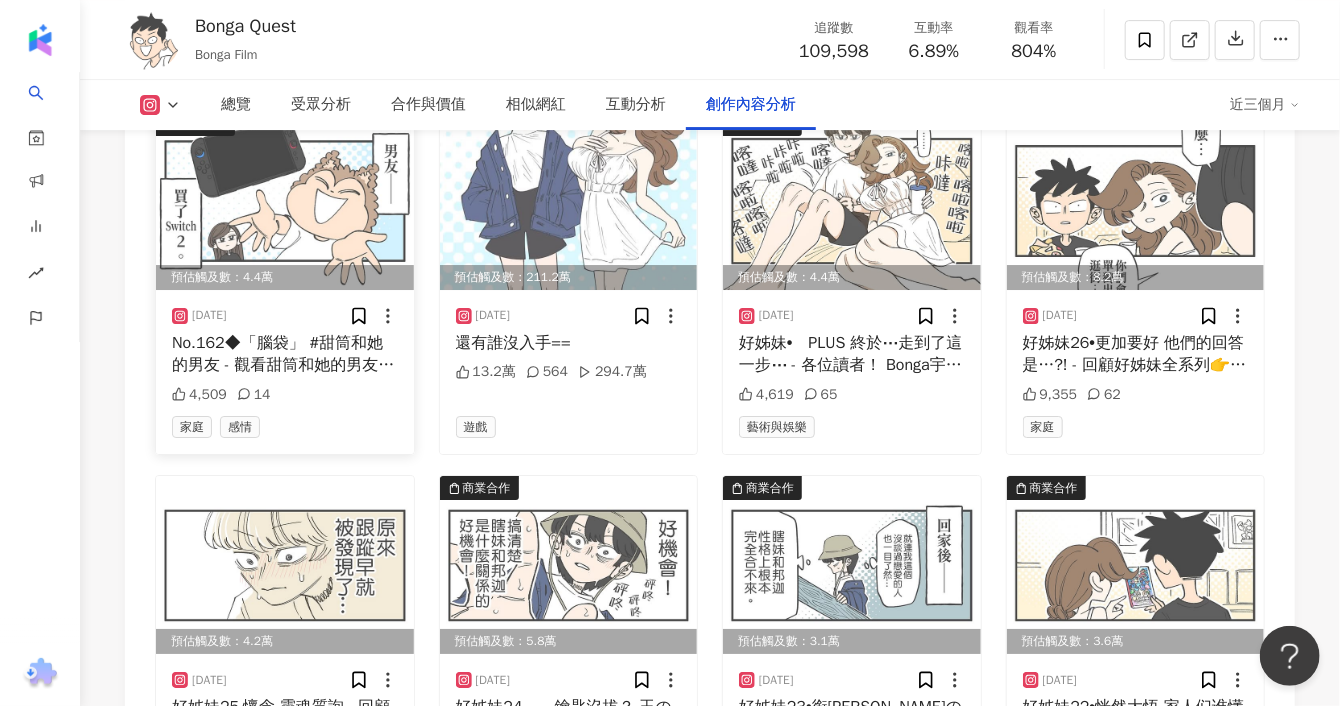 click on "No.162◆「腦袋」
#甜筒和她的男友
-
觀看甜筒和她的男友全系列請至👉精選動態" at bounding box center [285, 354] 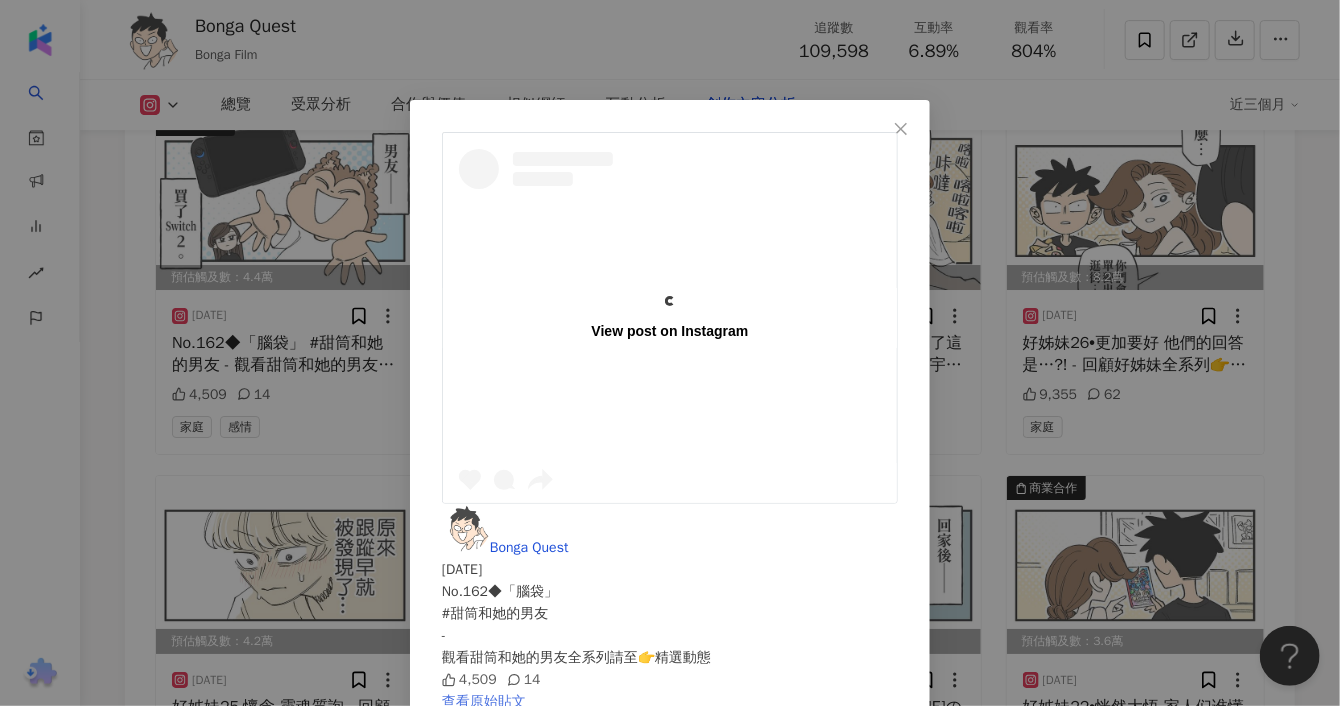 click on "查看原始貼文" at bounding box center [484, 701] 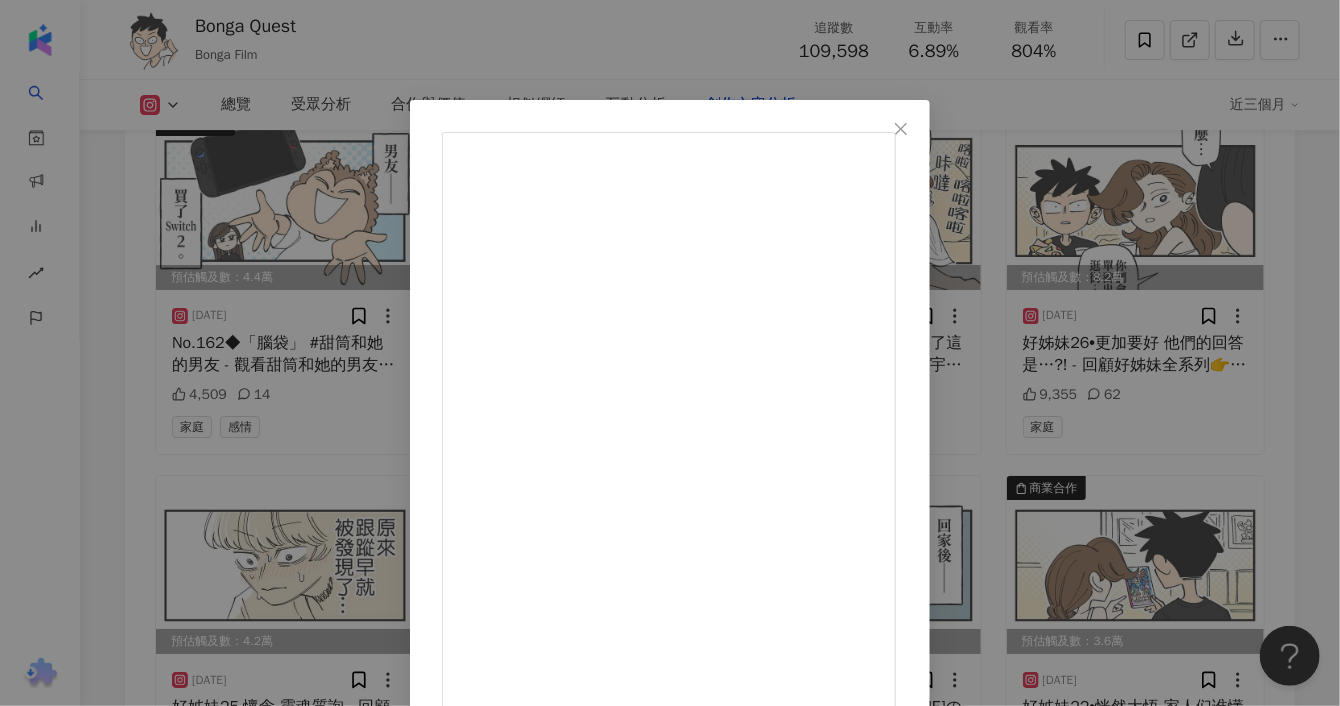 click on "Bonga Quest [DATE] No.162◆「腦袋」
#甜筒和她的男友
-
觀看甜筒和她的男友全系列請至👉精選動態 4,509 14 查看原始貼文" at bounding box center [670, 353] 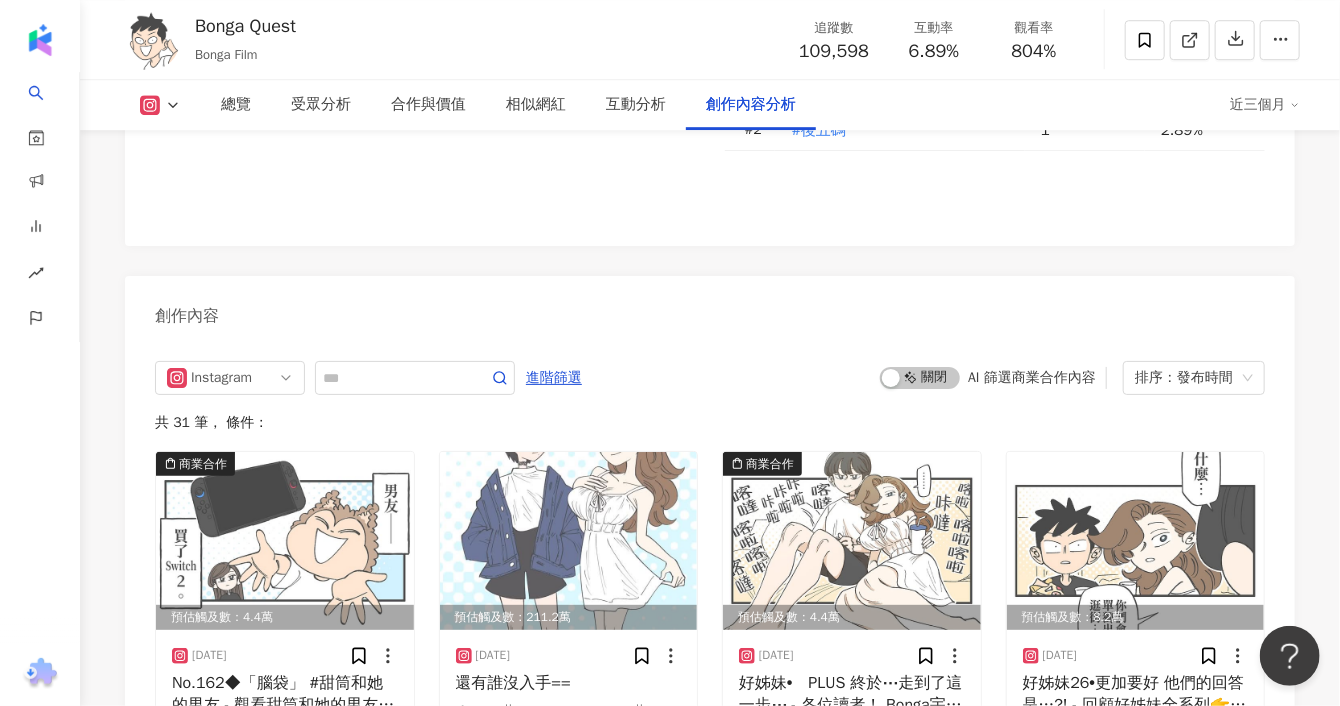scroll, scrollTop: 5935, scrollLeft: 0, axis: vertical 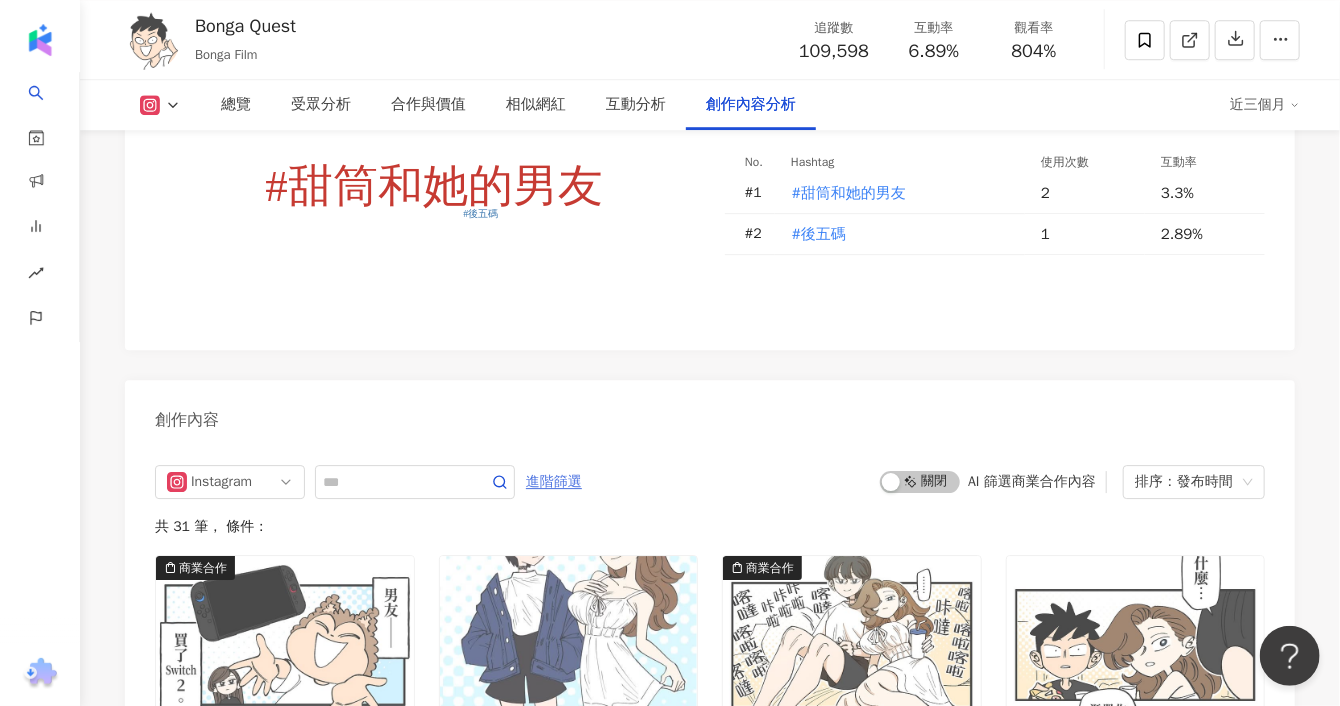 click on "進階篩選" at bounding box center (554, 482) 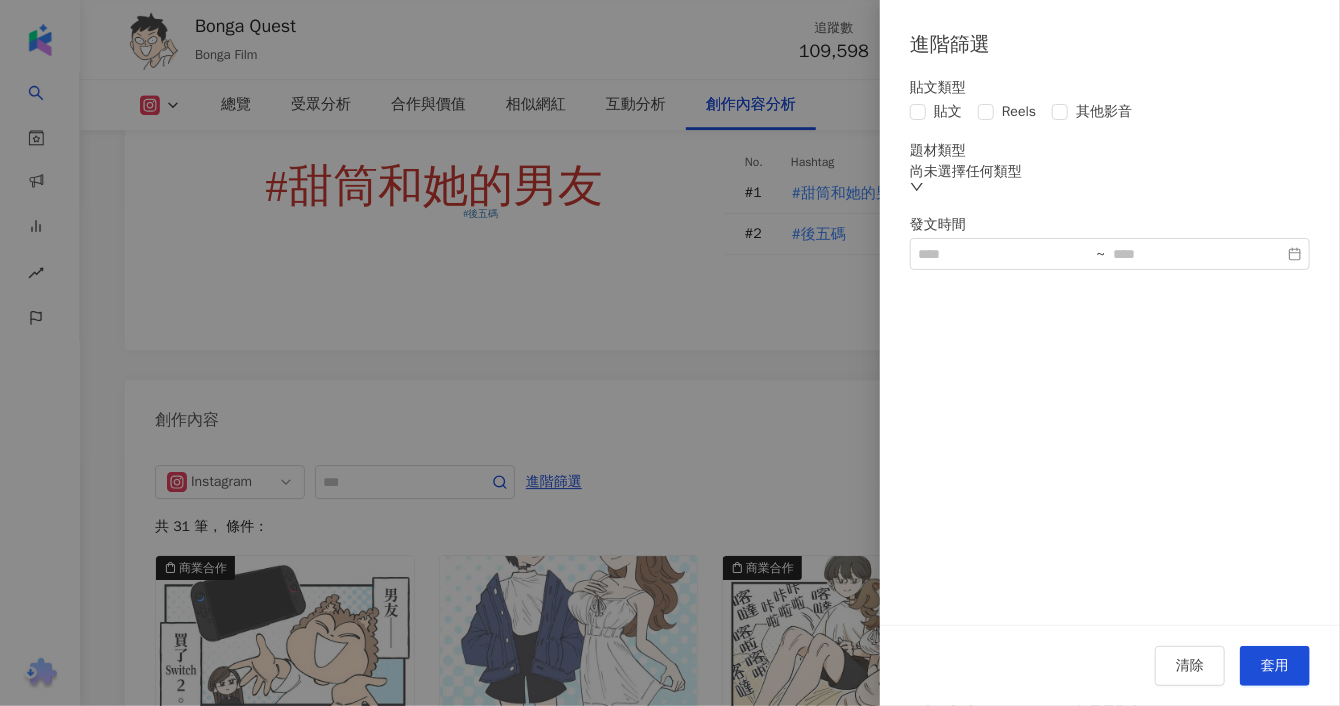 click at bounding box center [670, 353] 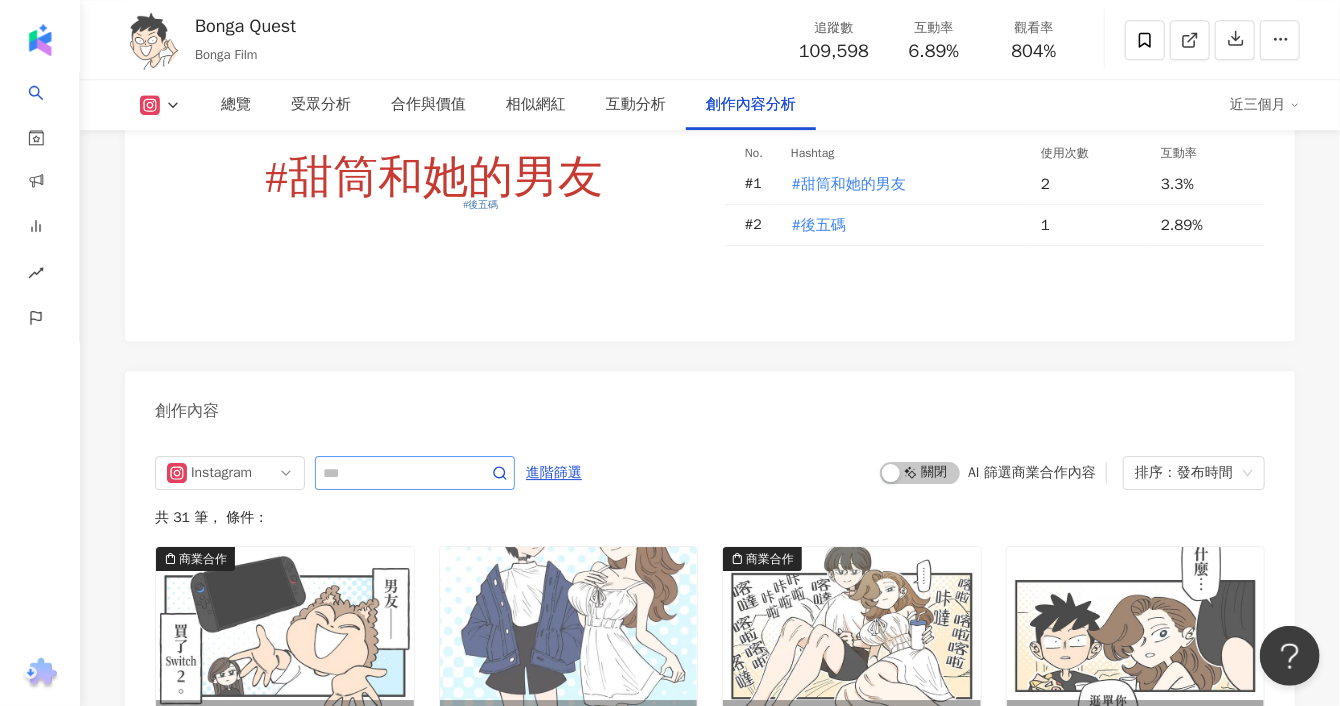 scroll, scrollTop: 6046, scrollLeft: 0, axis: vertical 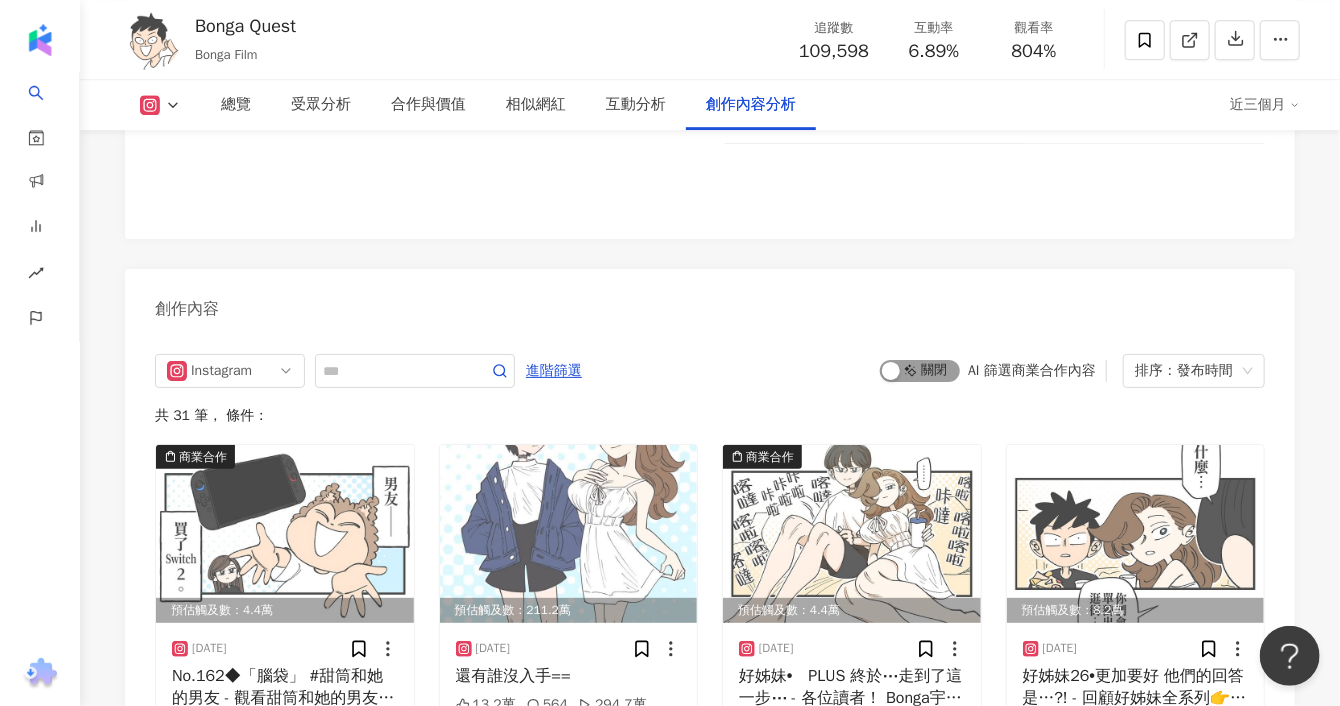 click on "啟動 關閉" at bounding box center (920, 371) 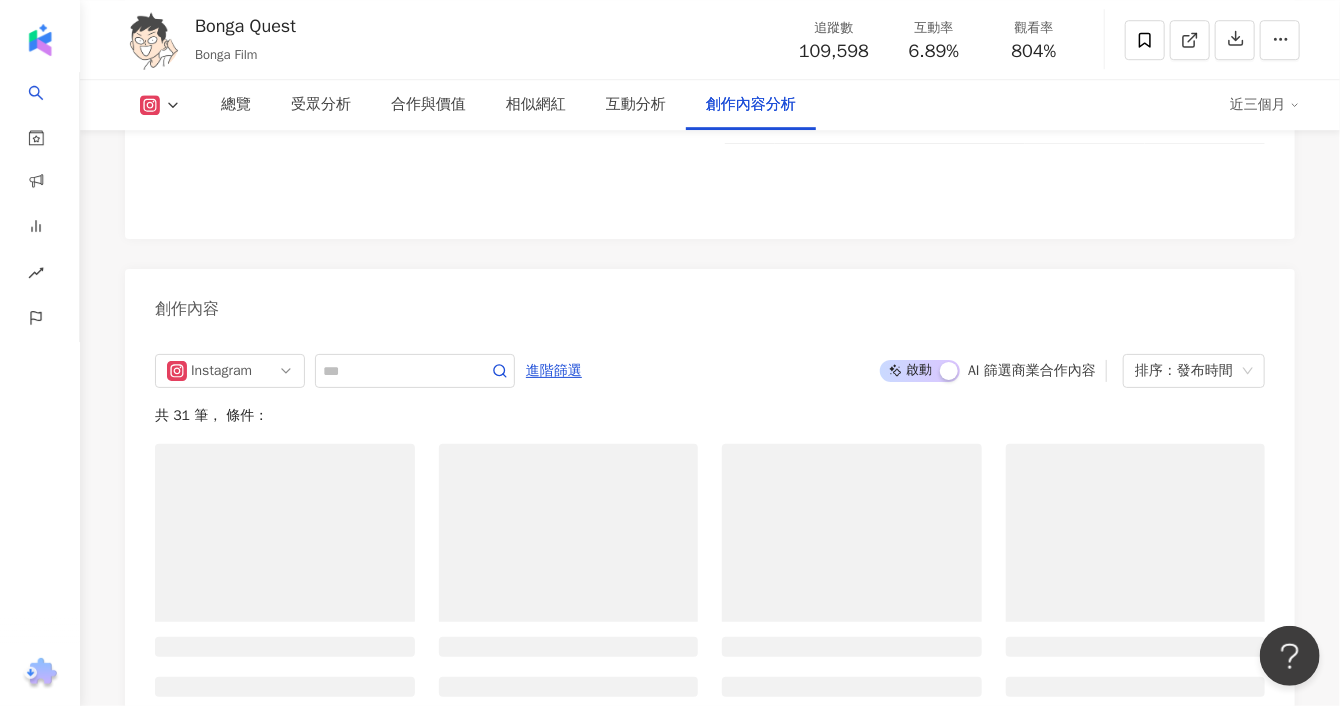 scroll, scrollTop: 6201, scrollLeft: 0, axis: vertical 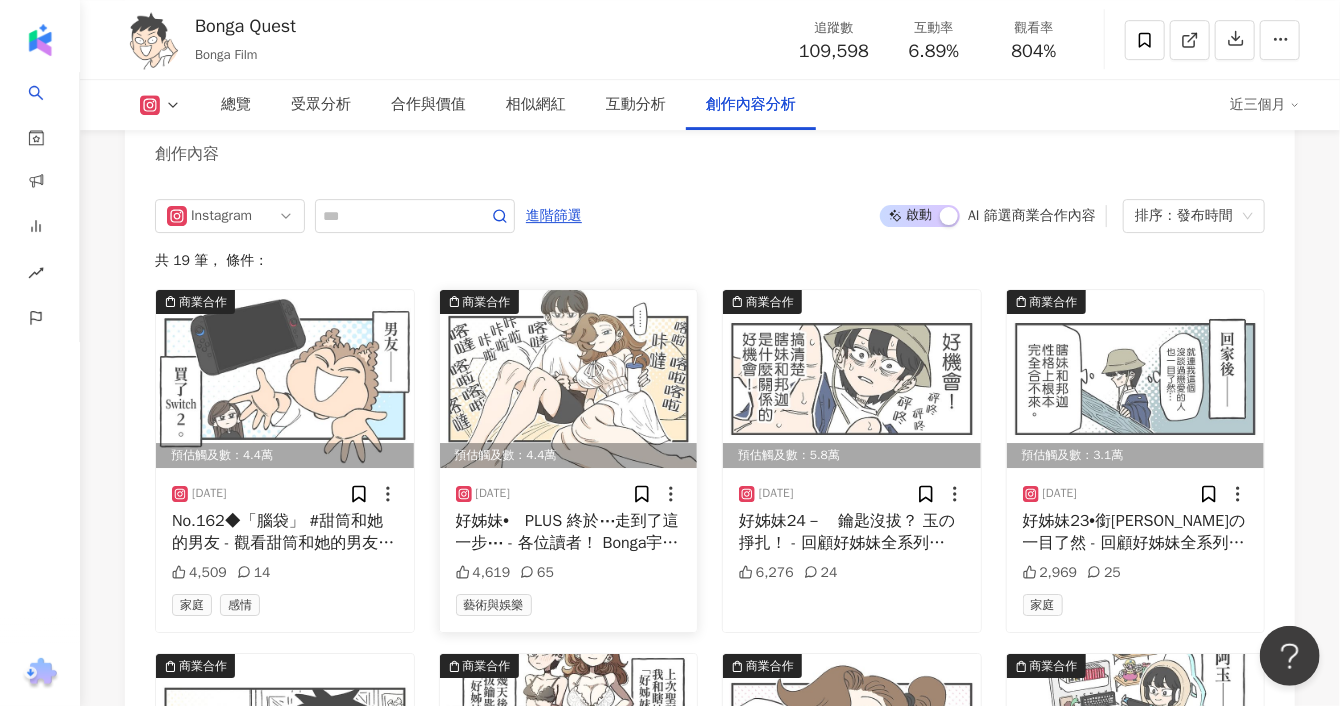 click at bounding box center (569, 379) 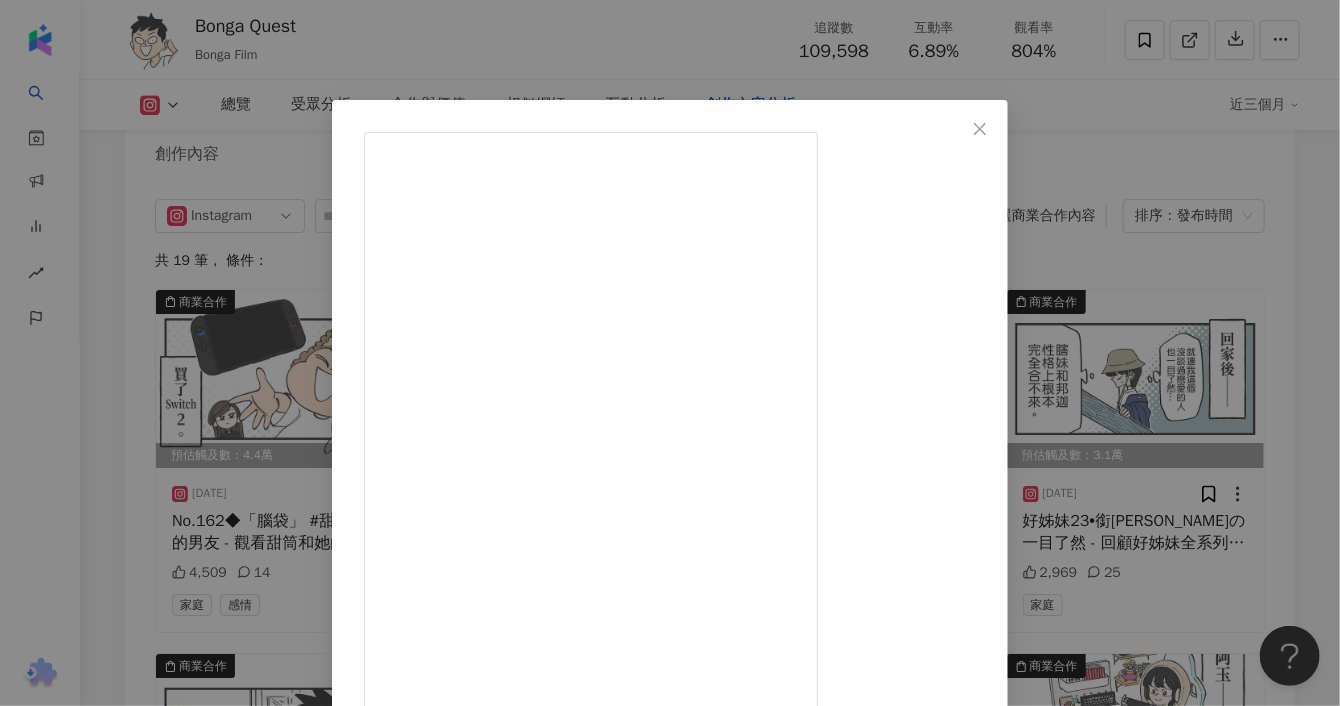 scroll, scrollTop: 17, scrollLeft: 0, axis: vertical 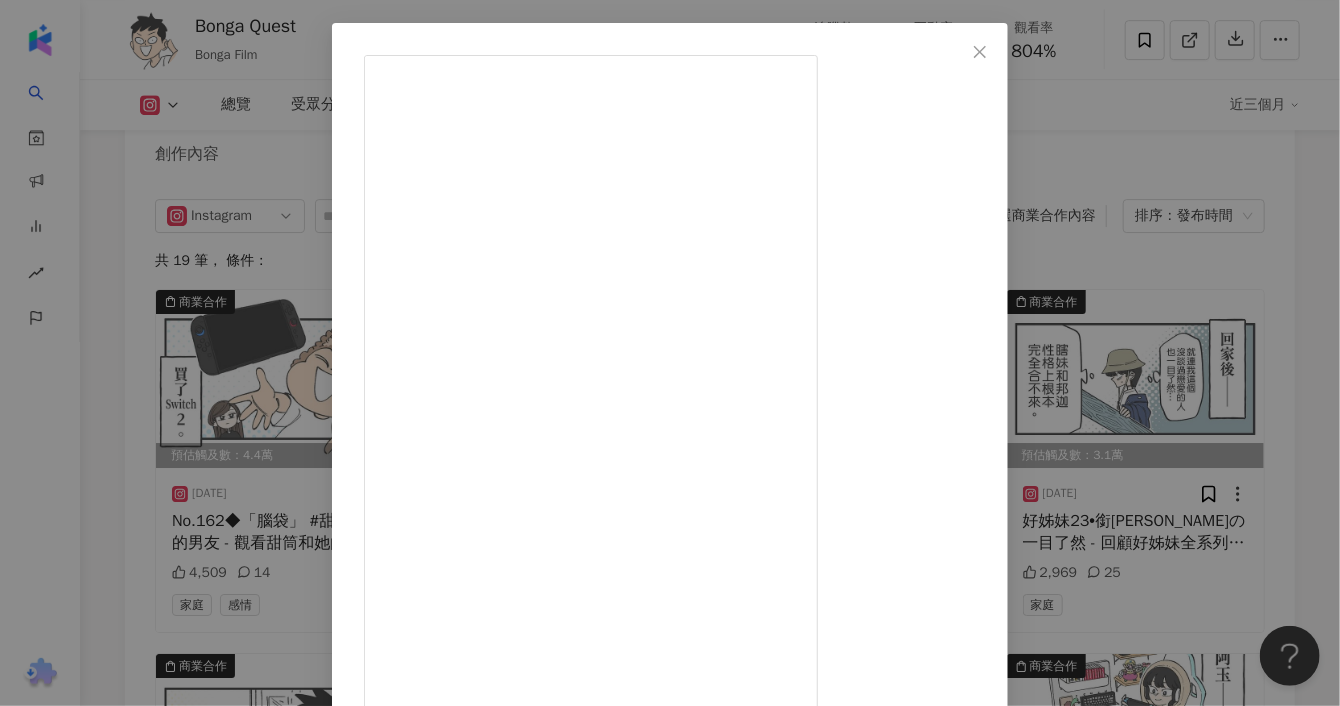click on "Bonga Quest [DATE] 好姊妹•　PLUS
終於⋯走到了這一步⋯
-
各位讀者！
Bonga宇宙最新實體成人刊·《好姊妹♡+》!!!
「好姊妹」系列最新續作！
收錄全新繪製滿滿108頁的大♡亂♡鬥後續😮
獻上[PERSON_NAME]的血與靈魂，還有一年半的壽命所換來的嘔心瀝血之作！希望大家都能喜歡ㄛ🥹
購買連結(Bonga的賣貨便)👉首頁連結或限時動態可以找到傳送門
海外讀者預售連結(楓林館)👉 首頁連結或限時動態可以找到傳送門
*此為🔞刊物，未成年請勿購買
*前作《好姊妹♡》也同步在Bonga的友客鑫拍賣會少量復刻中！還沒買到讀者千萬不要錯過了！ 4,619 65 查看原始貼文" at bounding box center [670, 353] 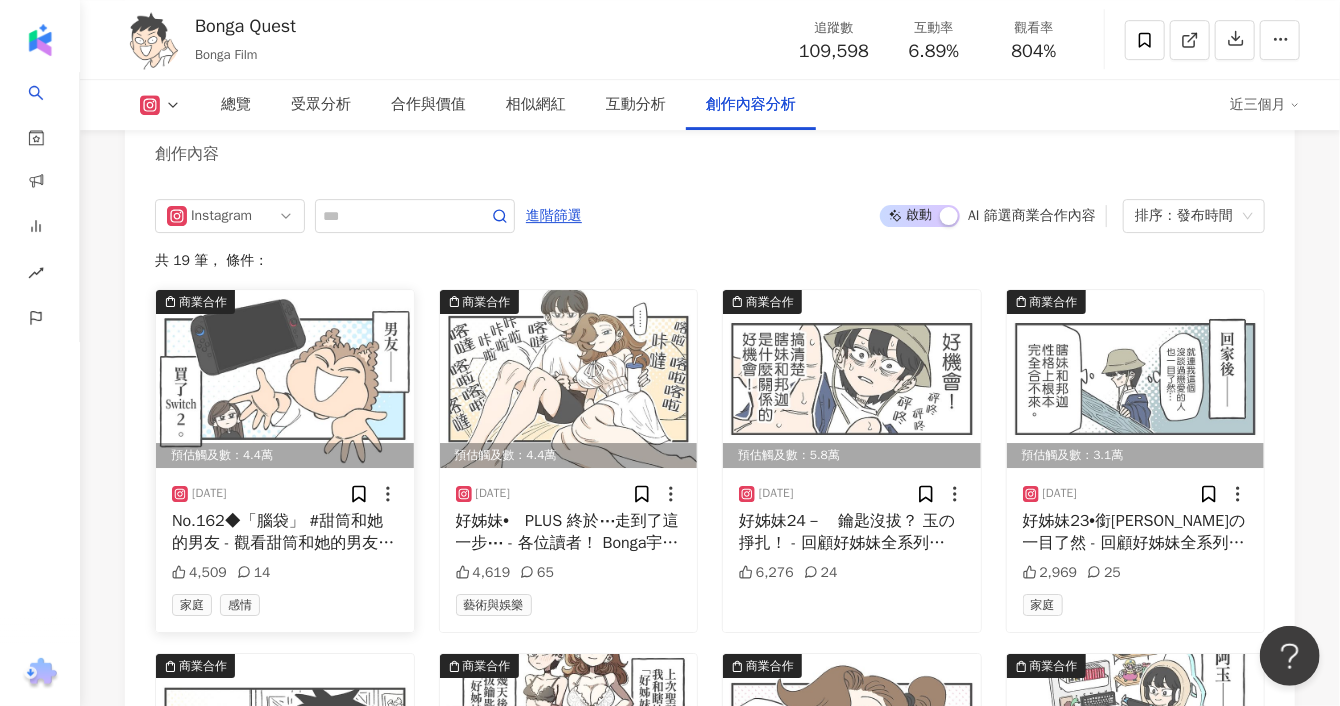 click at bounding box center (285, 379) 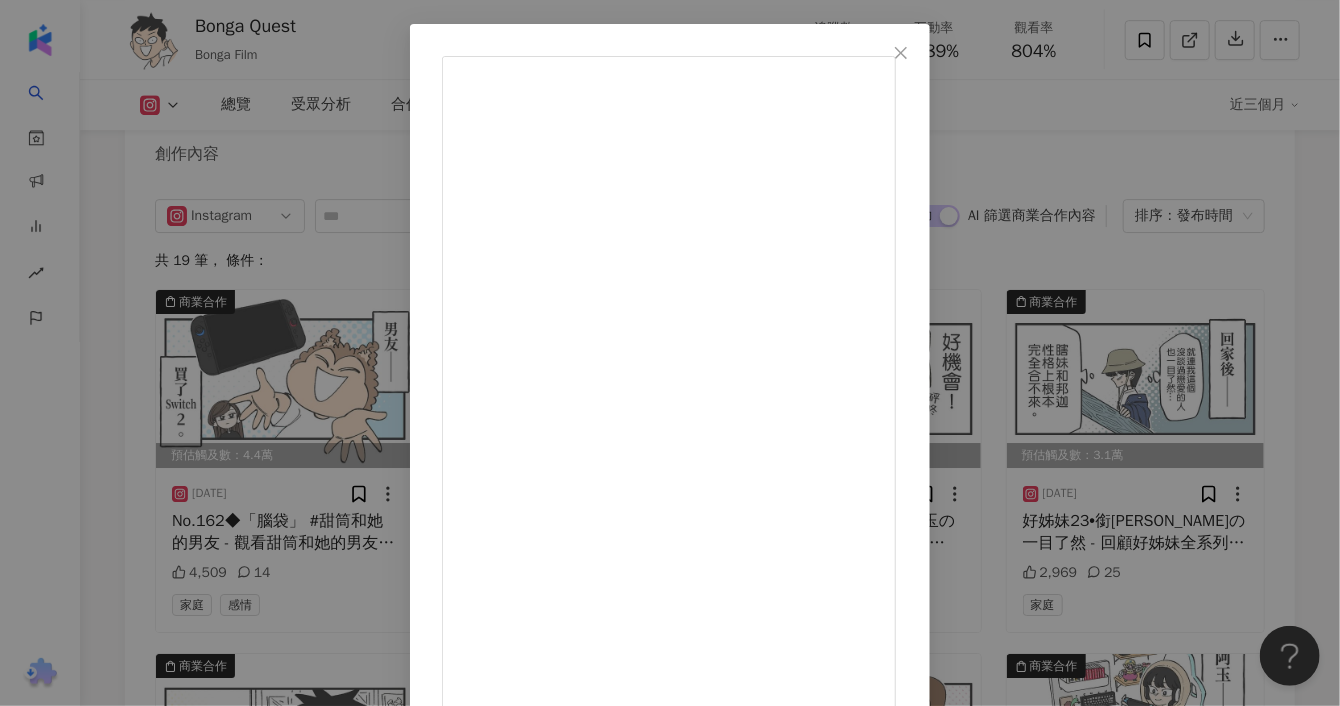 scroll, scrollTop: 77, scrollLeft: 0, axis: vertical 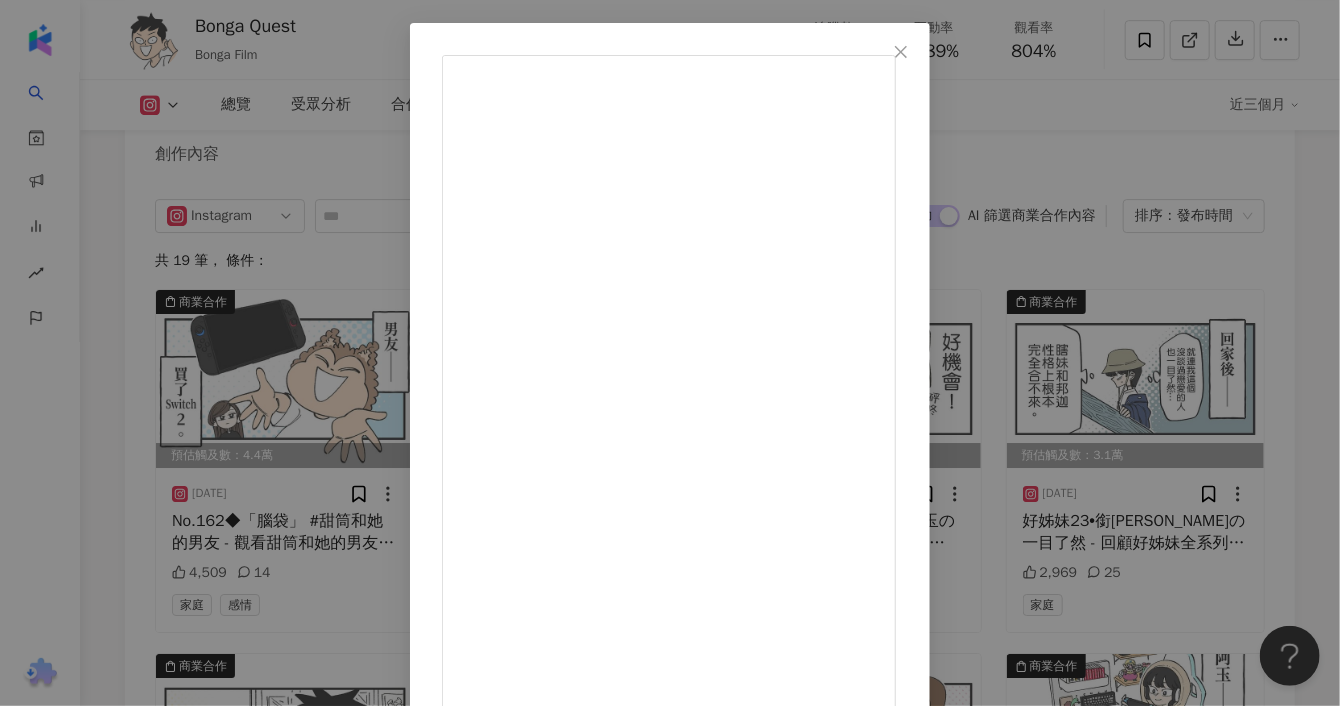 click on "Bonga Quest [DATE] No.162◆「腦袋」
#甜筒和她的男友
-
觀看甜筒和她的男友全系列請至👉精選動態 4,509 14 查看原始貼文" at bounding box center [670, 353] 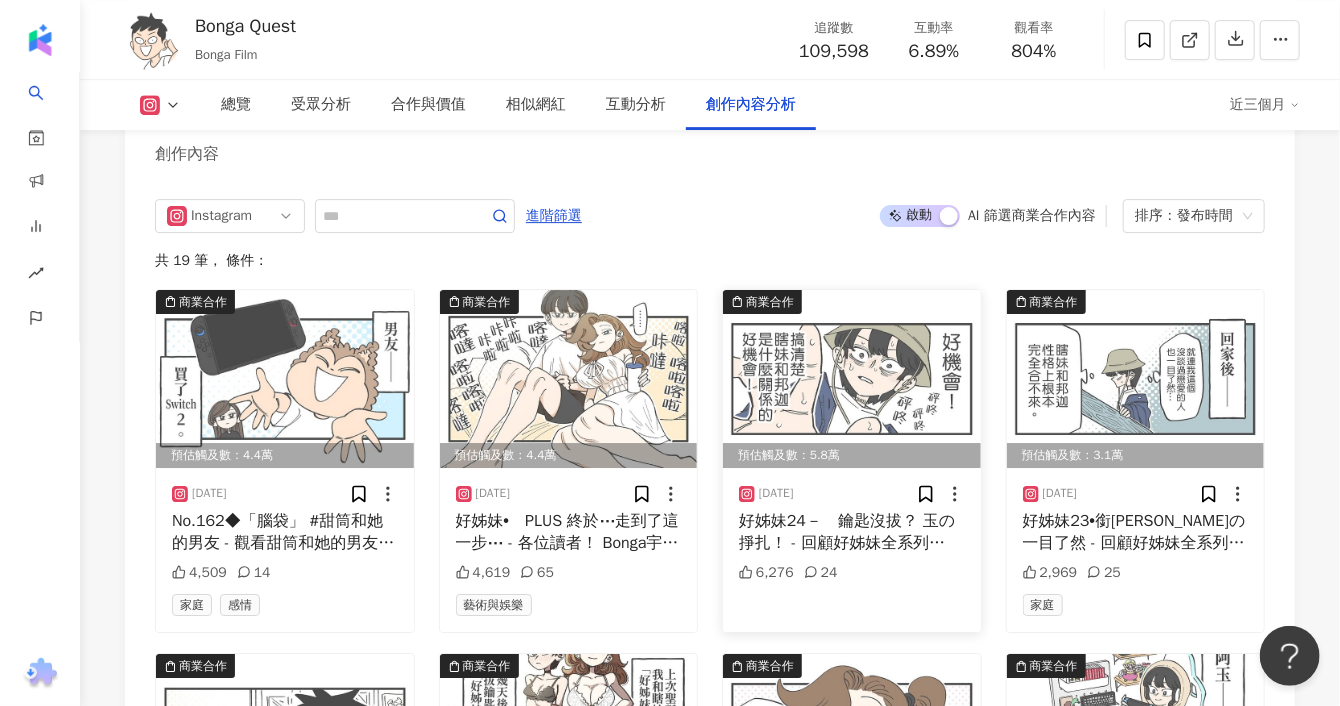 click at bounding box center [852, 379] 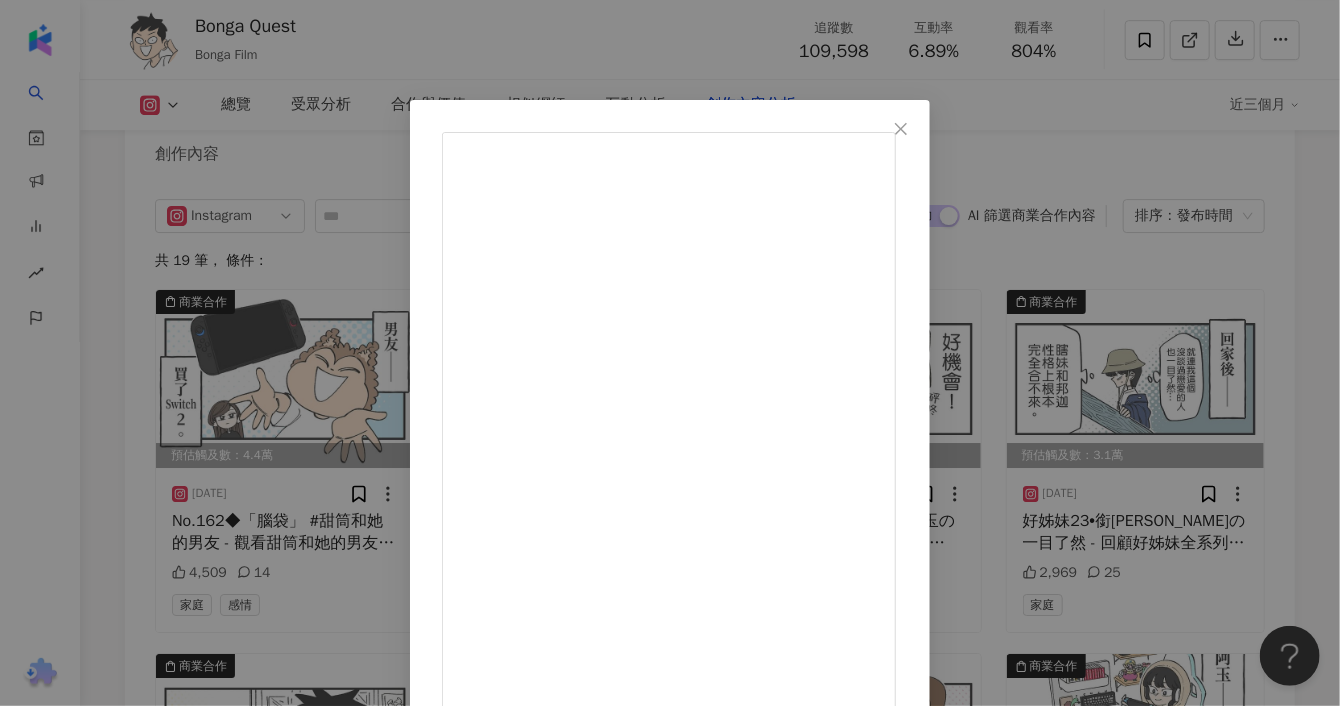 scroll, scrollTop: 77, scrollLeft: 0, axis: vertical 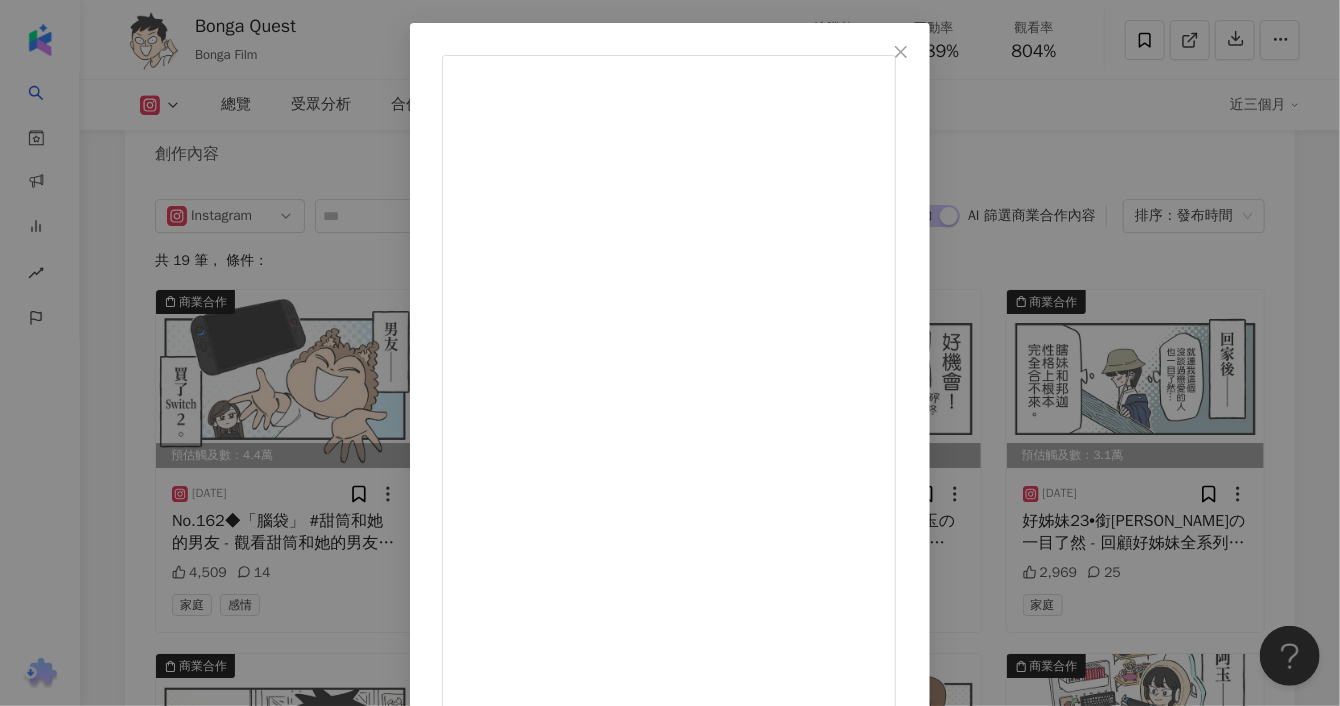 click on "Bonga Quest [DATE] 好姊妹24－　鑰匙沒拔？
玉の掙扎！
-
回顧好姊妹全系列👉首頁連結內可找到傳送門 6,276 24 查看原始貼文" at bounding box center (670, 353) 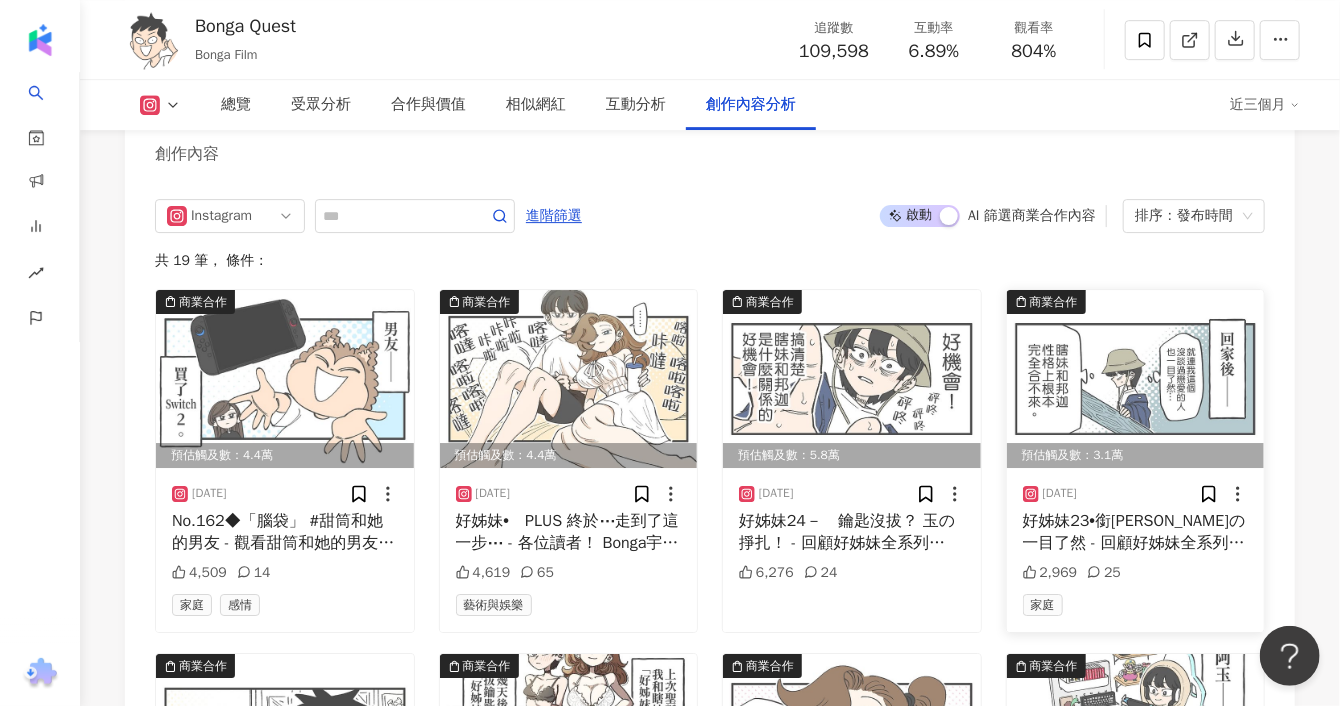 click at bounding box center (1136, 379) 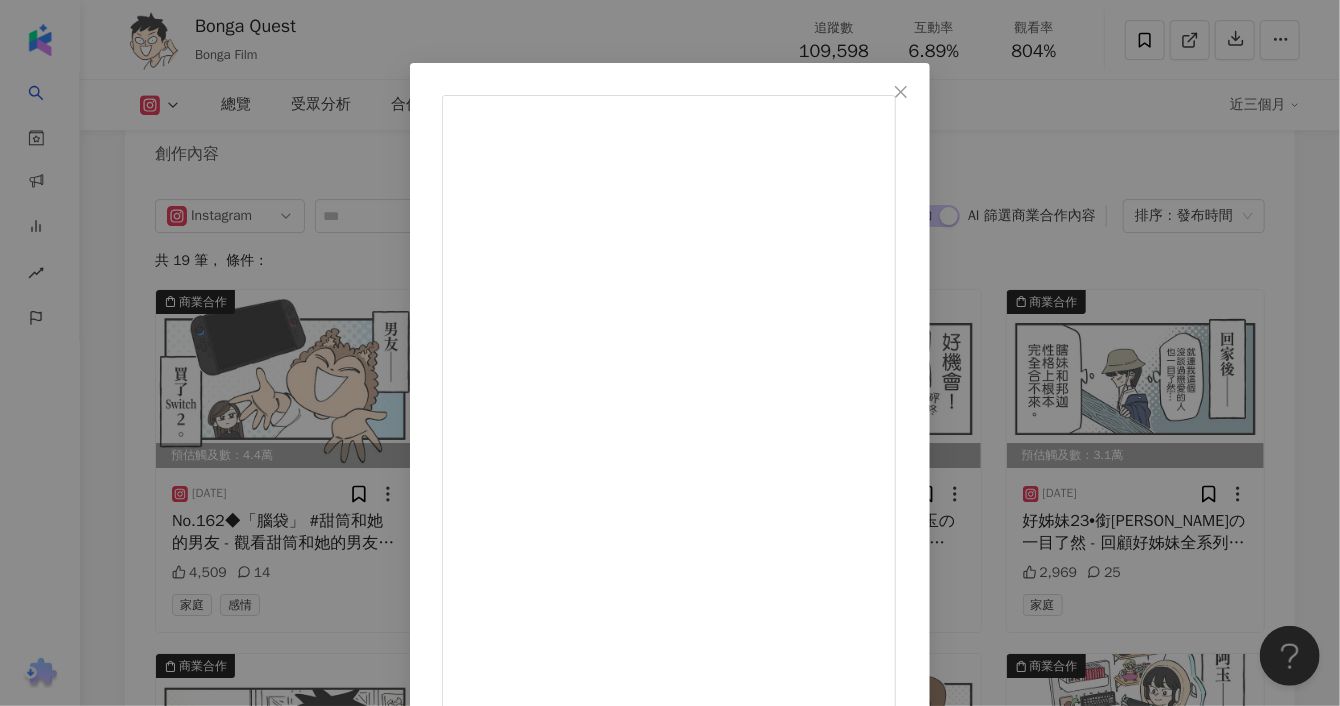 scroll, scrollTop: 77, scrollLeft: 0, axis: vertical 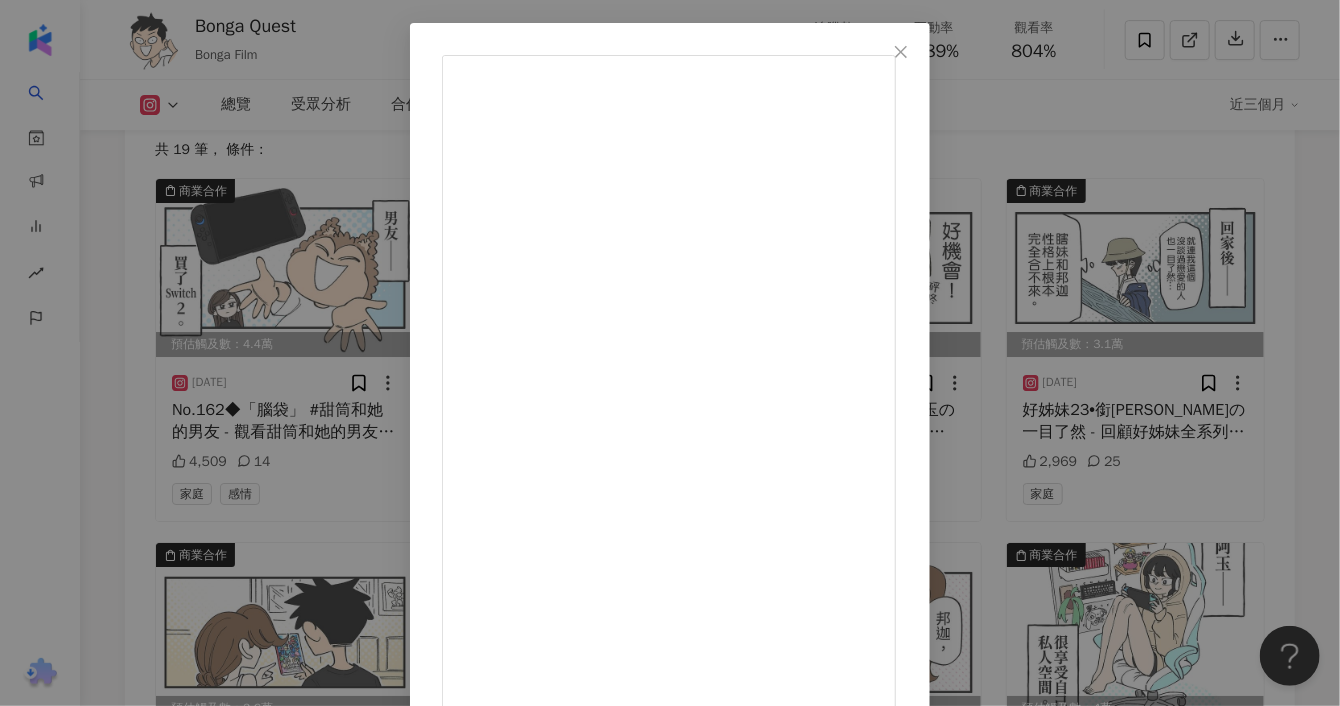 click on "Bonga Quest [DATE] 好姊妹23•銜[PERSON_NAME]の一目了然
-
回顧好姊妹全系列👉首頁連結內可找到傳送門 2,969 25 查看原始貼文" at bounding box center [670, 353] 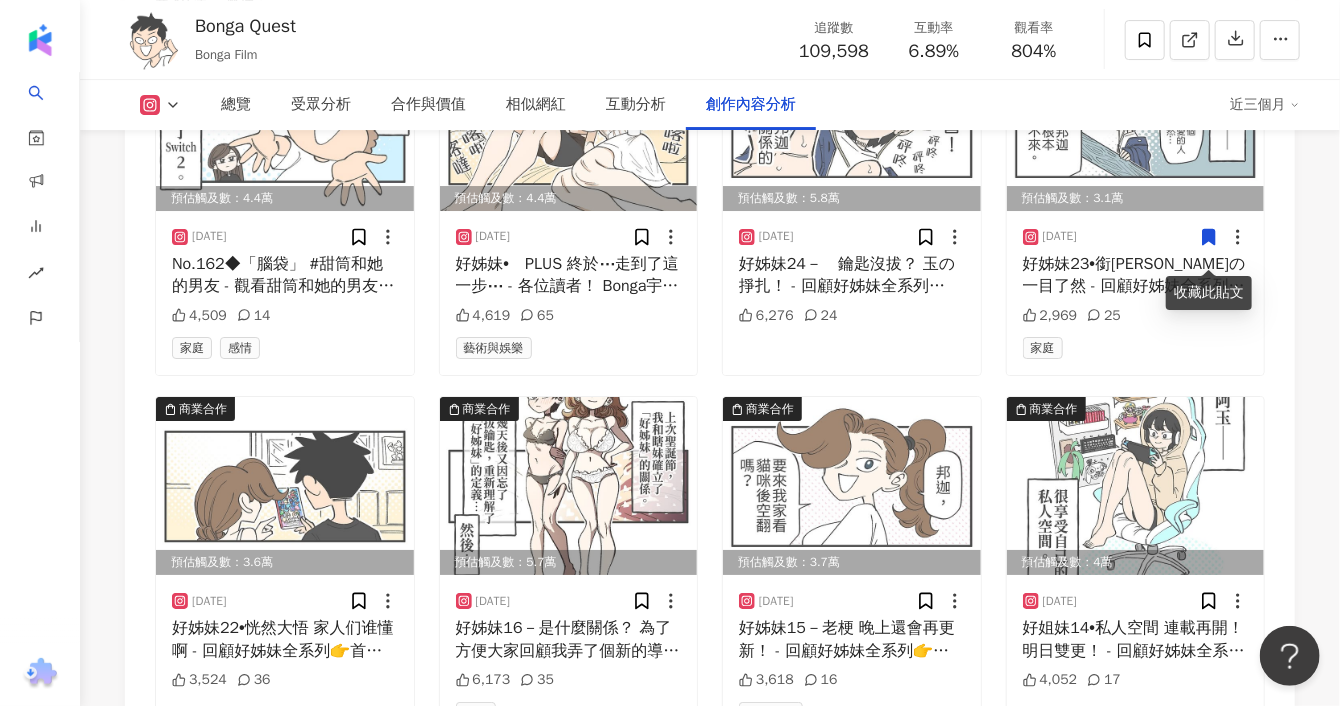 scroll, scrollTop: 6423, scrollLeft: 0, axis: vertical 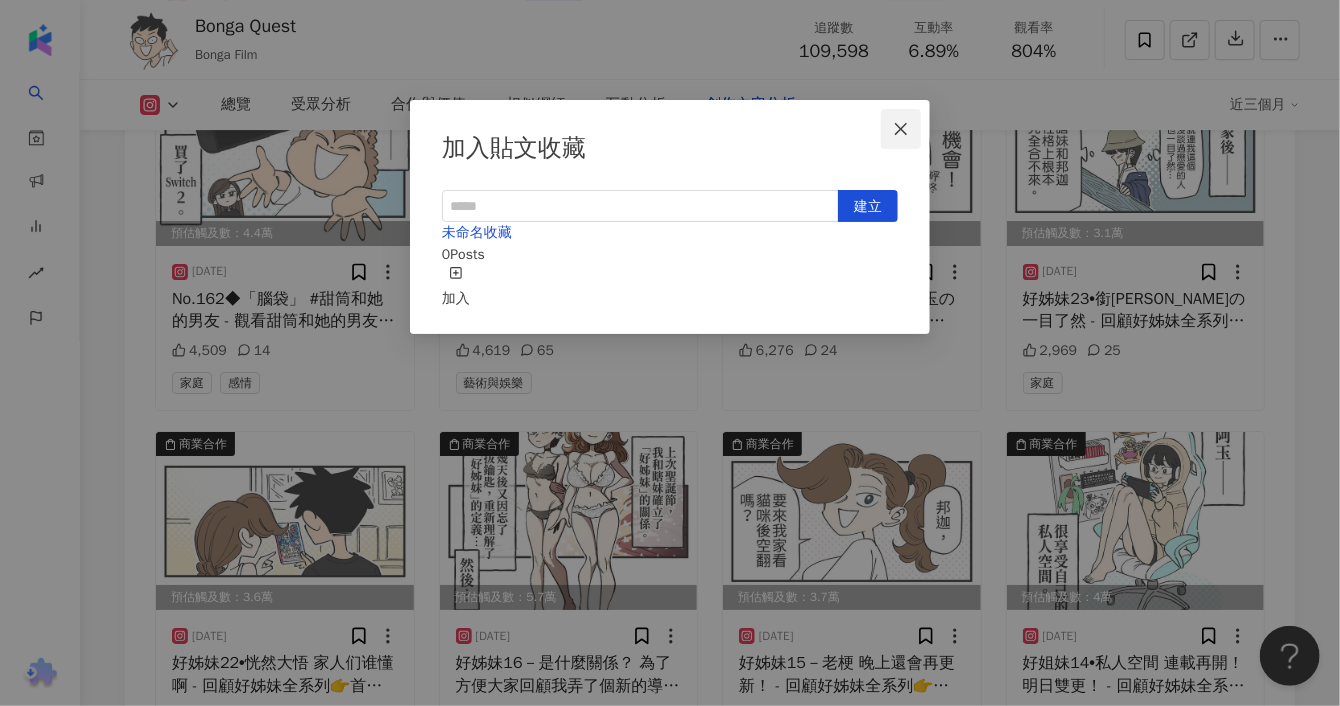 click at bounding box center (901, 129) 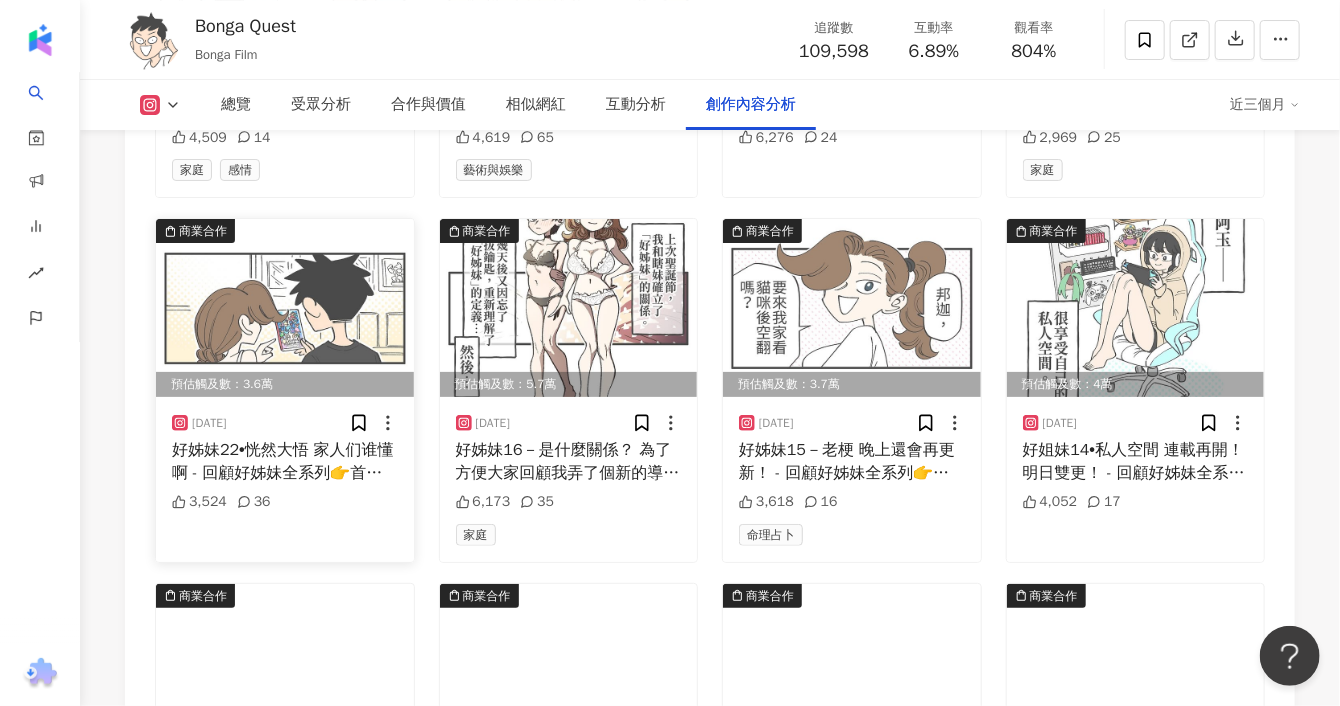 scroll, scrollTop: 6645, scrollLeft: 0, axis: vertical 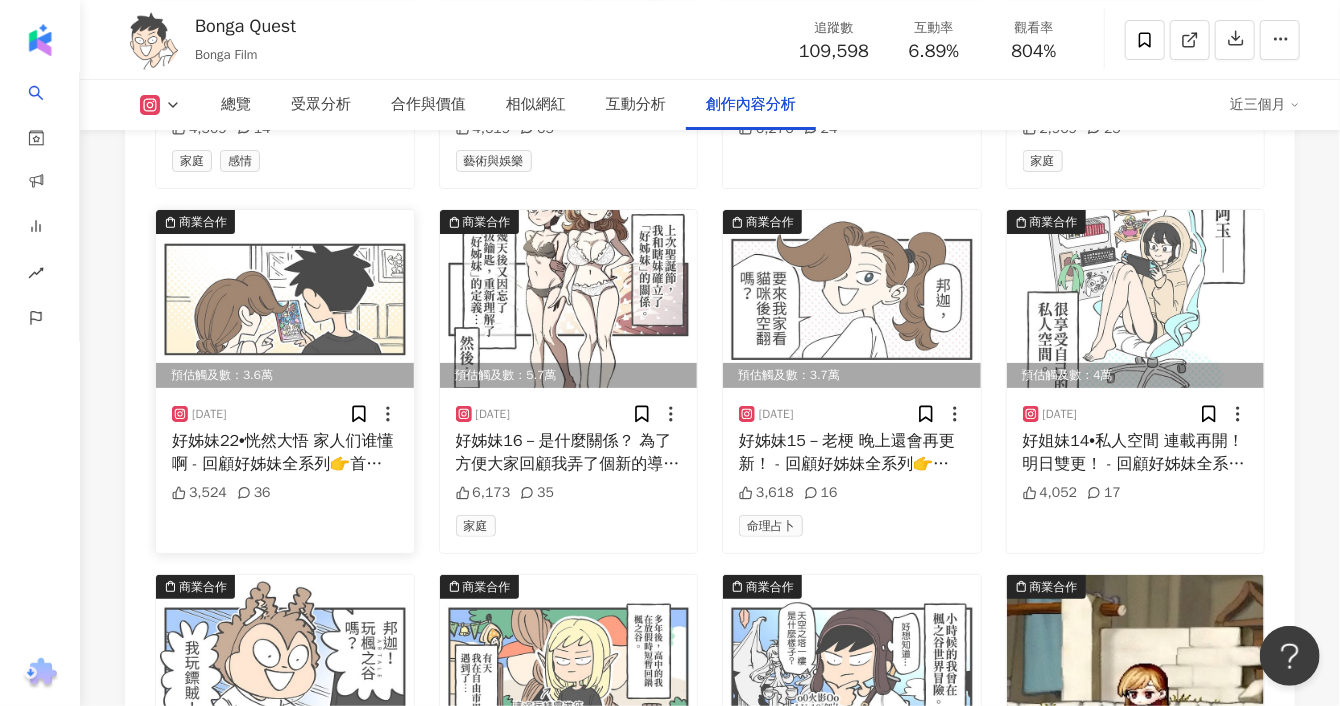 click at bounding box center [285, 299] 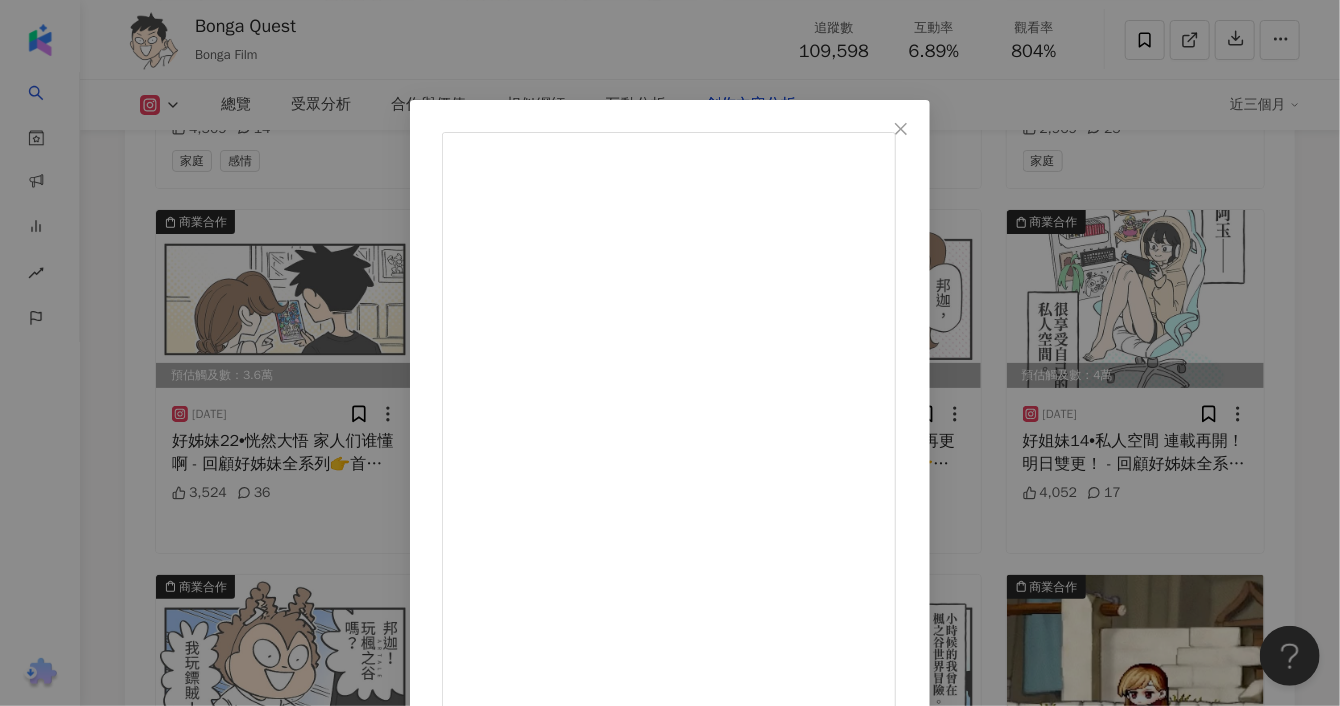 click on "Bonga Quest [DATE] 好姊妹22•恍然大悟
家人们谁懂啊
-
回顧好姊妹全系列👉首頁連結內可找到傳送門 3,524 36 查看原始貼文" at bounding box center [670, 353] 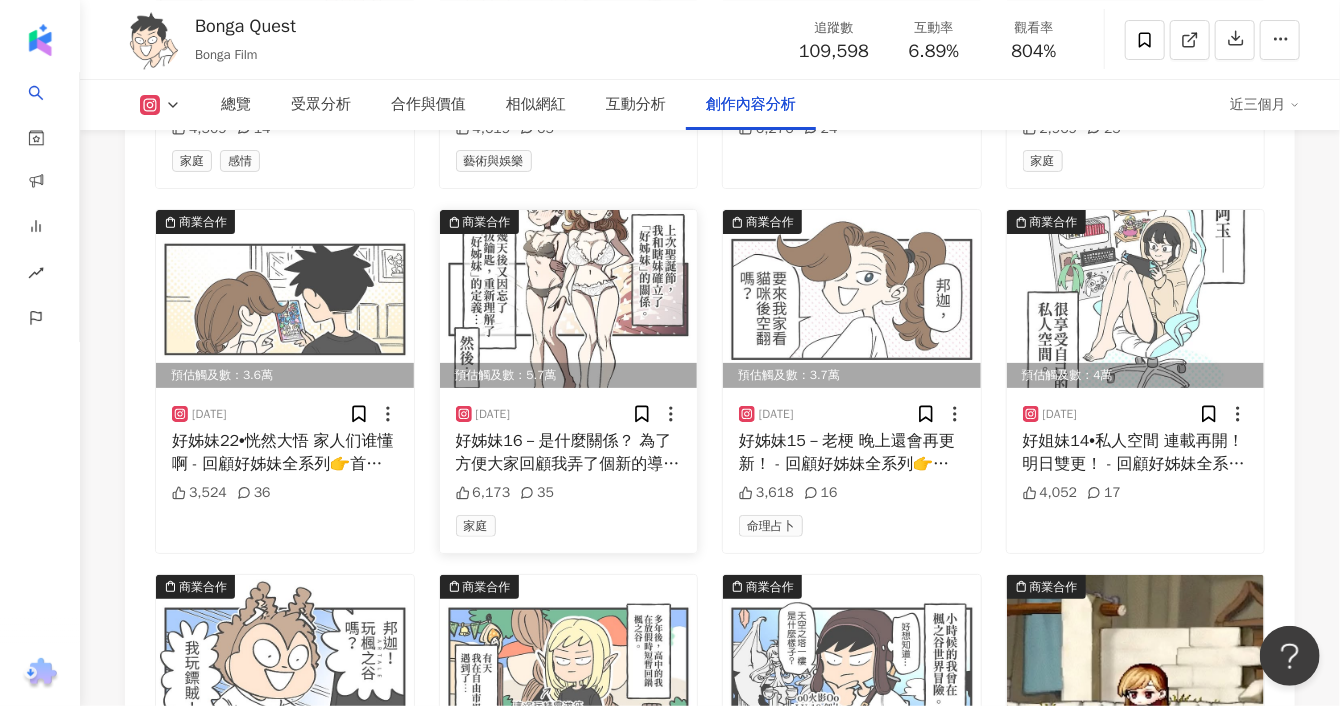 click at bounding box center [569, 299] 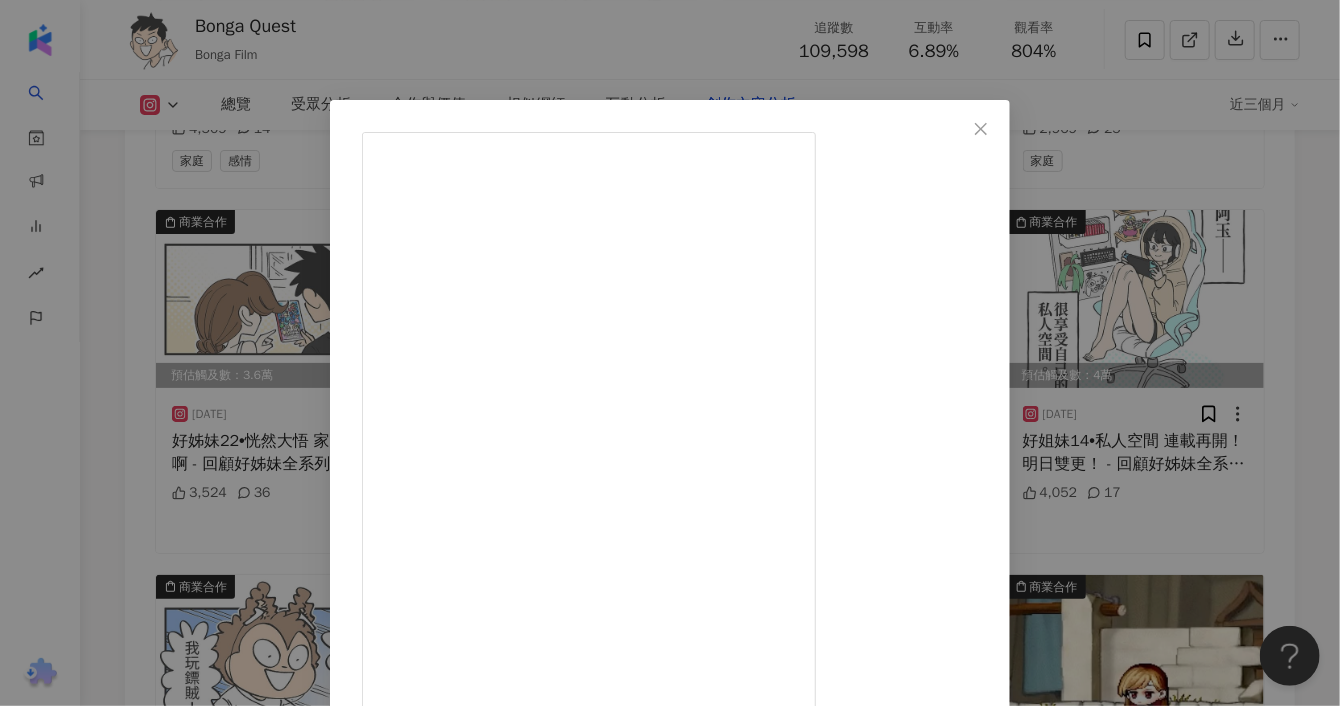 click on "Bonga Quest [DATE] 好姊妹16－是什麼關係？
為了方便大家回顧我弄了個新的導覽頁放在首頁的連結裡，想回顧好姊妹系列的讀者一定要去看ㄛ！
-
回顧好姊妹全系列👉首頁連結內可以找到傳送門 6,173 35 查看原始貼文" at bounding box center (670, 353) 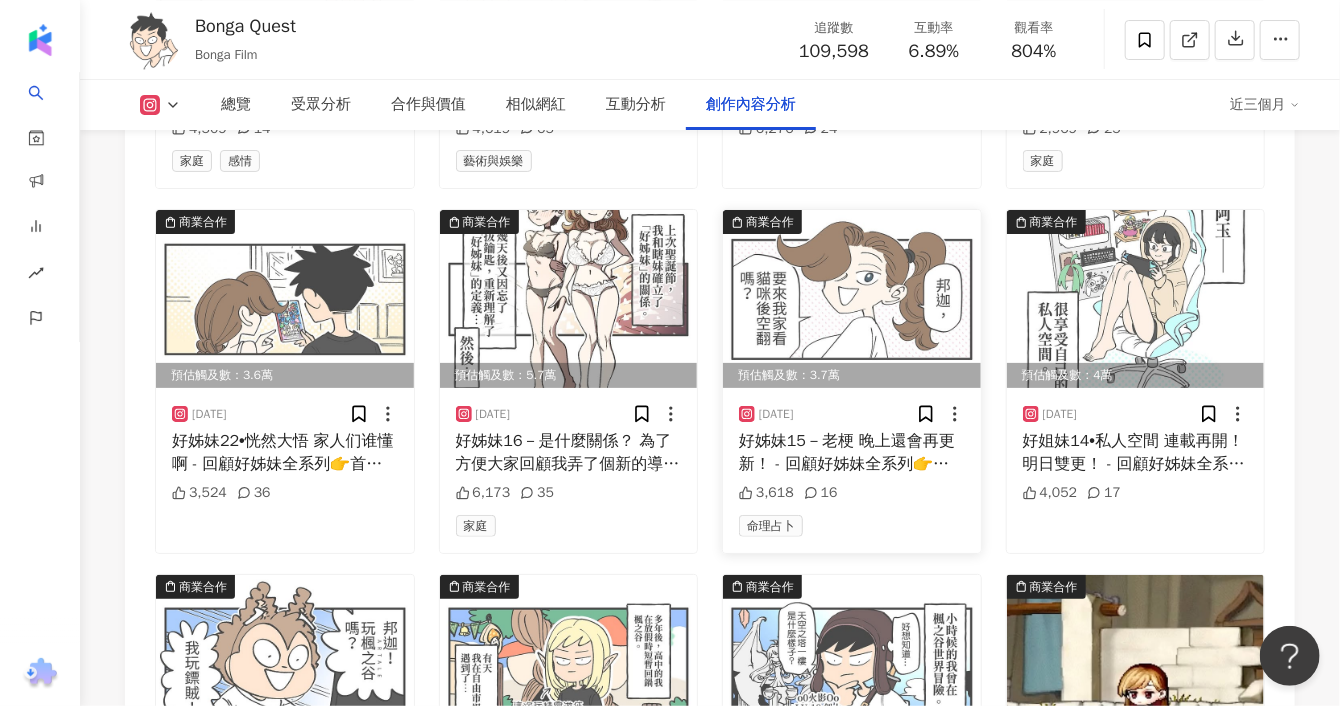 click at bounding box center (852, 299) 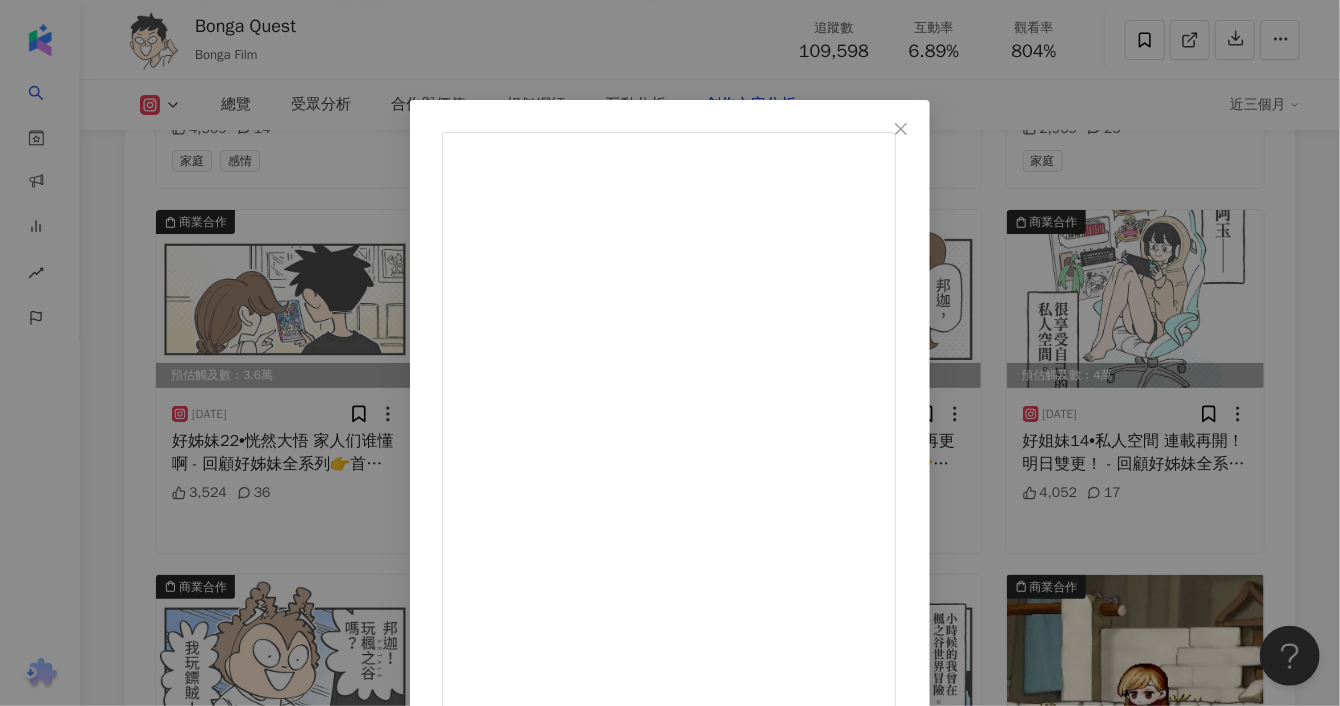 click on "Bonga Quest [DATE] 好姊妹15－老梗
晚上還會再更新！
-
回顧好姊妹全系列👉首頁連結內可以找到傳送門 3,618 16 查看原始貼文" at bounding box center (670, 353) 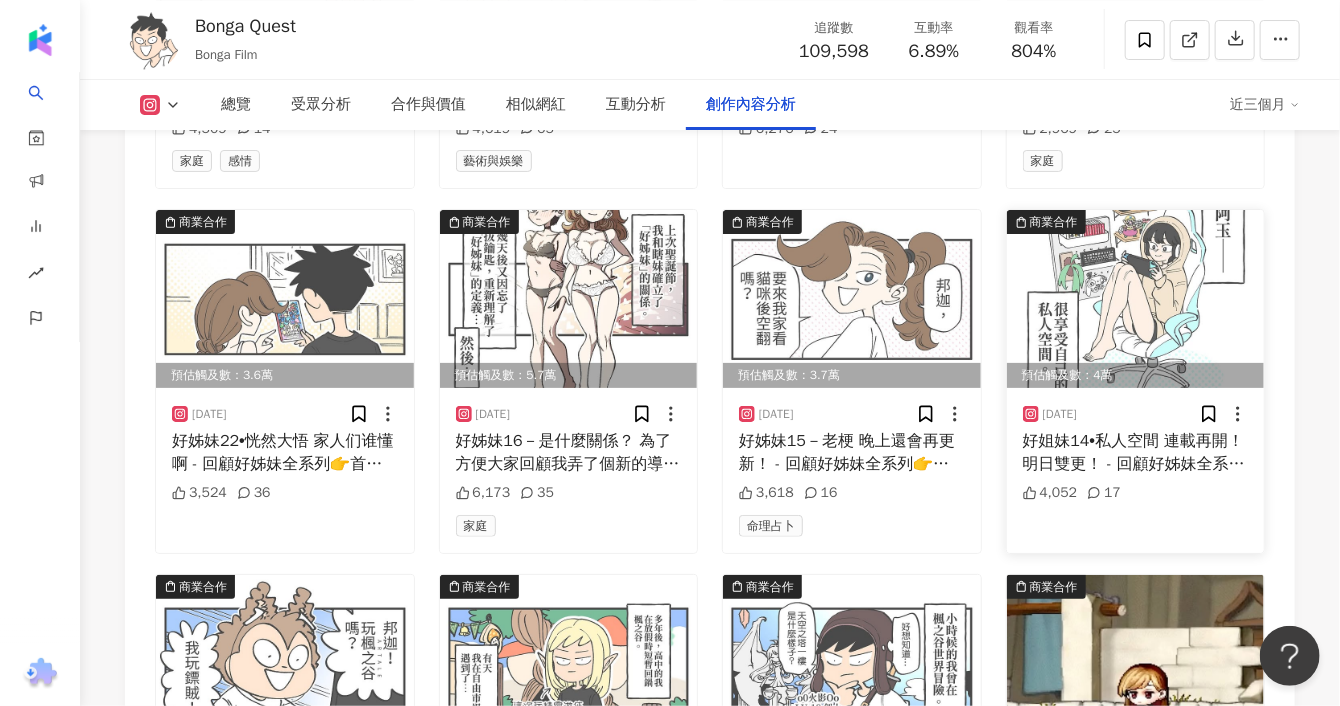 click at bounding box center (1136, 299) 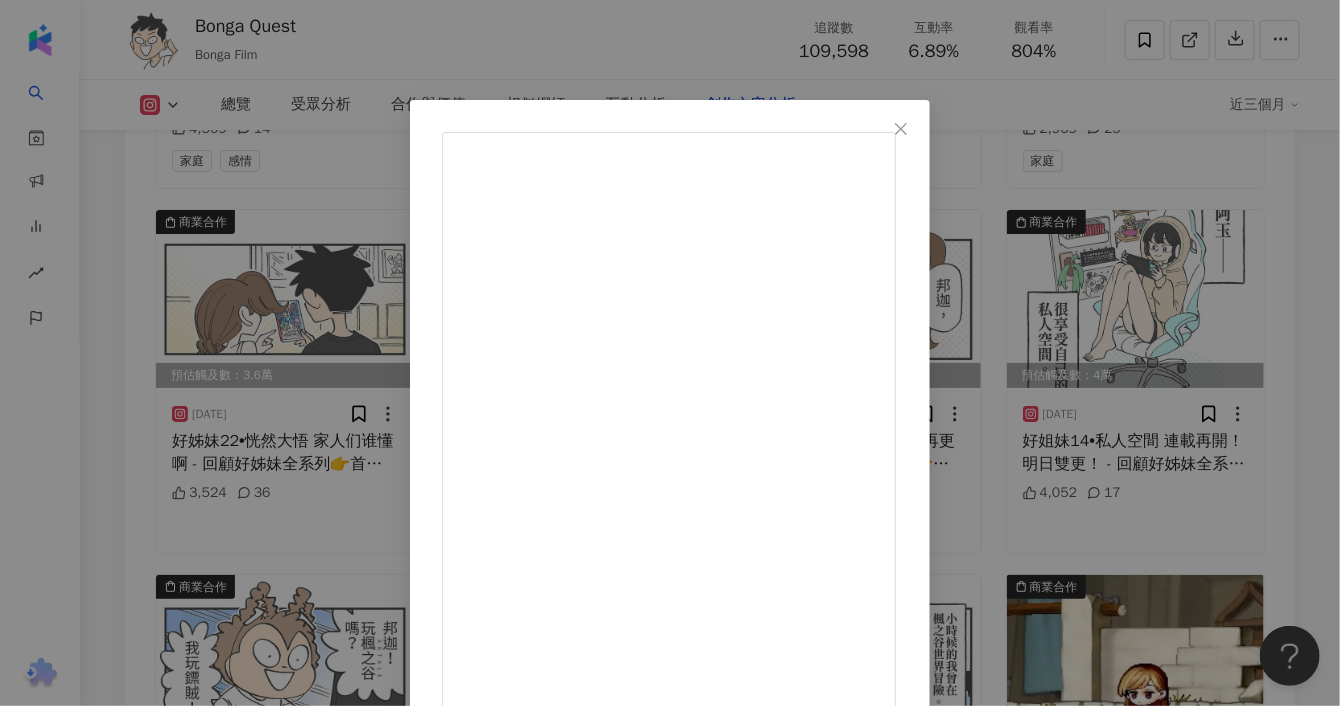 click on "Bonga Quest [DATE] 好姐妹14•私人空間
連載再開！明日雙更！
-
回顧好姊妹全系列👉首頁連結內可以找到傳送門 4,052 17 查看原始貼文" at bounding box center (670, 353) 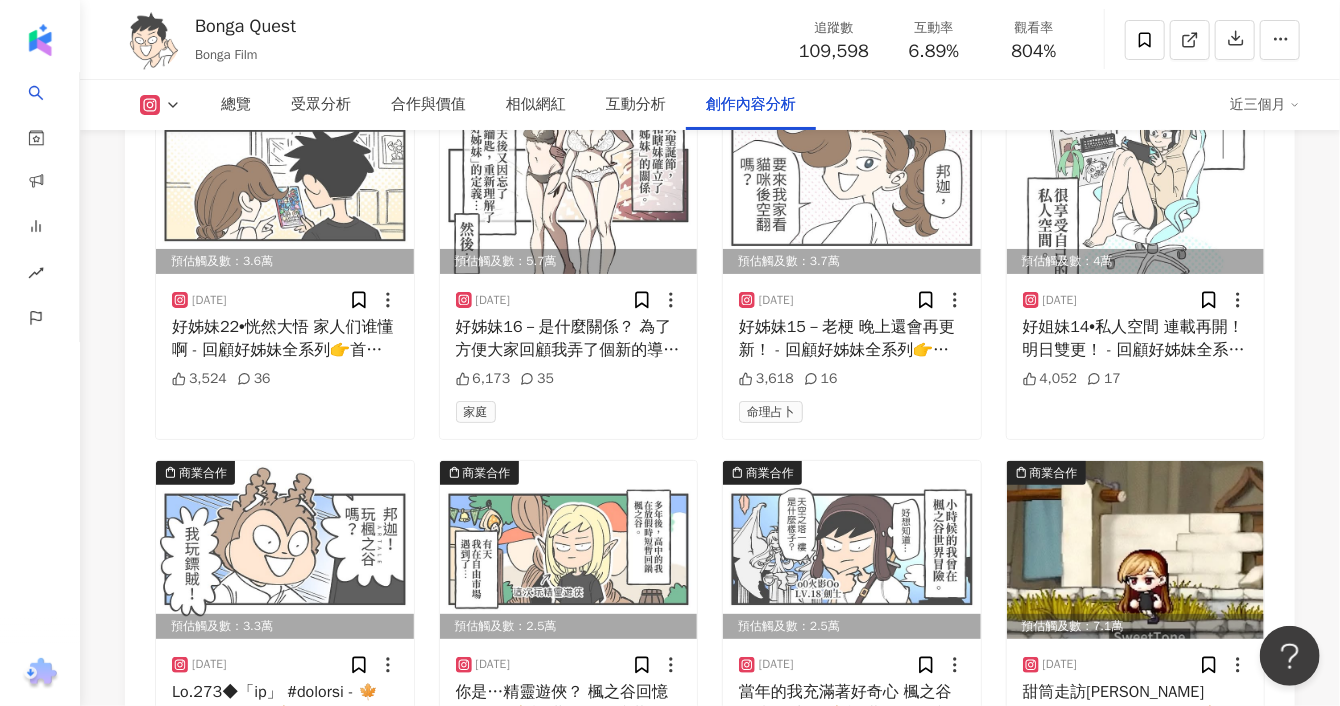 scroll, scrollTop: 6868, scrollLeft: 0, axis: vertical 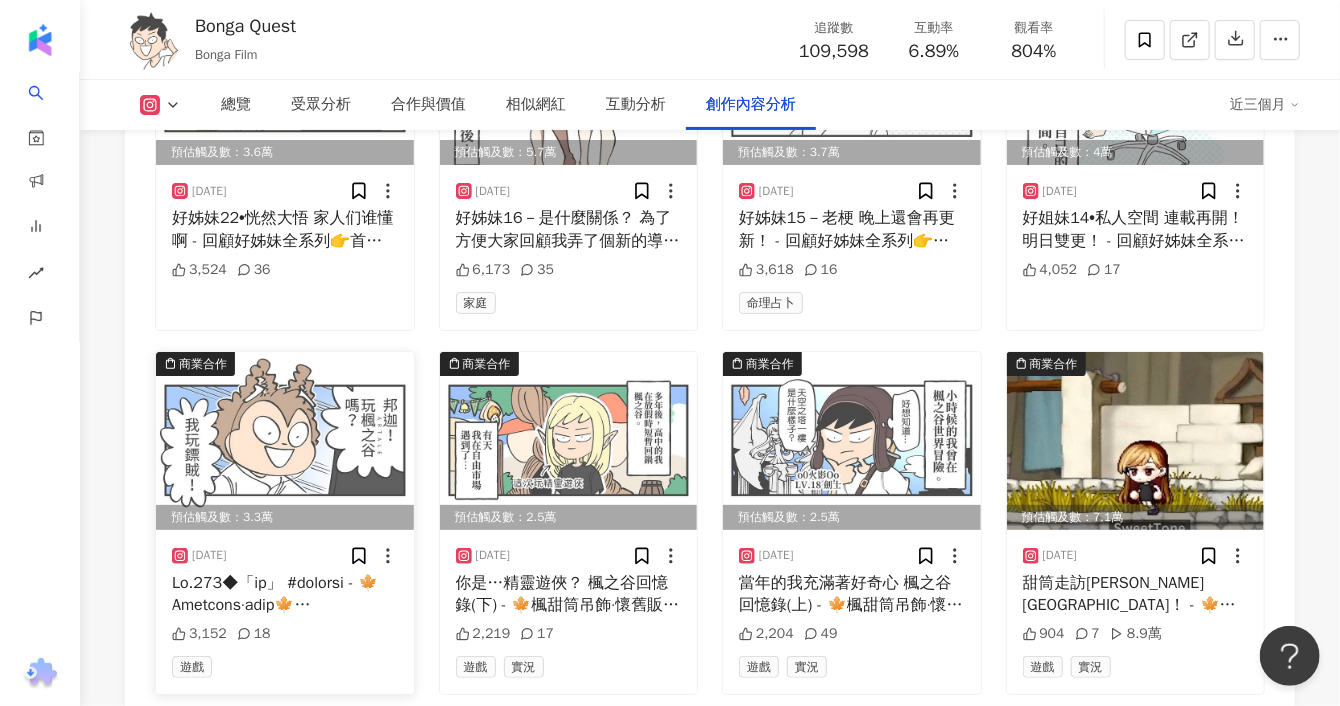click at bounding box center (285, 441) 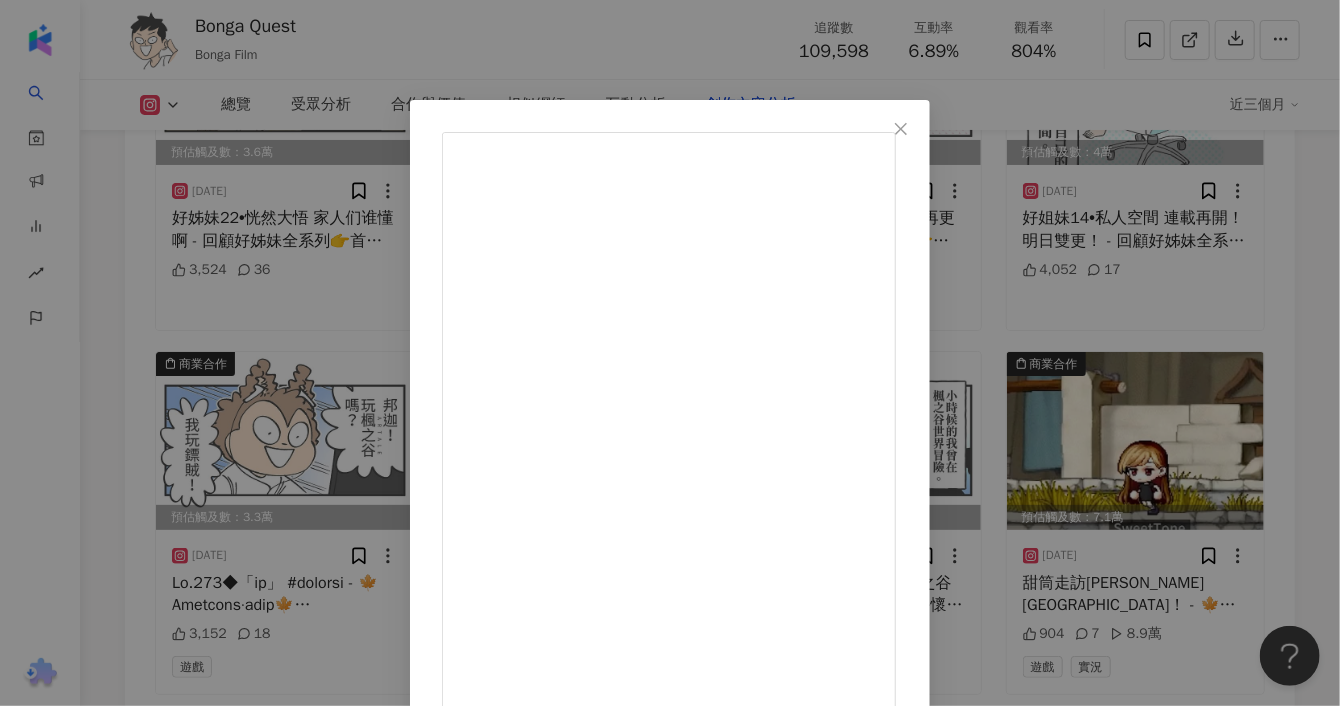 scroll, scrollTop: 222, scrollLeft: 0, axis: vertical 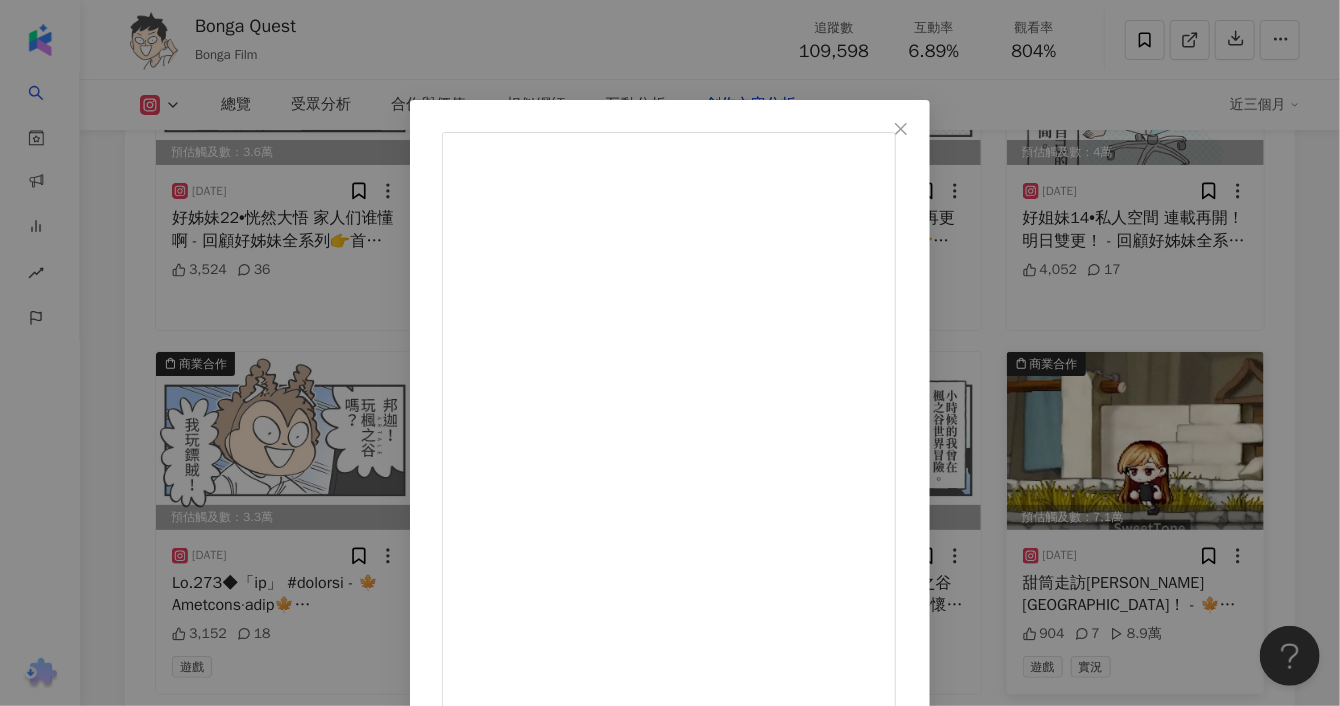 drag, startPoint x: 1169, startPoint y: 308, endPoint x: 1068, endPoint y: 401, distance: 137.2953 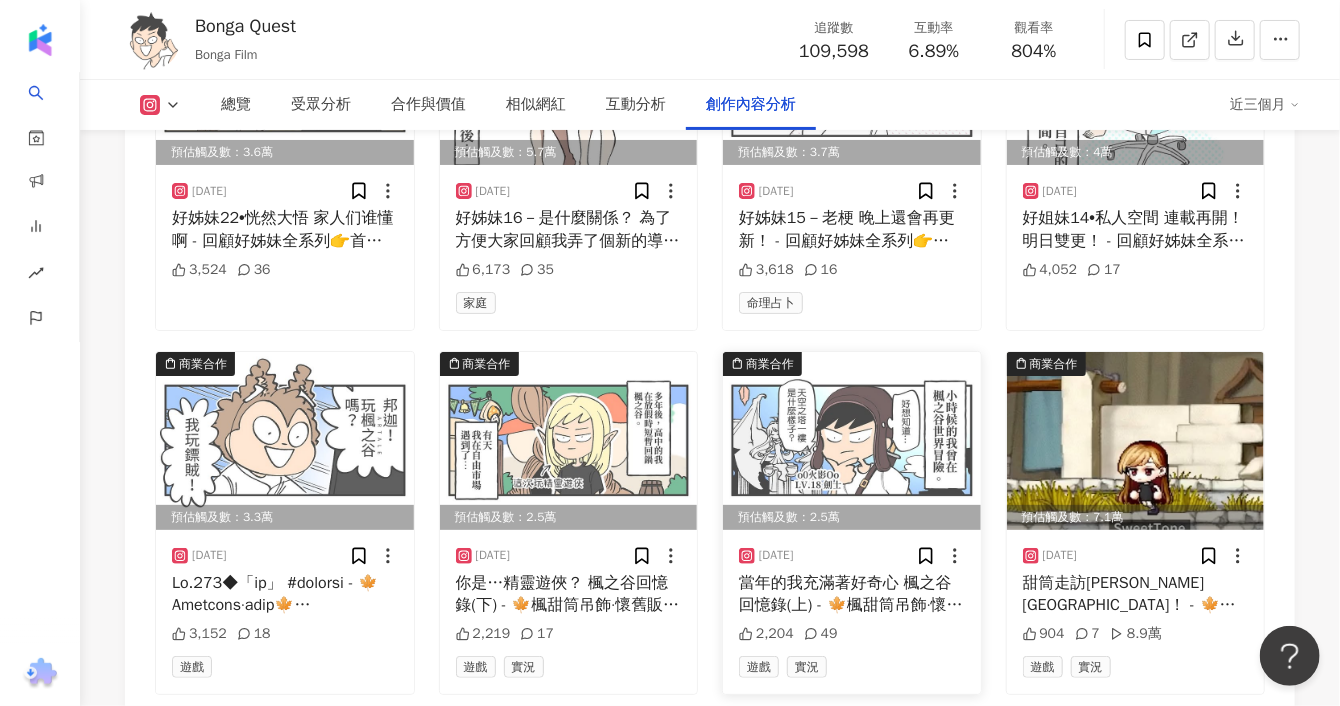click at bounding box center [852, 441] 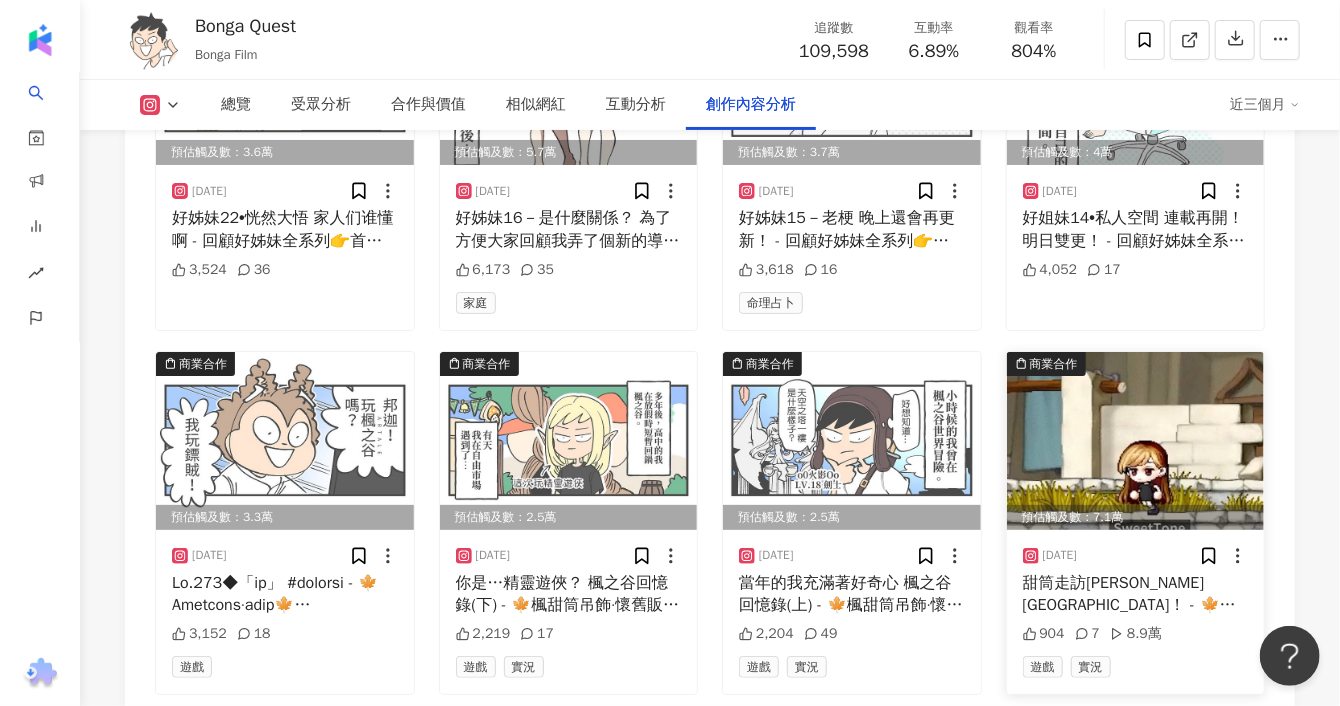 click at bounding box center (1136, 441) 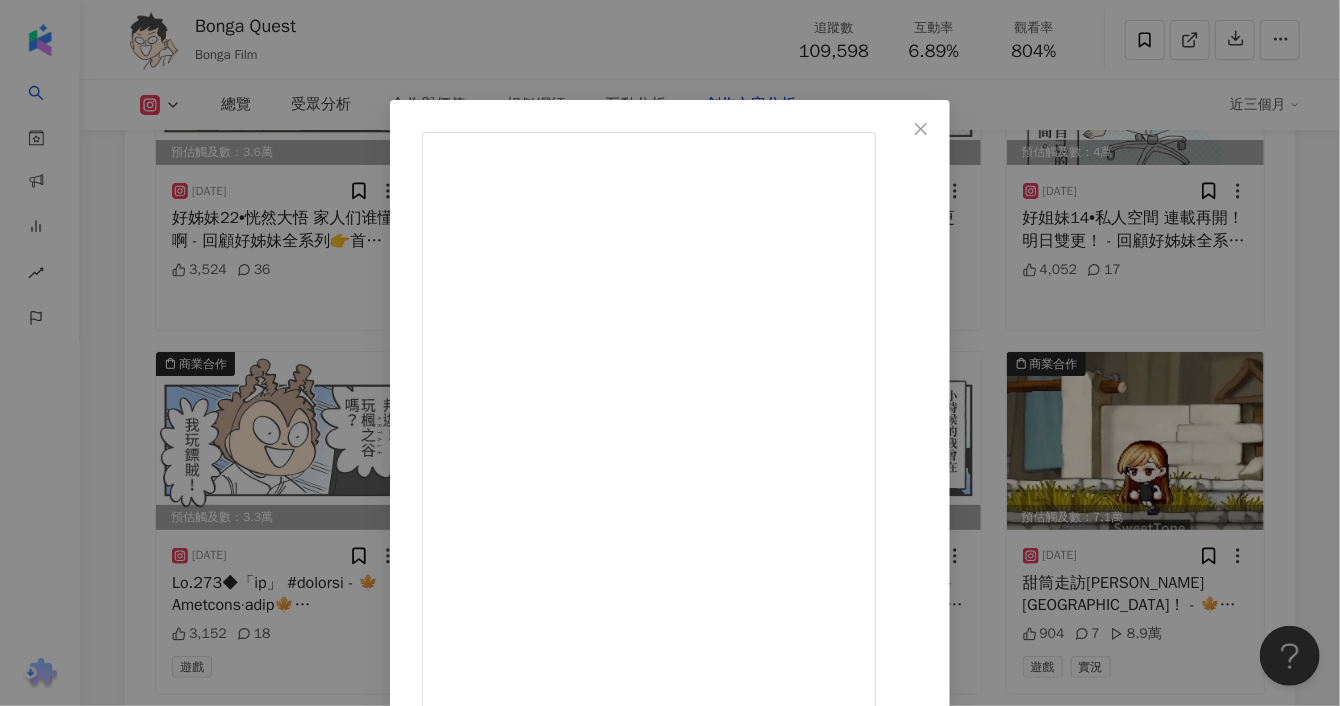 scroll, scrollTop: 190, scrollLeft: 0, axis: vertical 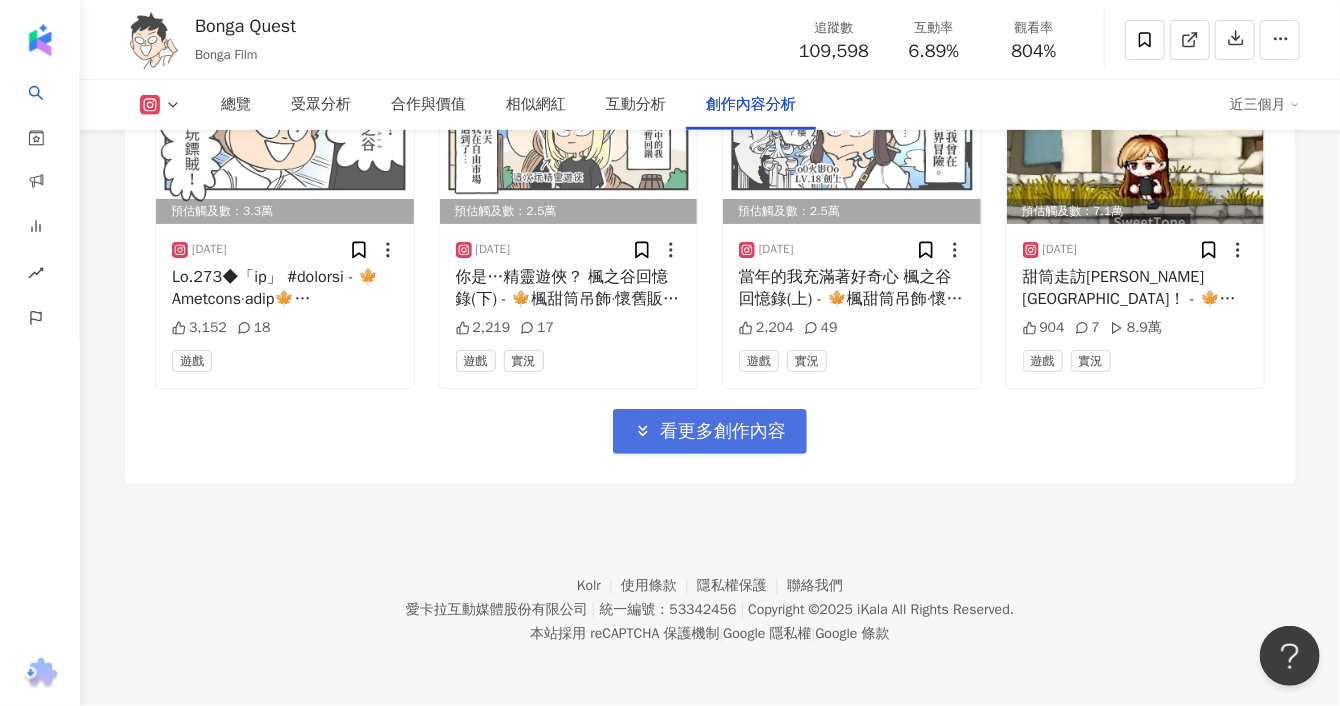 click on "看更多創作內容" at bounding box center (723, 432) 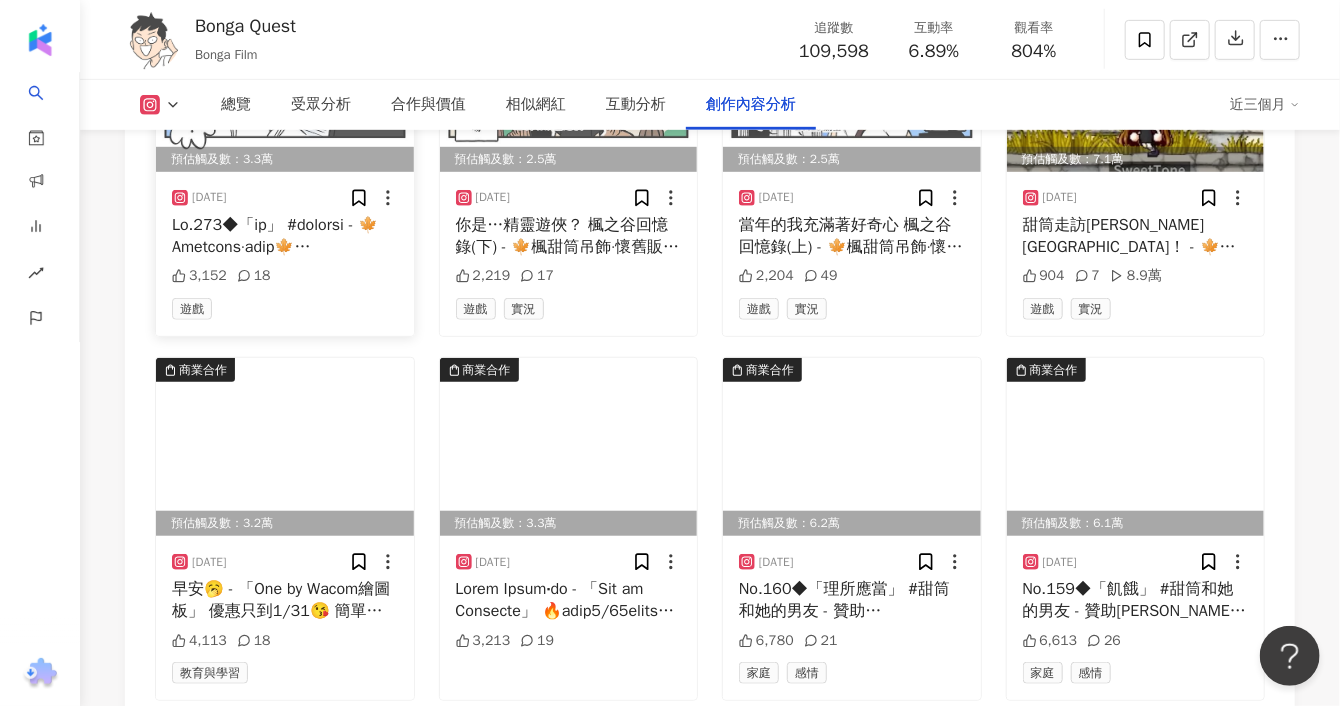 scroll, scrollTop: 7411, scrollLeft: 0, axis: vertical 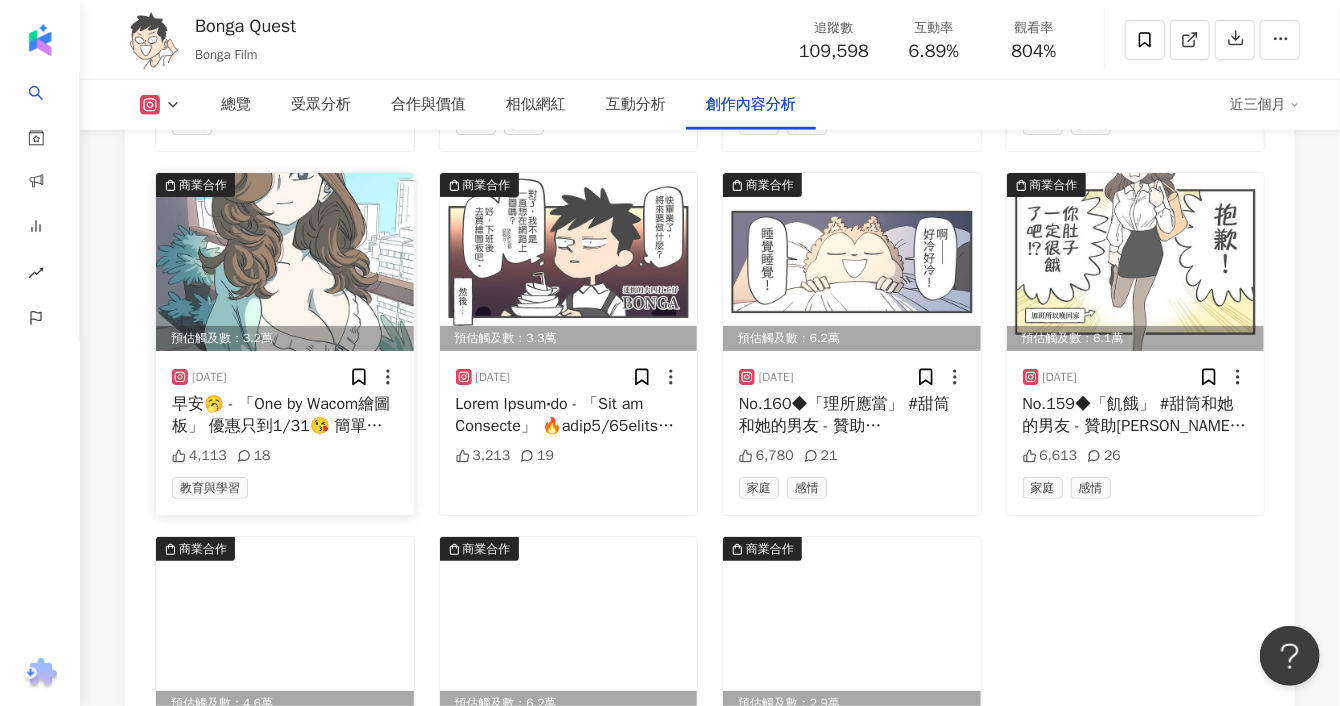 click at bounding box center [285, 262] 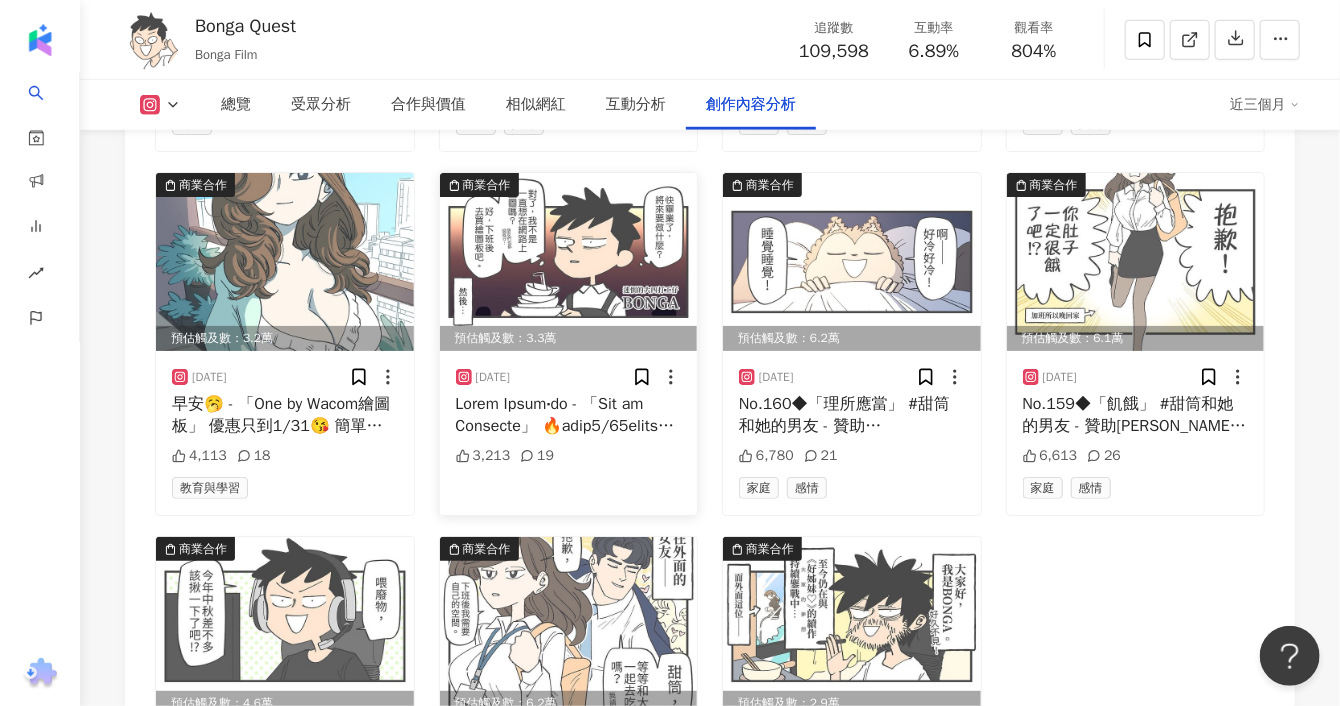 click at bounding box center [569, 262] 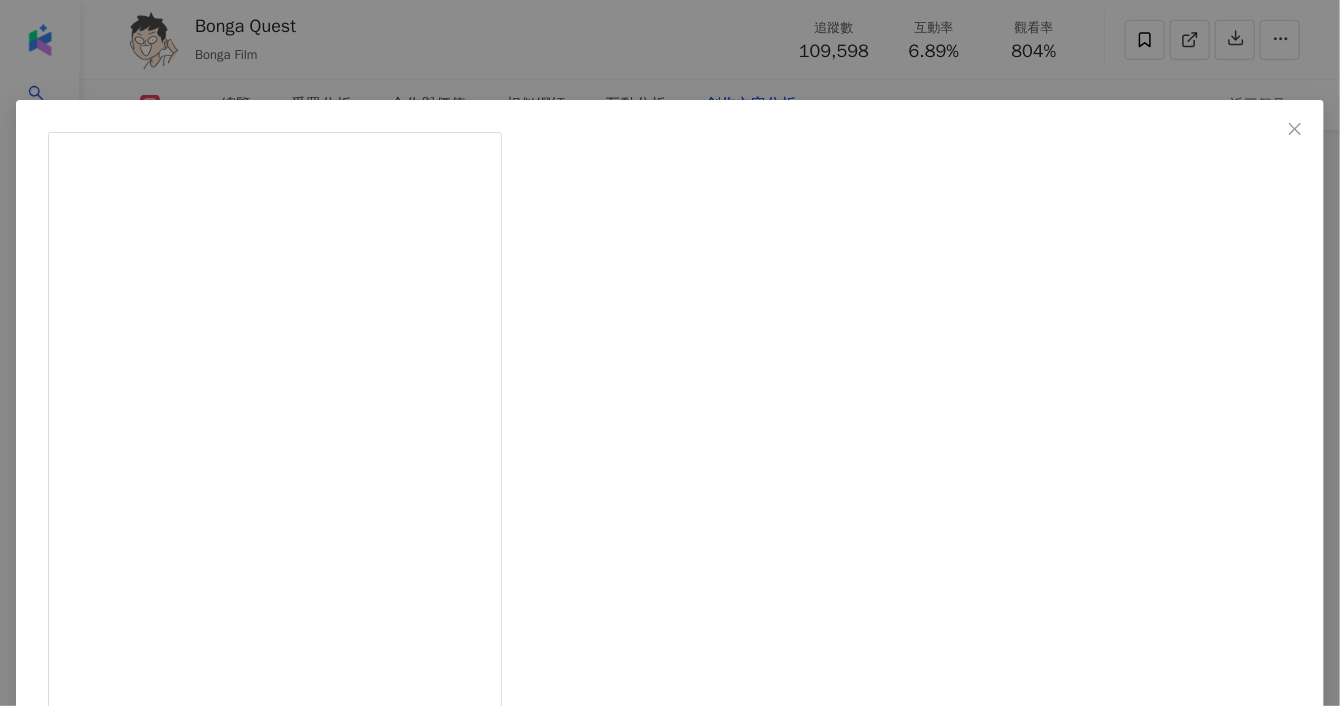 scroll, scrollTop: 1139, scrollLeft: 0, axis: vertical 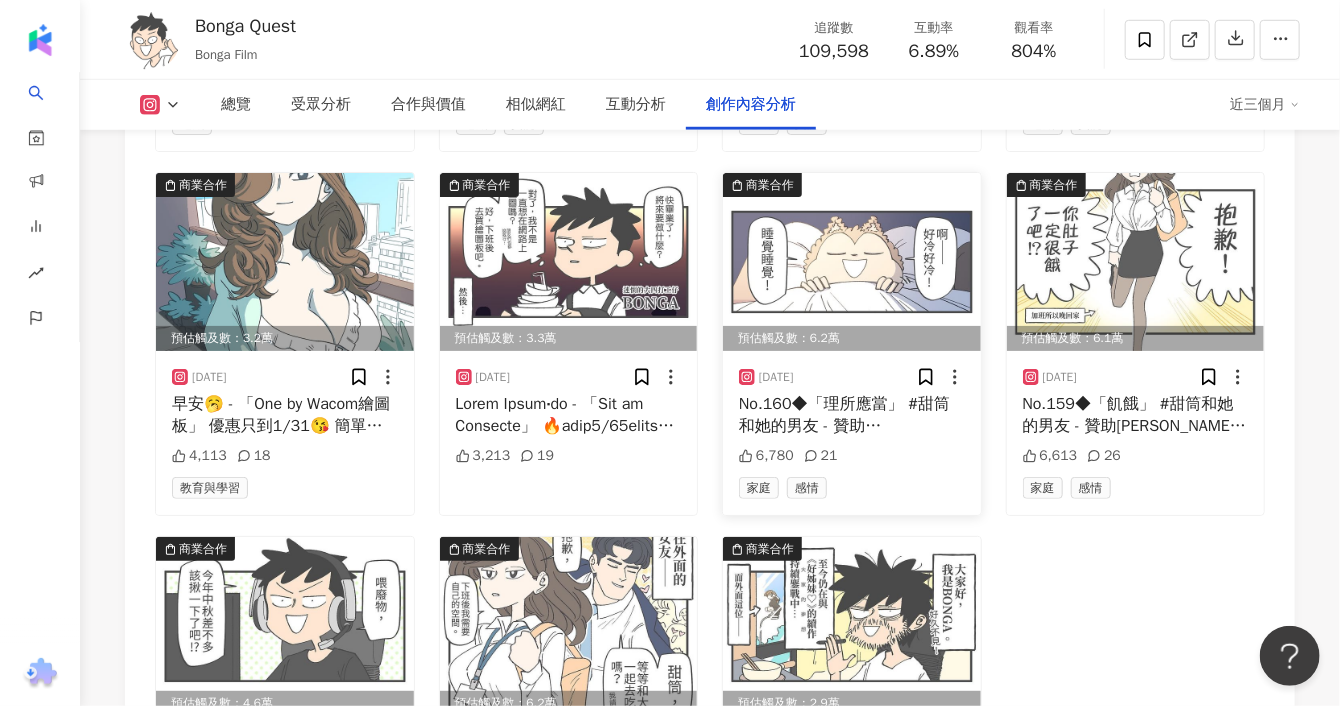 click at bounding box center [852, 262] 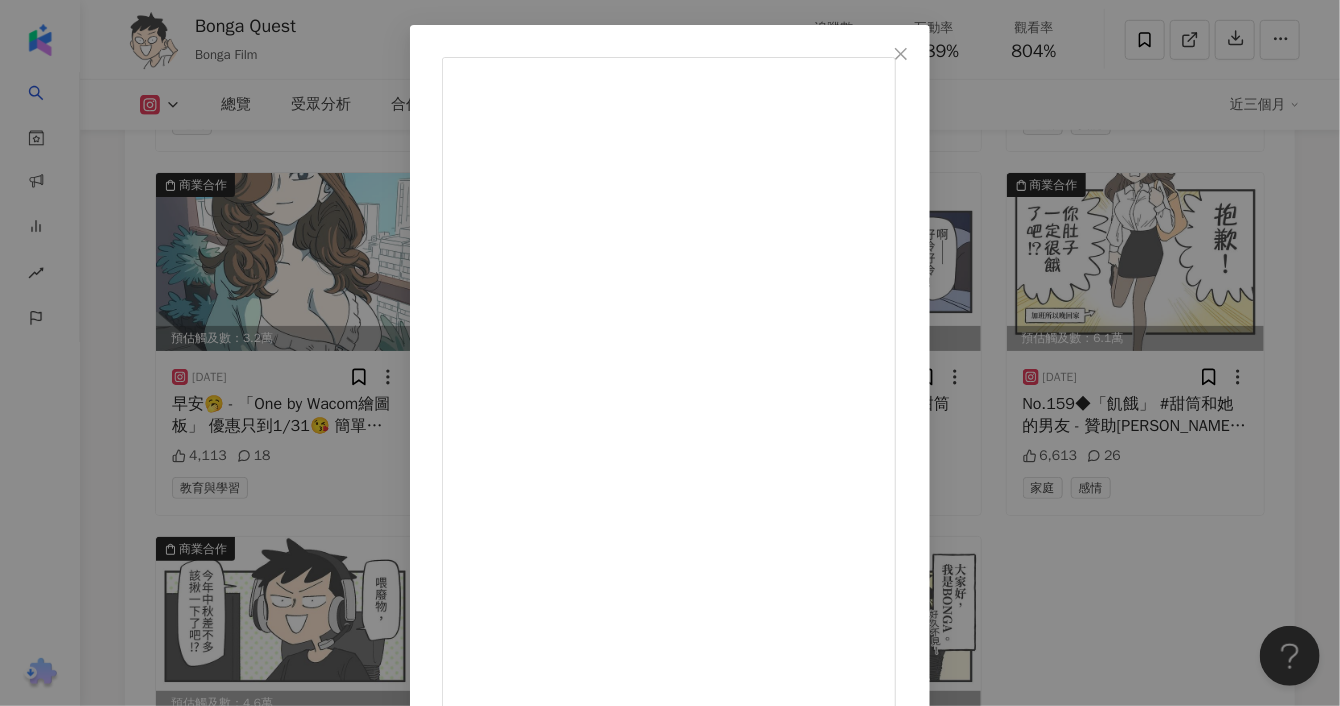 scroll, scrollTop: 77, scrollLeft: 0, axis: vertical 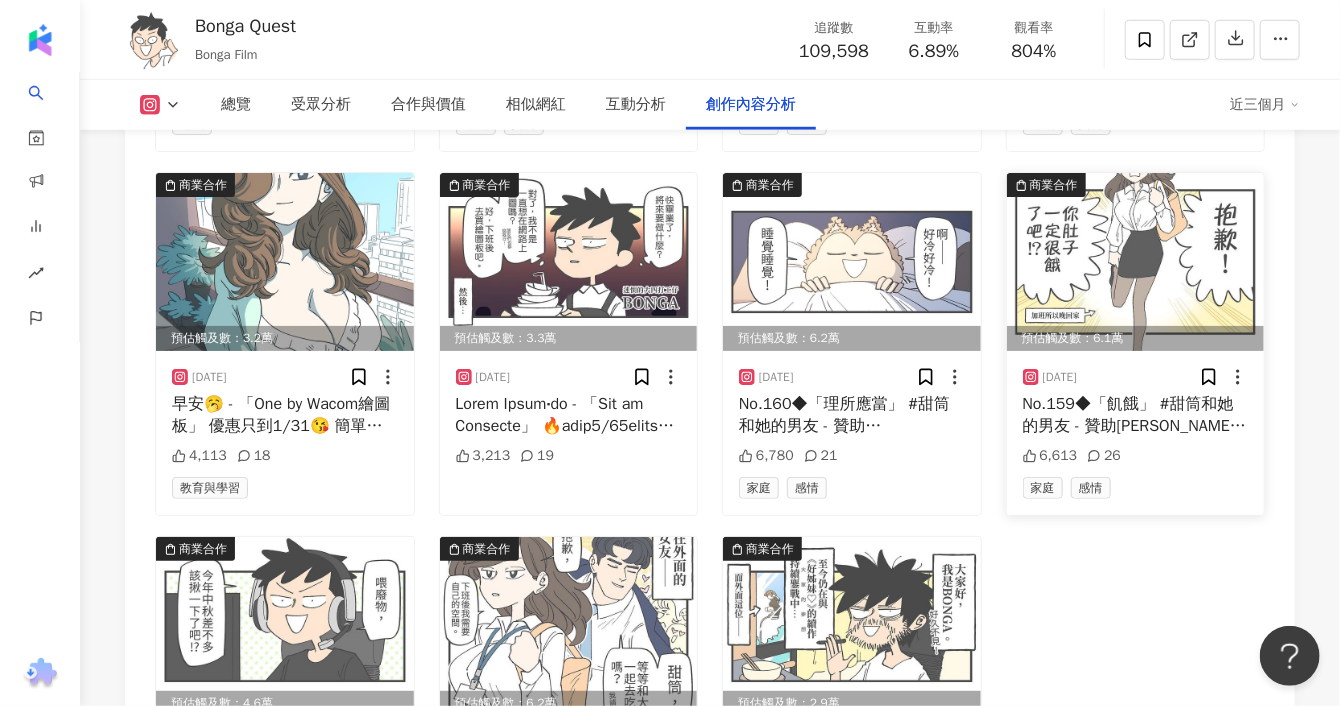 click at bounding box center [1136, 262] 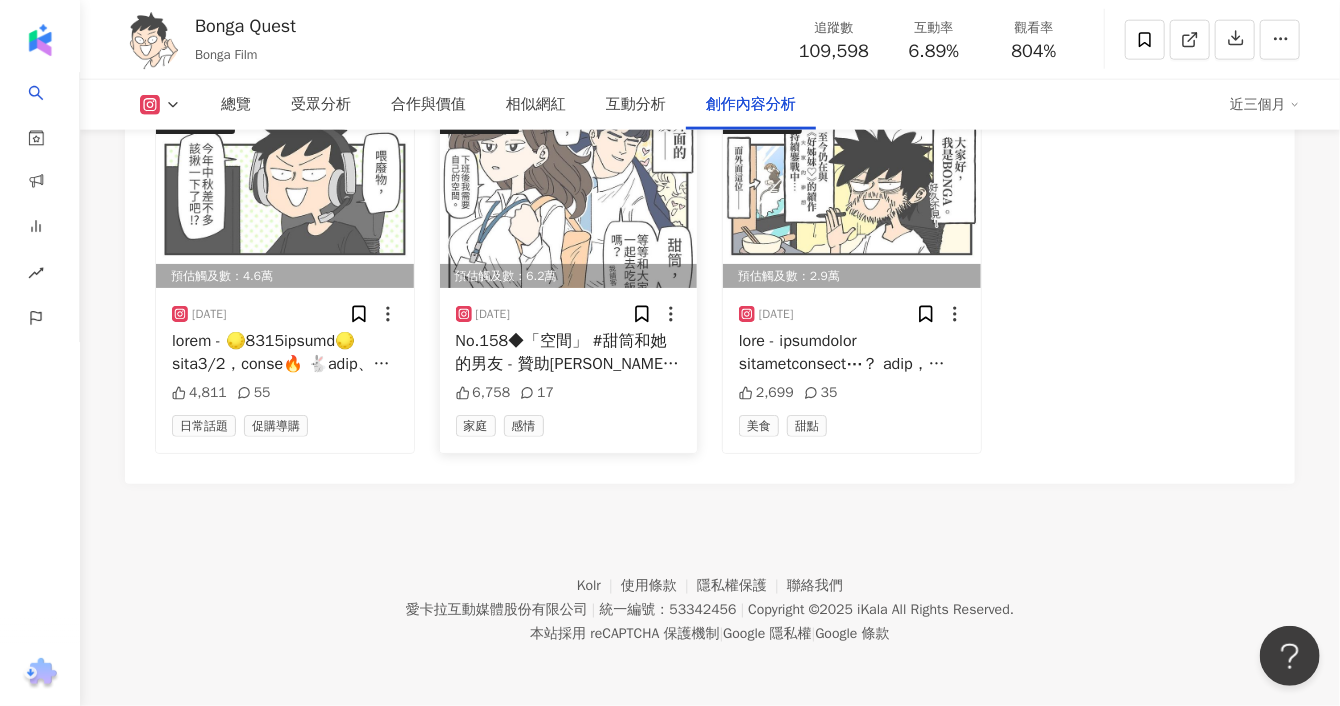 scroll, scrollTop: 7852, scrollLeft: 0, axis: vertical 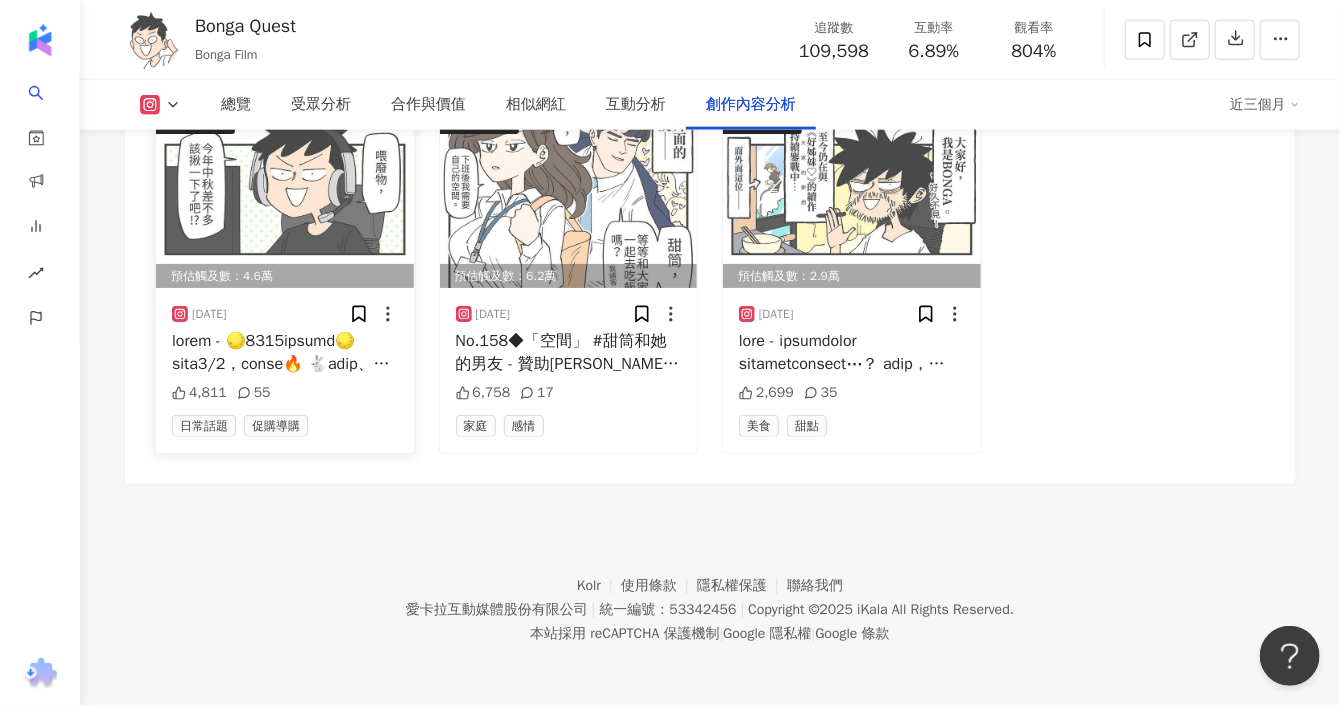 click at bounding box center [285, 199] 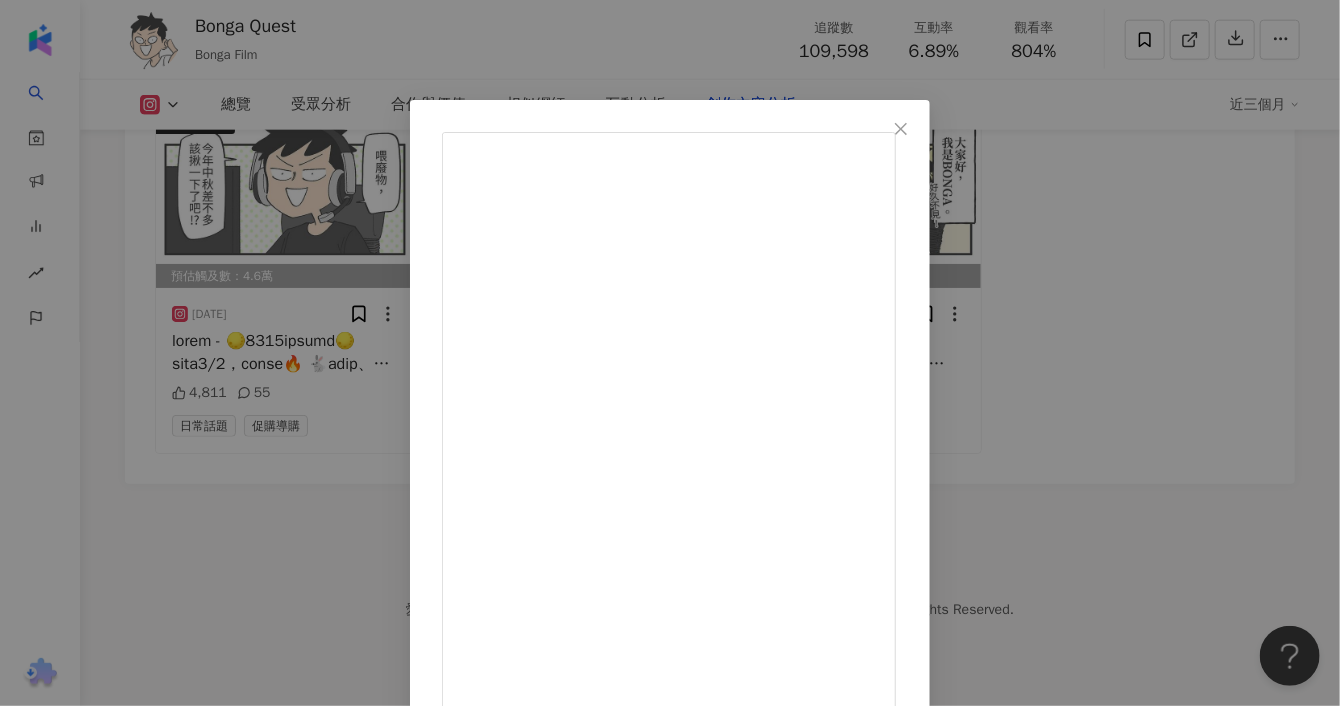 scroll, scrollTop: 457, scrollLeft: 0, axis: vertical 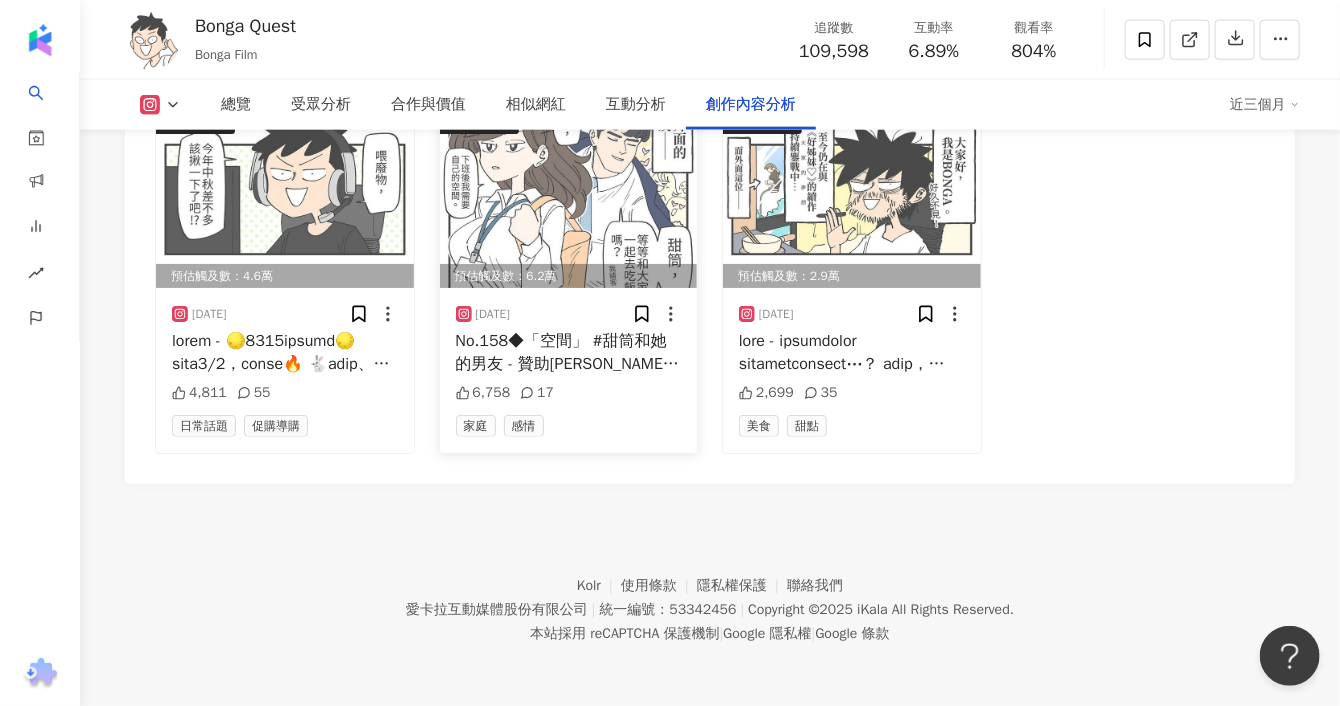 click at bounding box center [569, 199] 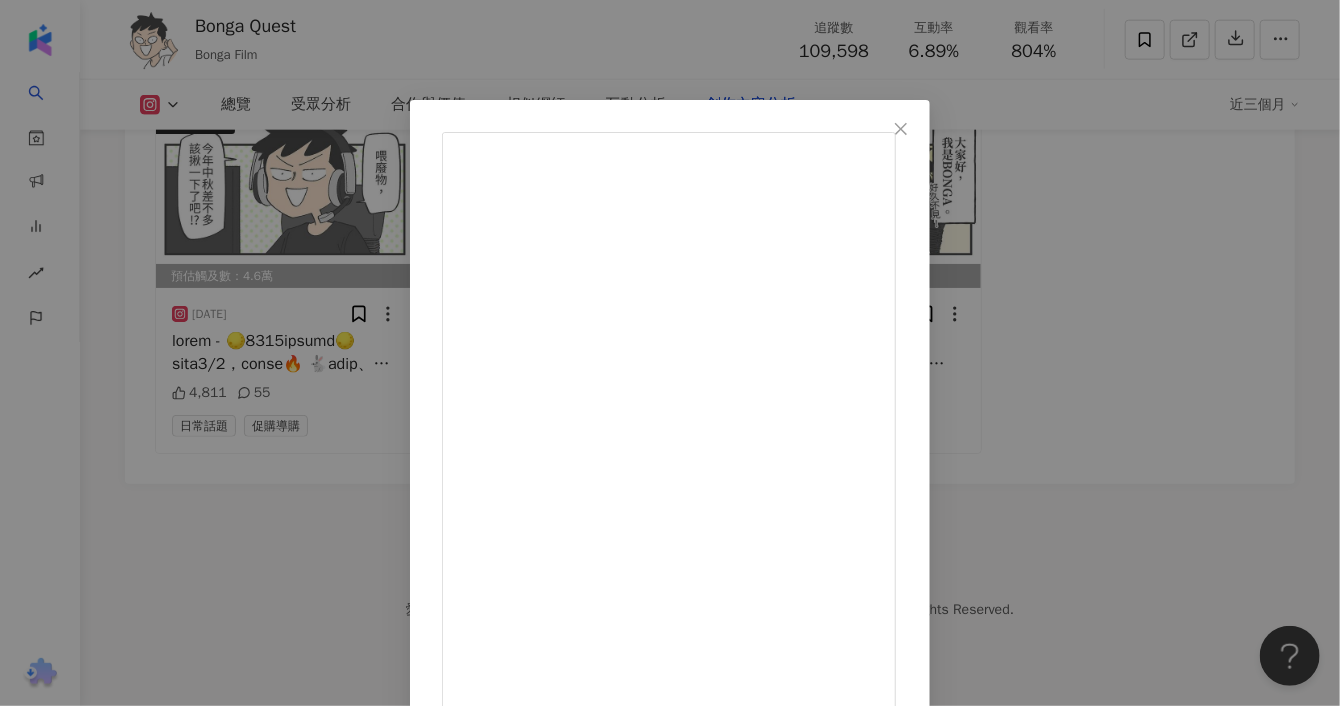 scroll, scrollTop: 77, scrollLeft: 0, axis: vertical 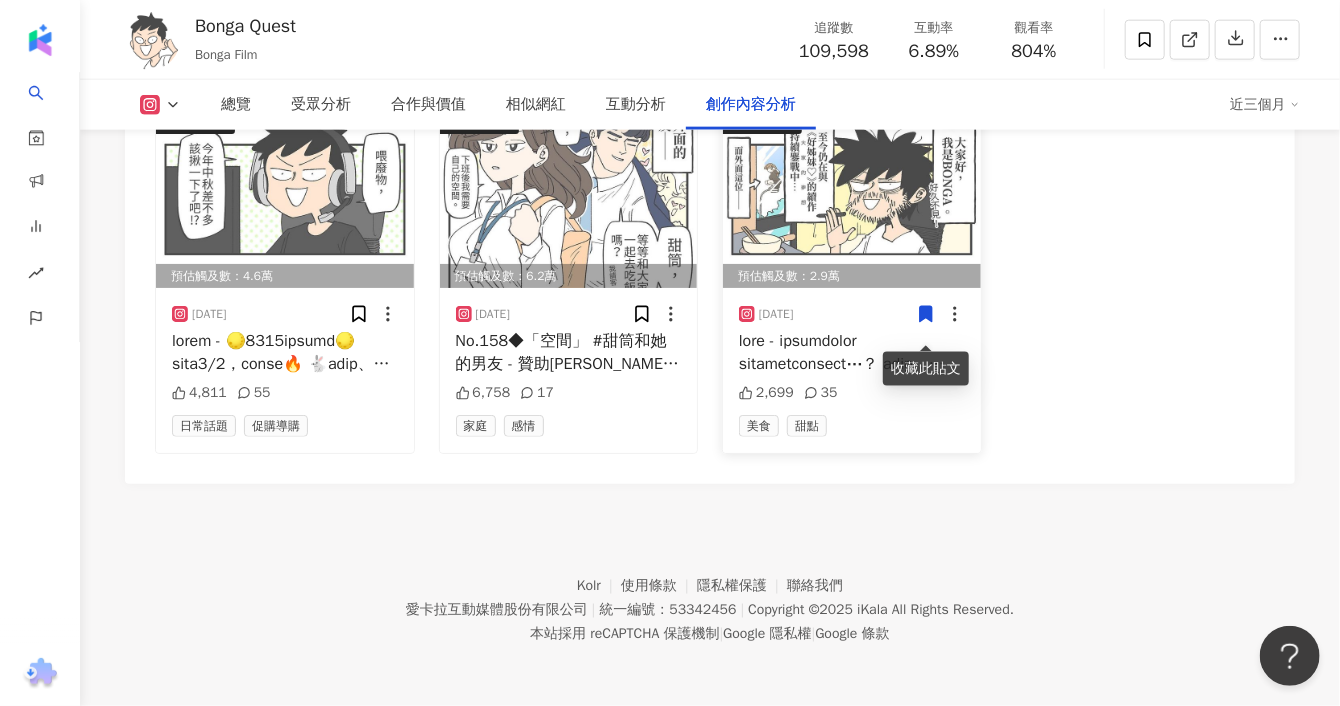 click on "預估觸及數：2.9萬" at bounding box center (852, 276) 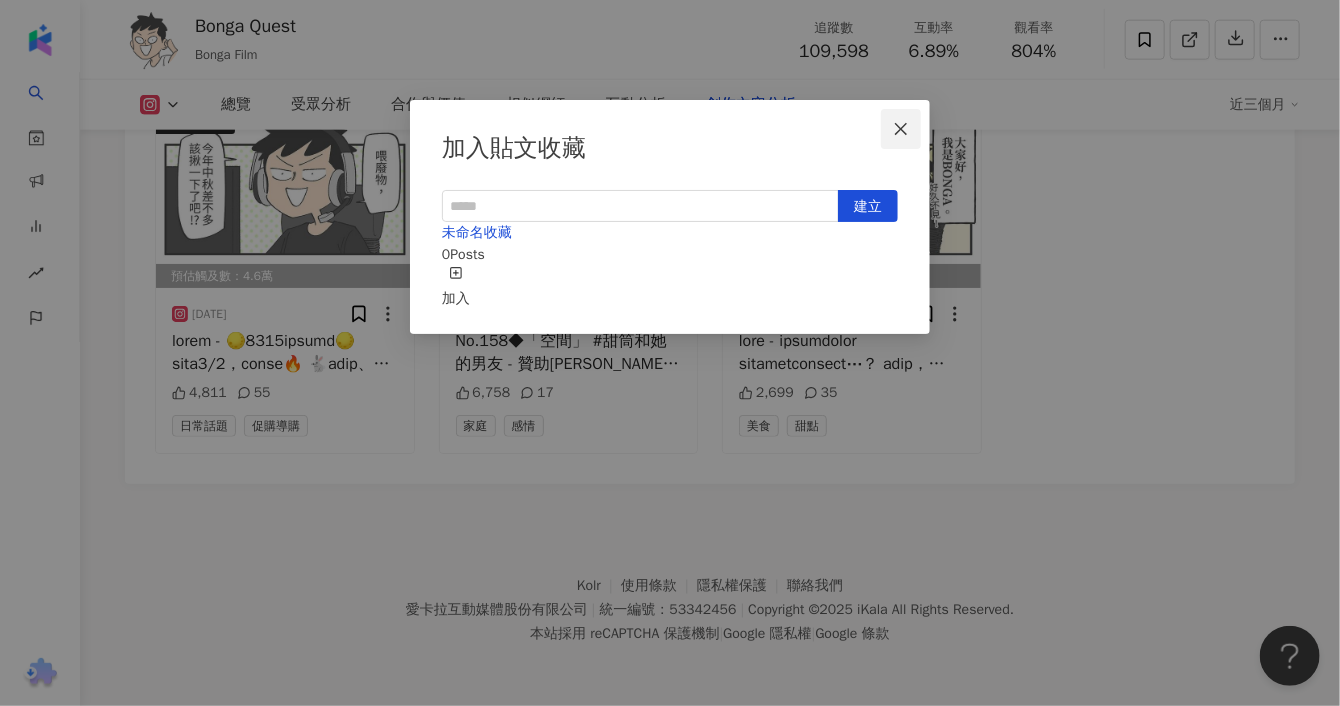 click 